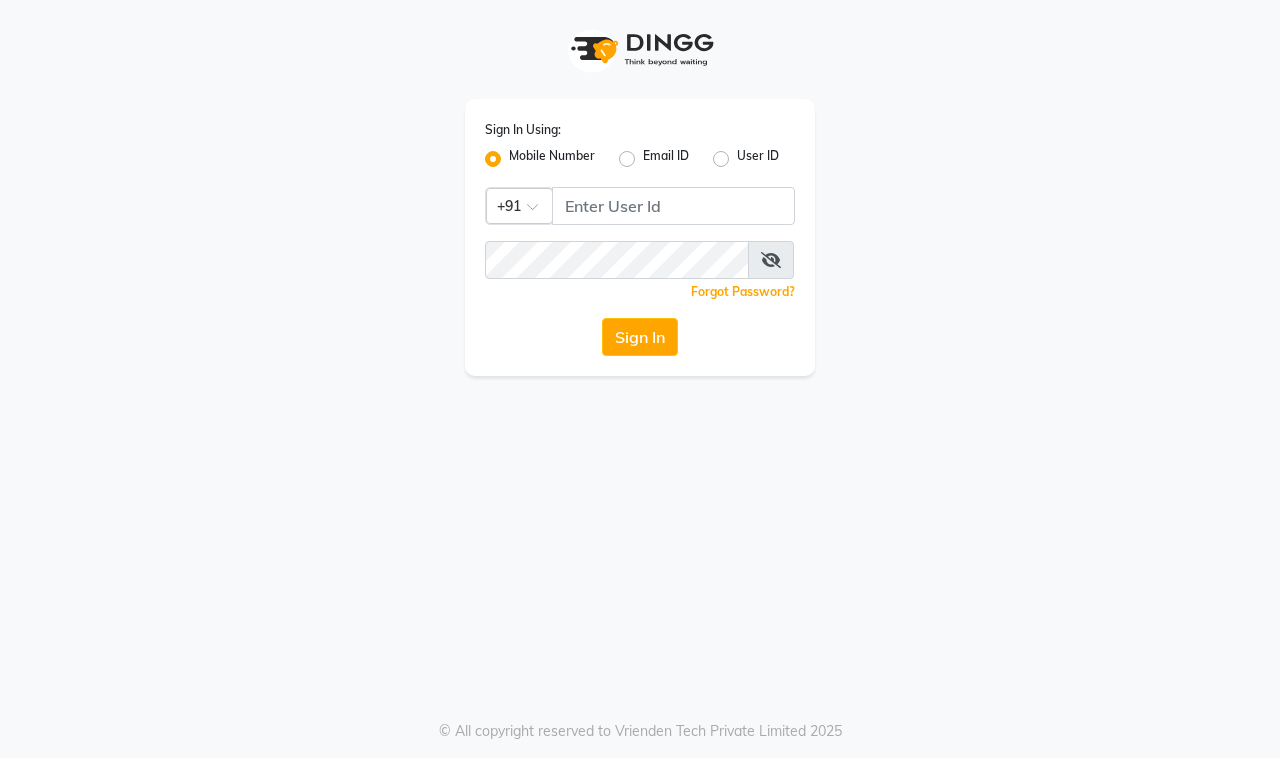 scroll, scrollTop: 0, scrollLeft: 0, axis: both 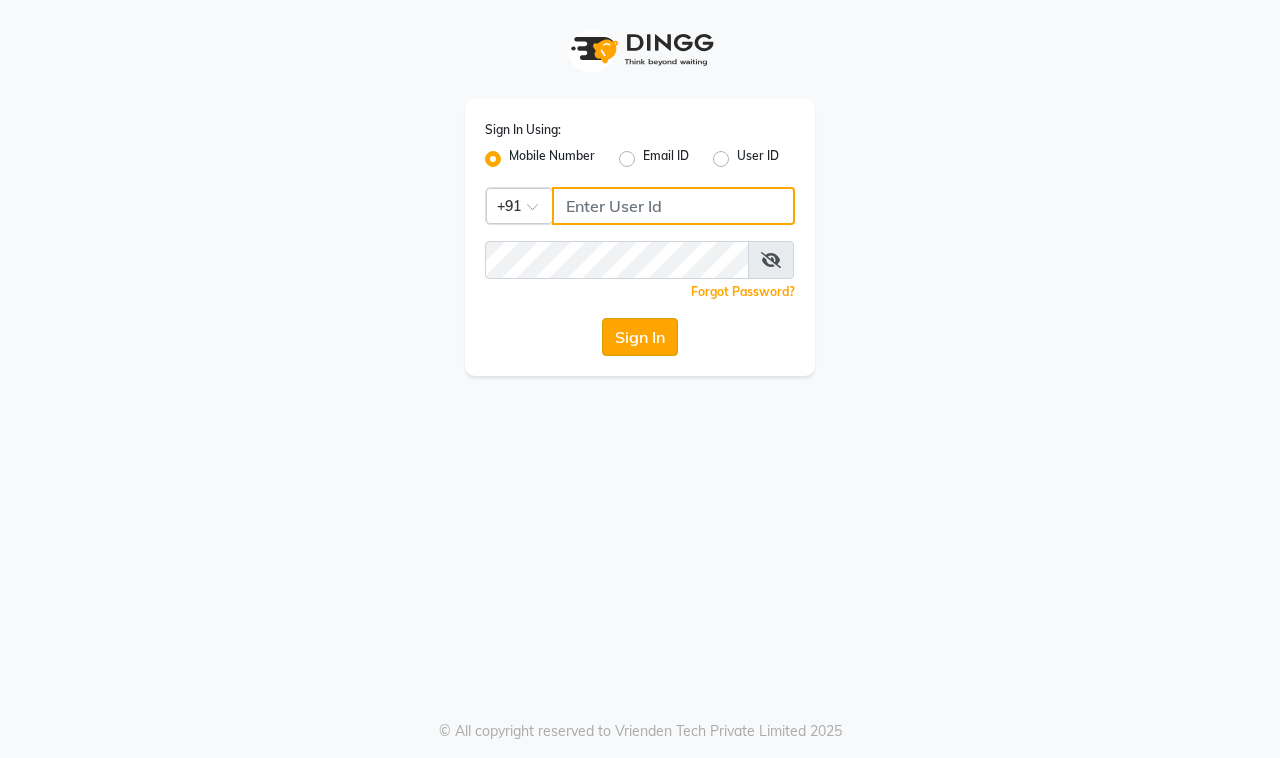 type on "9100649694" 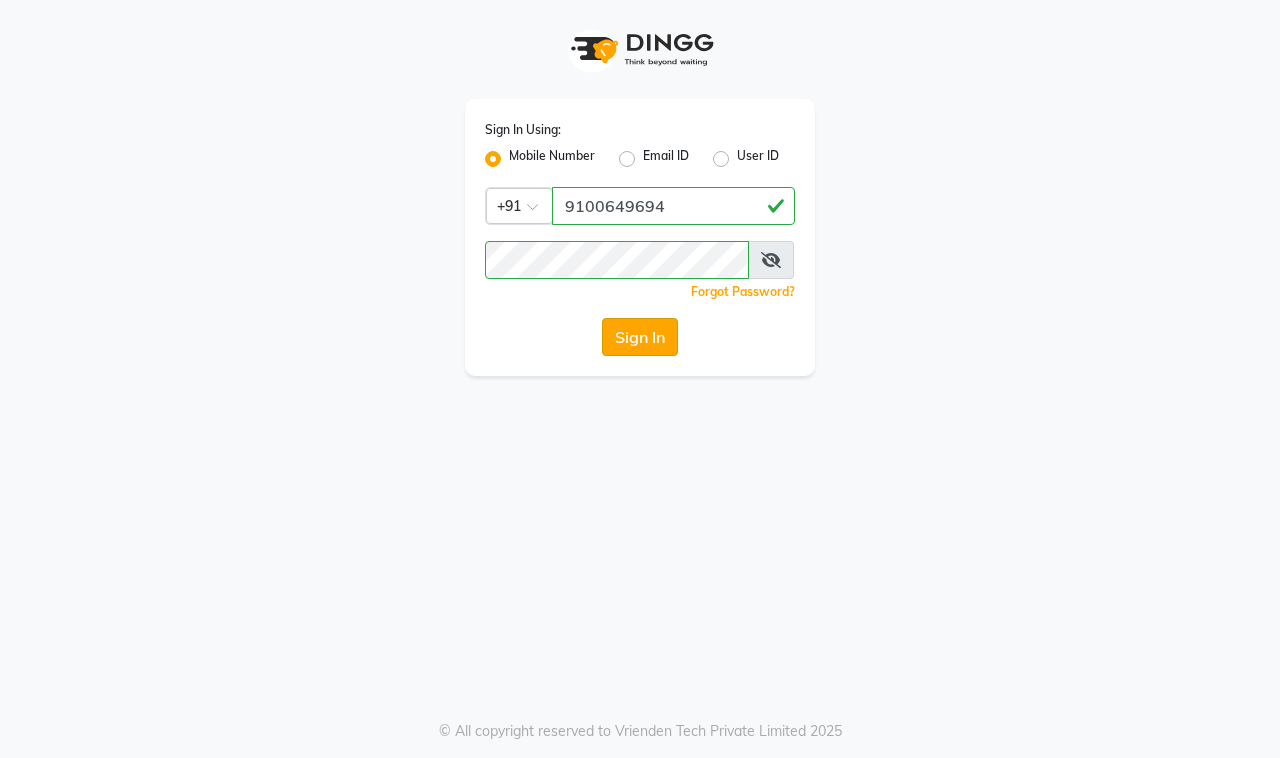 click on "Sign In" 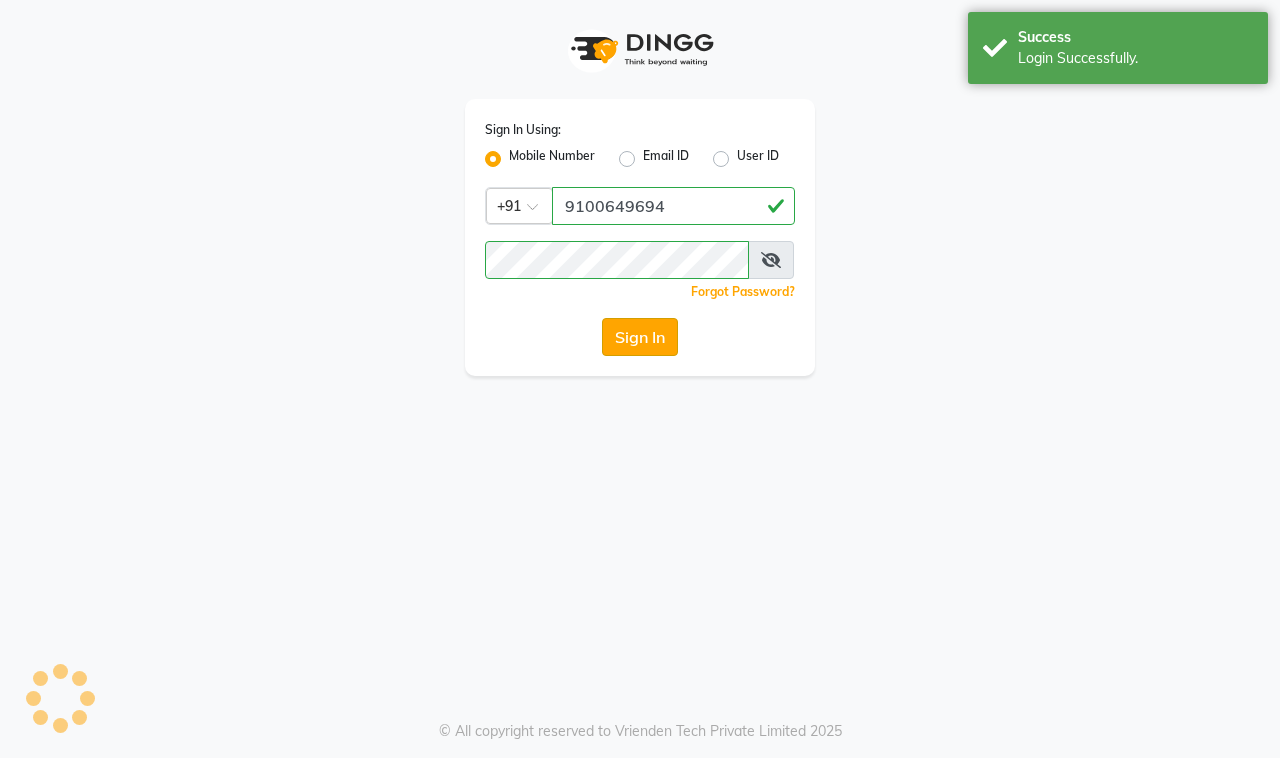 select on "7321" 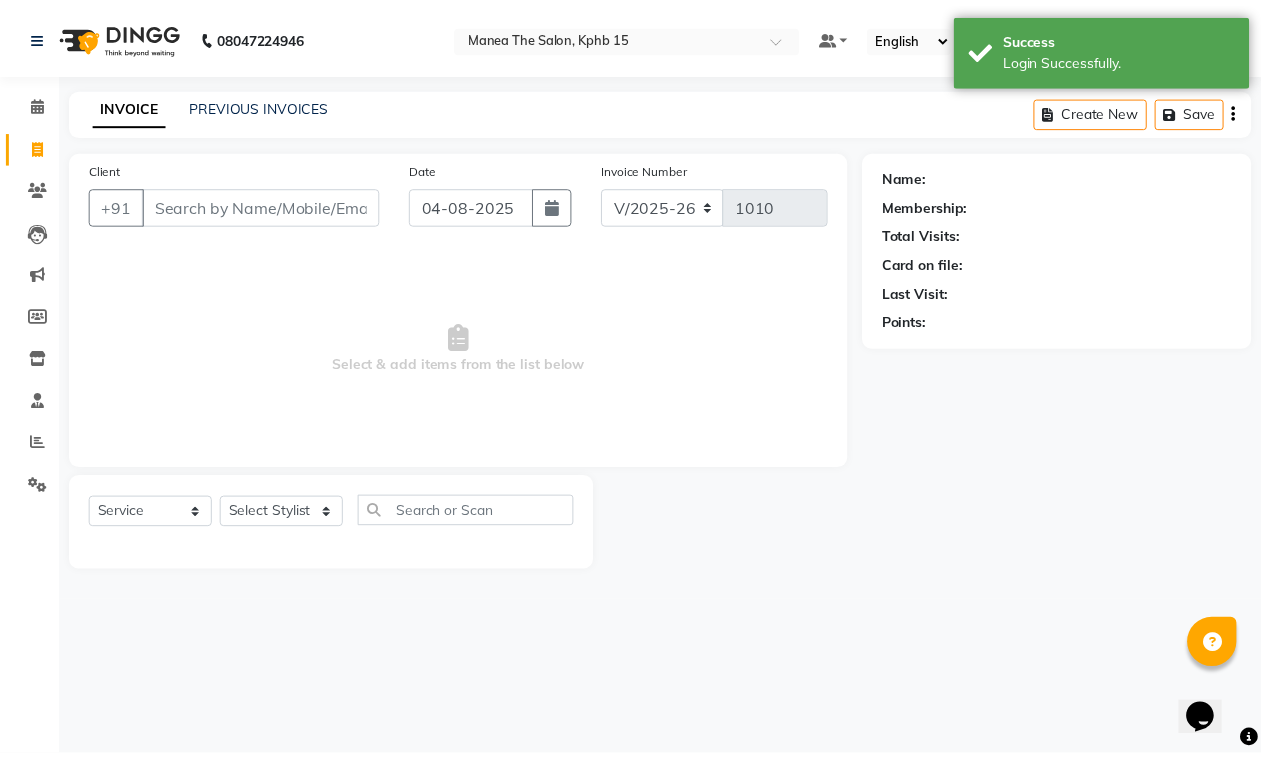 scroll, scrollTop: 0, scrollLeft: 0, axis: both 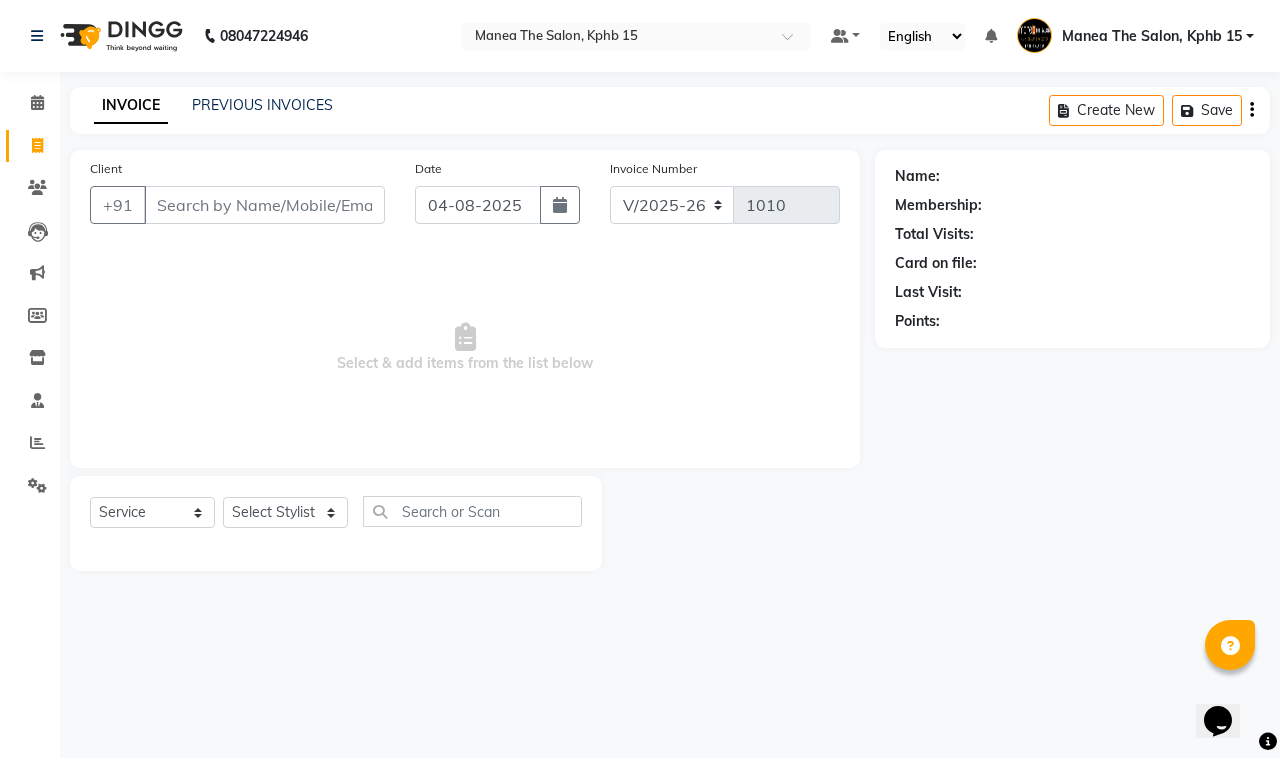 click on "Client" at bounding box center [264, 205] 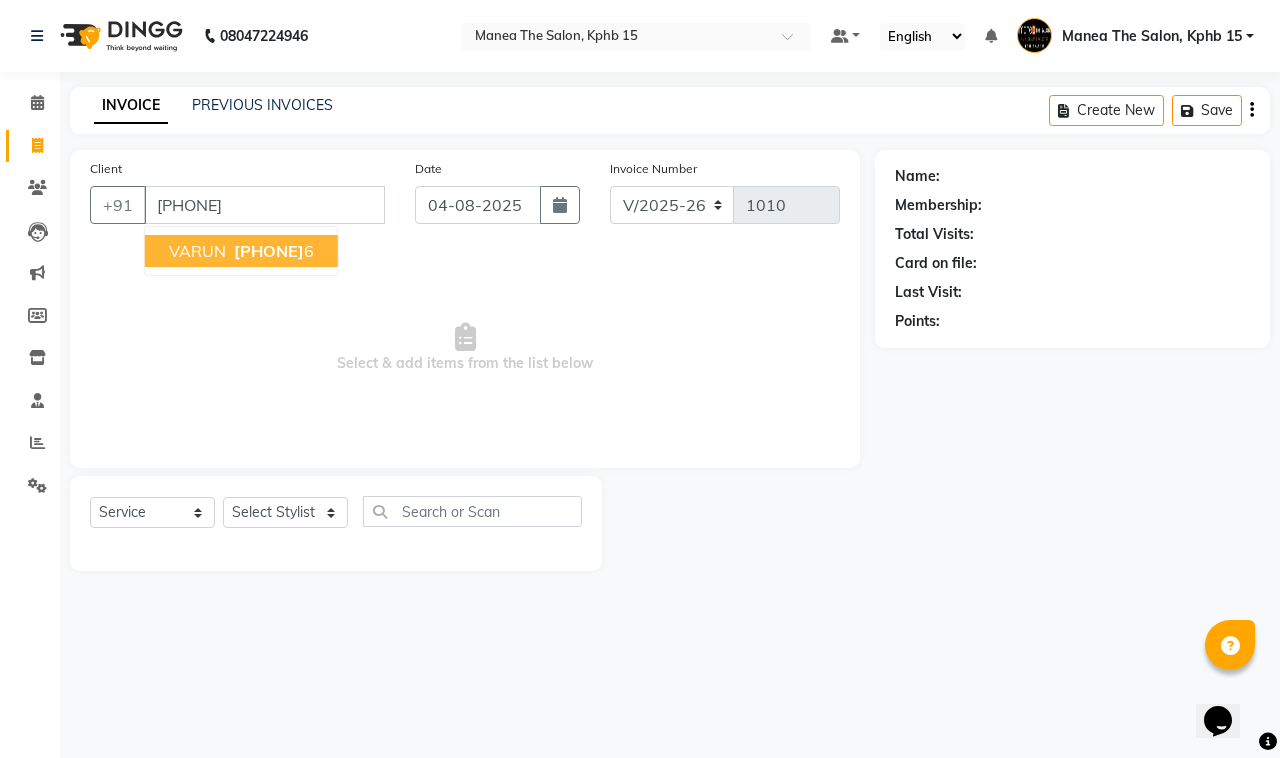 type on "[PHONE]" 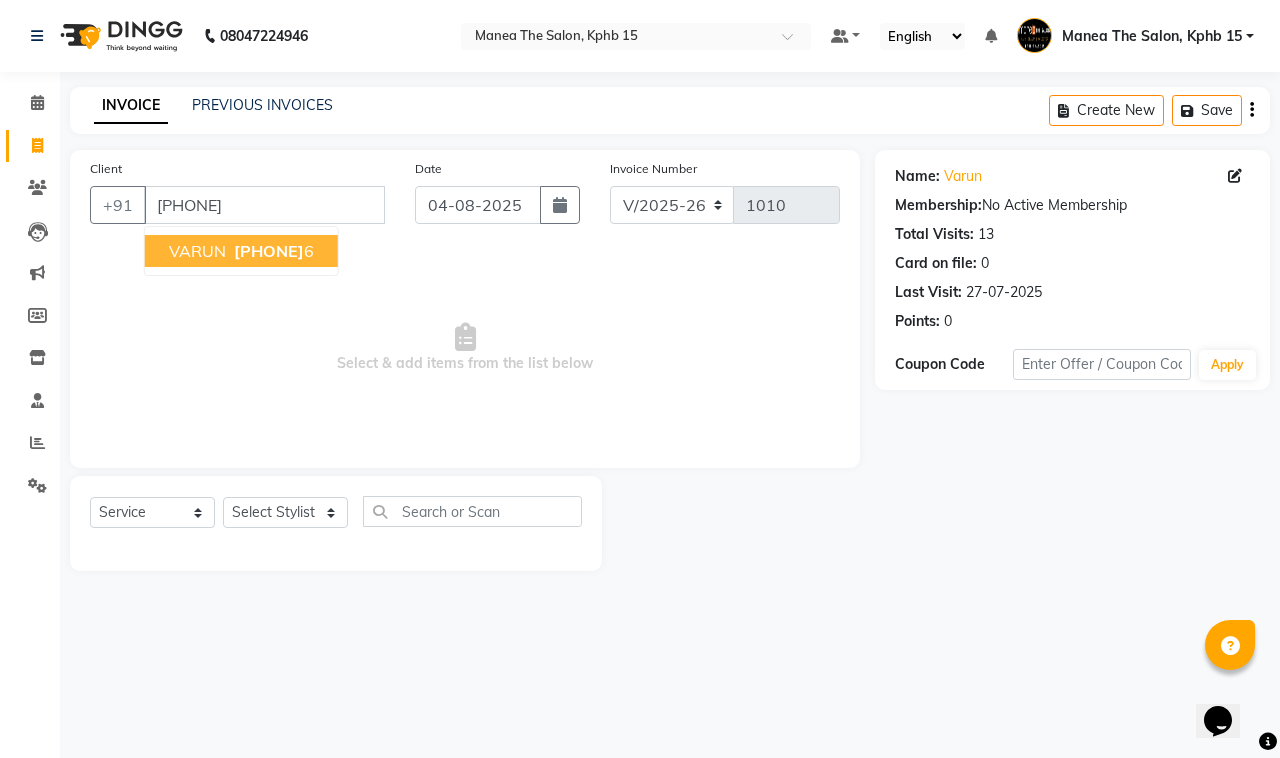 click on "[PHONE] 6" at bounding box center (272, 251) 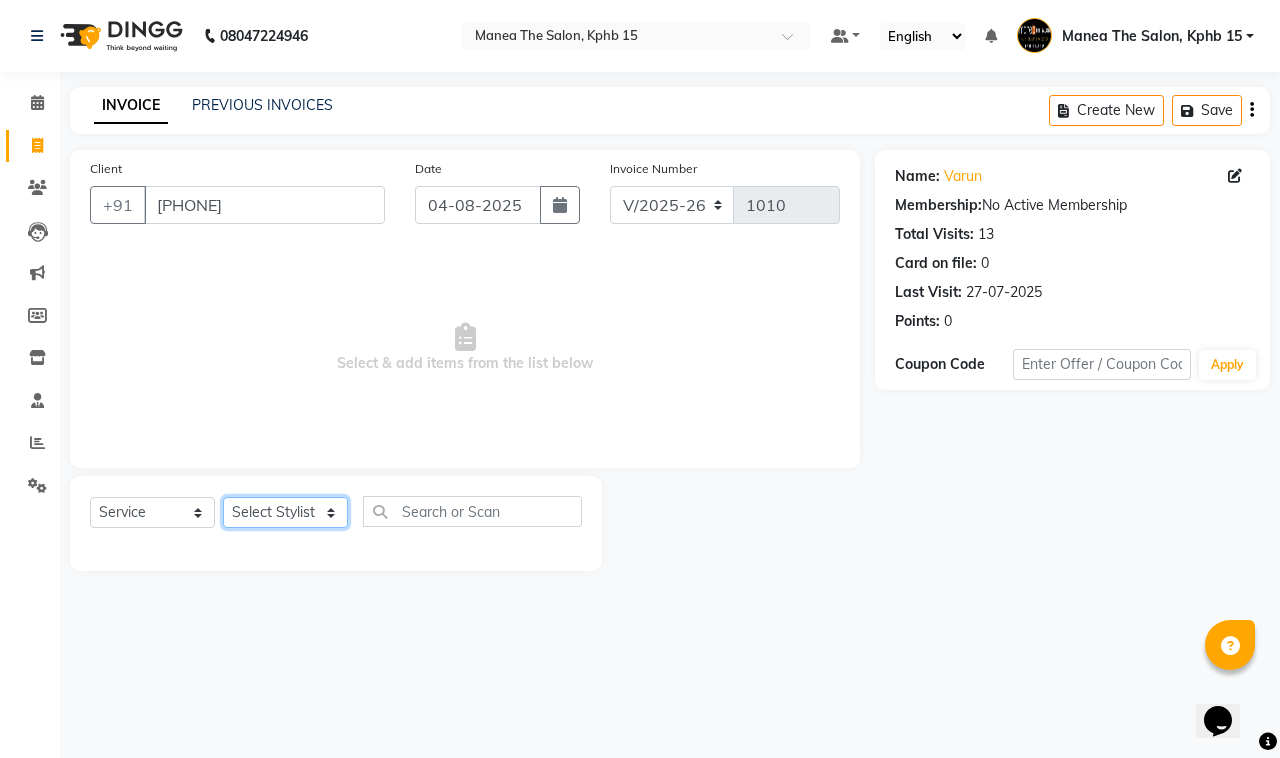 click on "Select Stylist Ayan  MUZAMMIL Nikhil  nitu Raghu Roopa  Shrisha Teju" 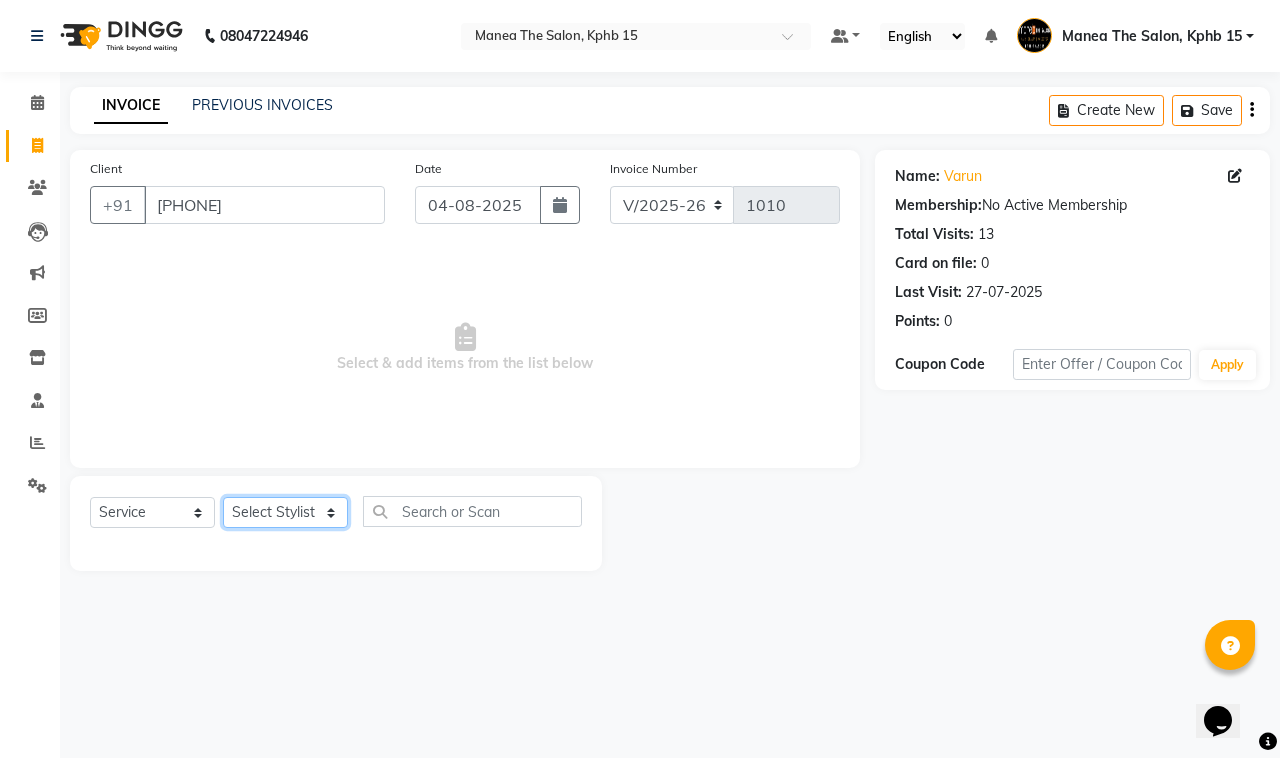 select on "62839" 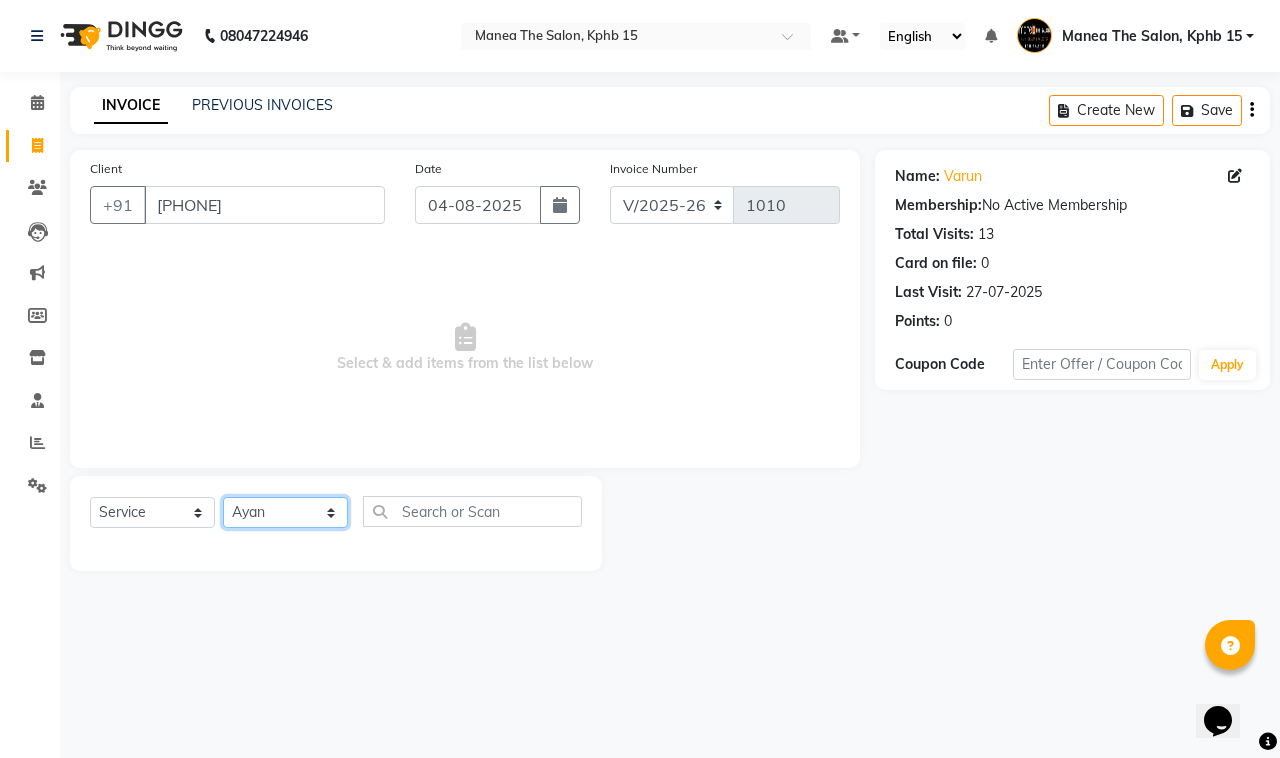click on "Select Stylist Ayan  MUZAMMIL Nikhil  nitu Raghu Roopa  Shrisha Teju" 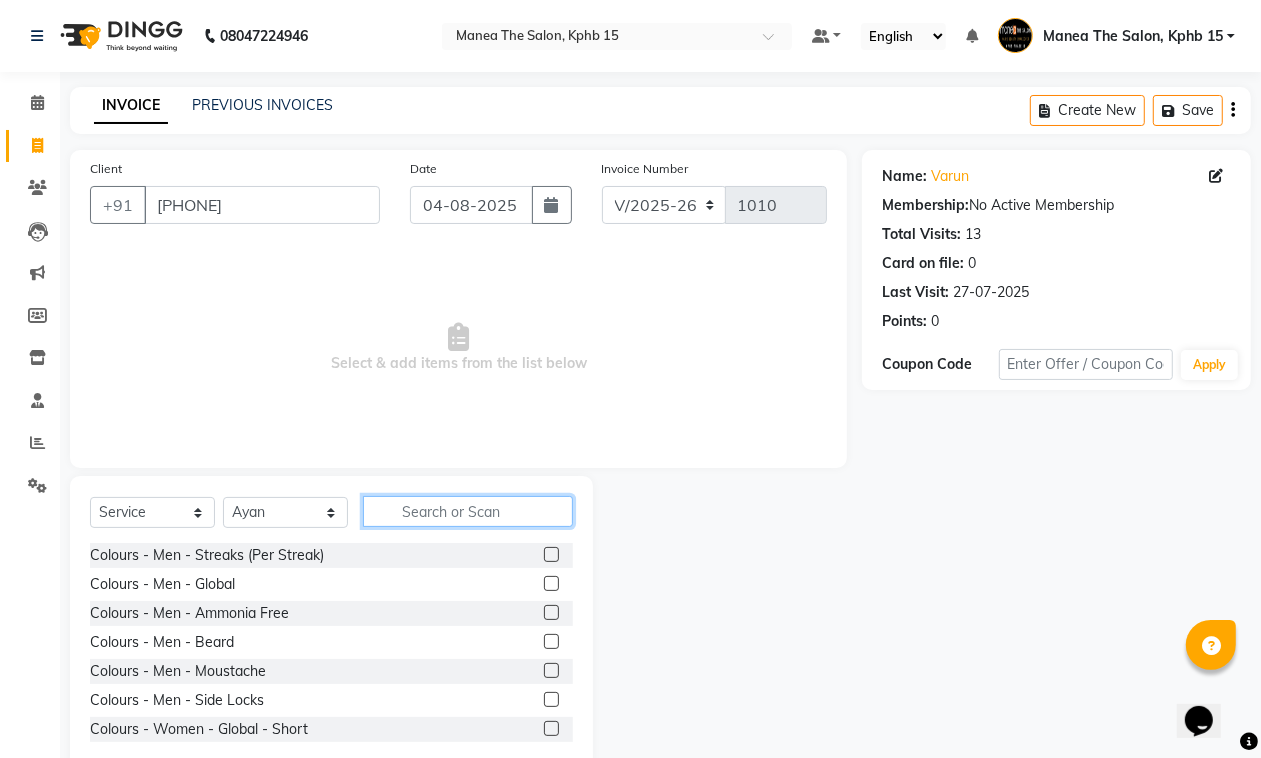 click 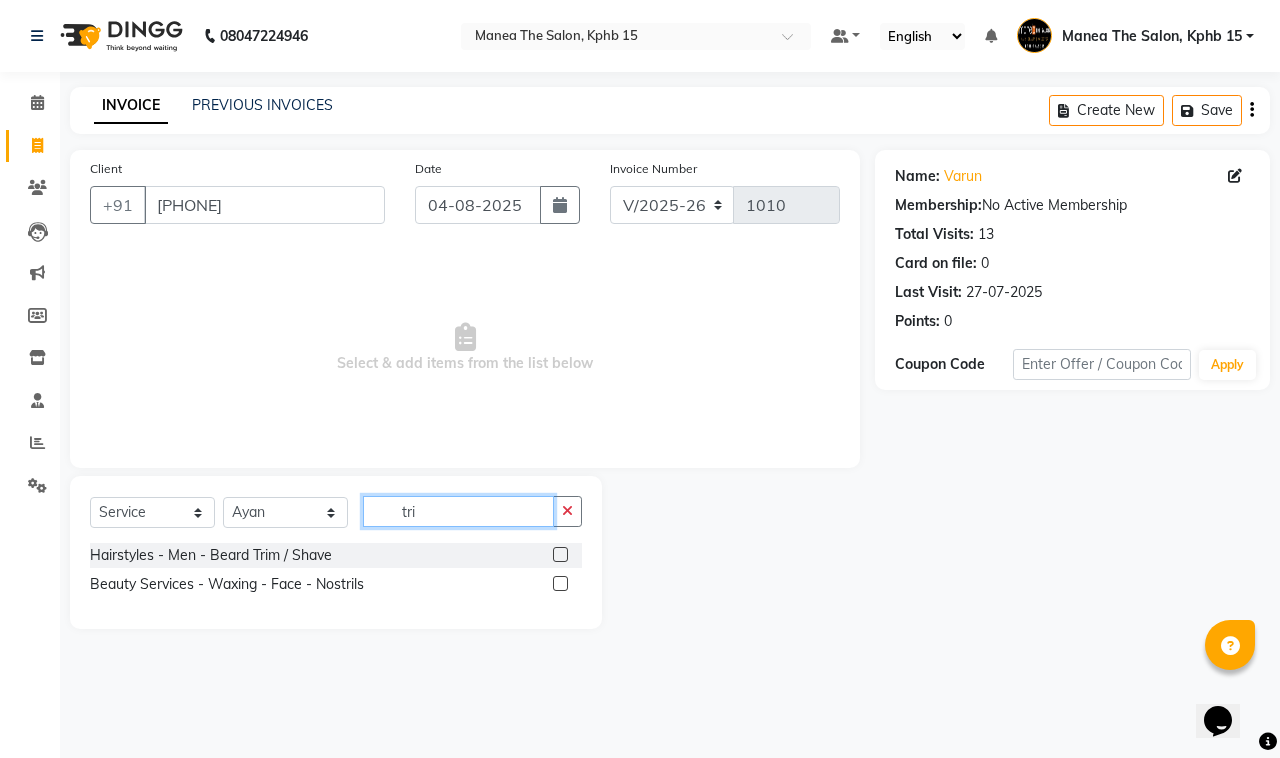 type on "tri" 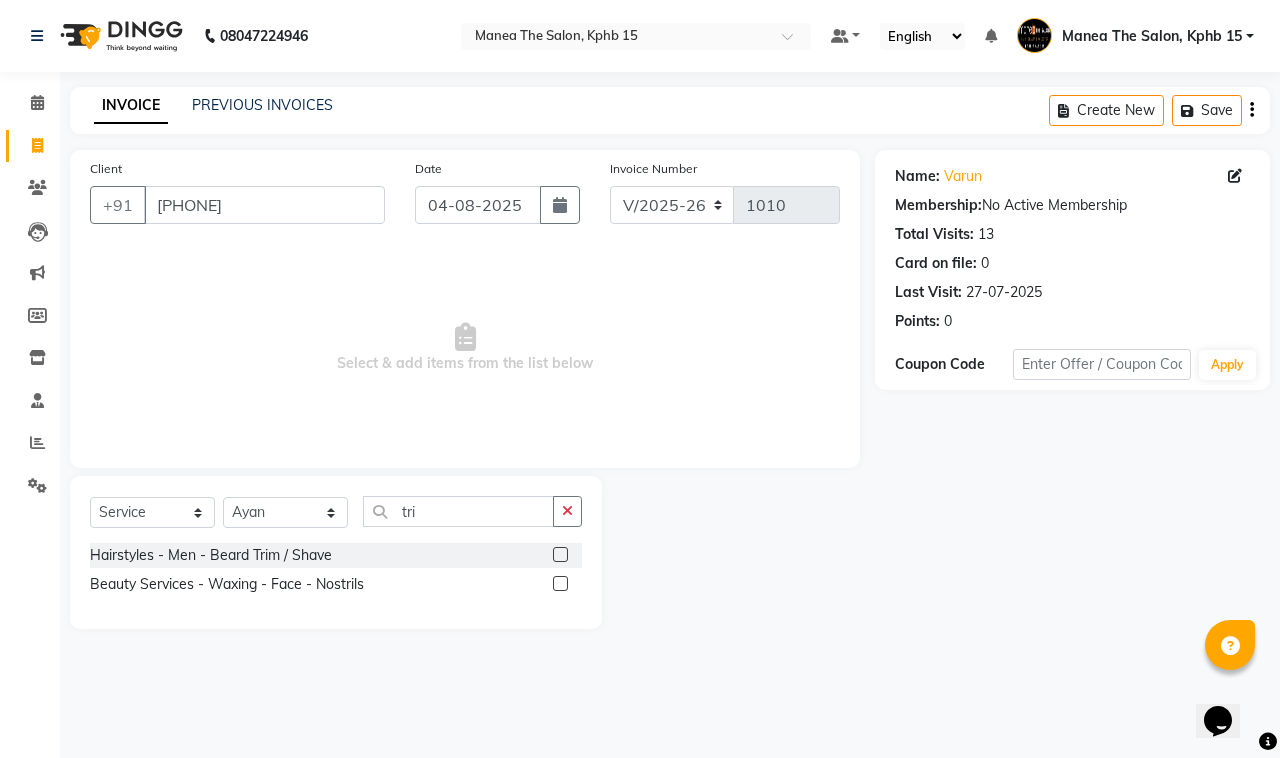 click 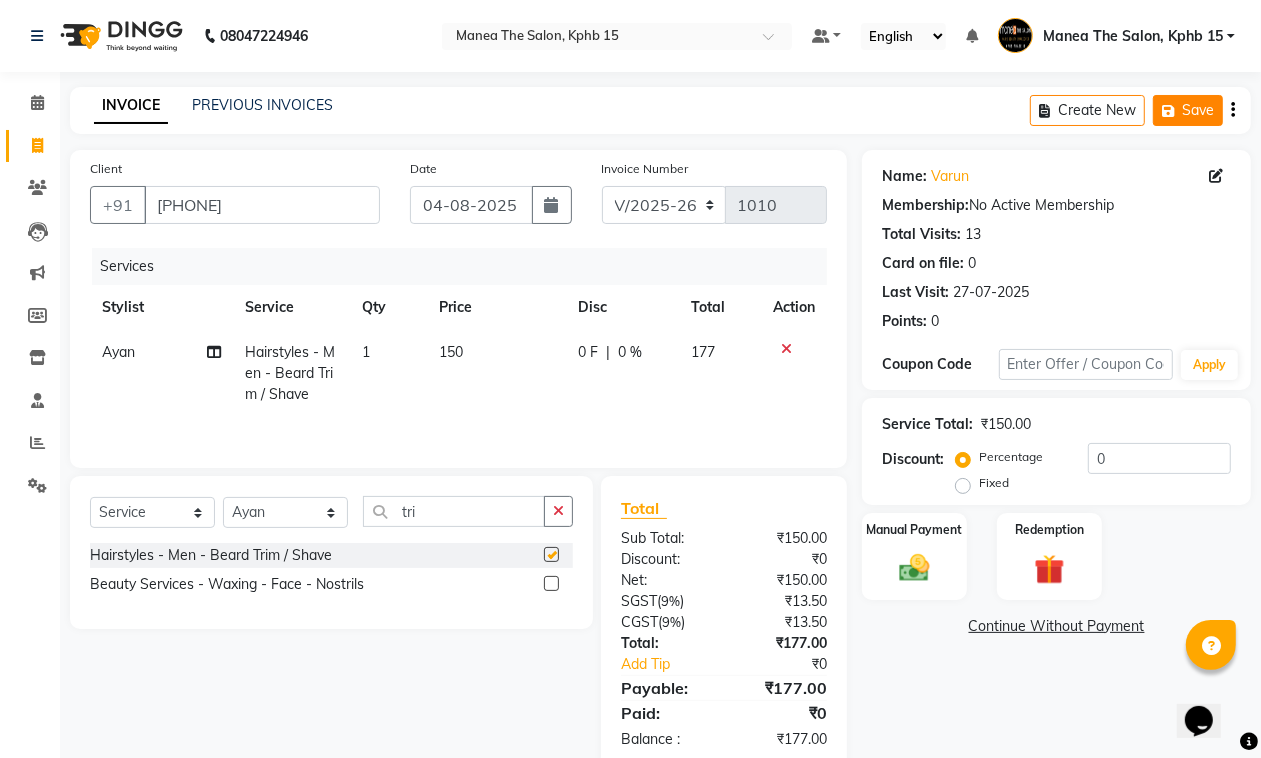 checkbox on "false" 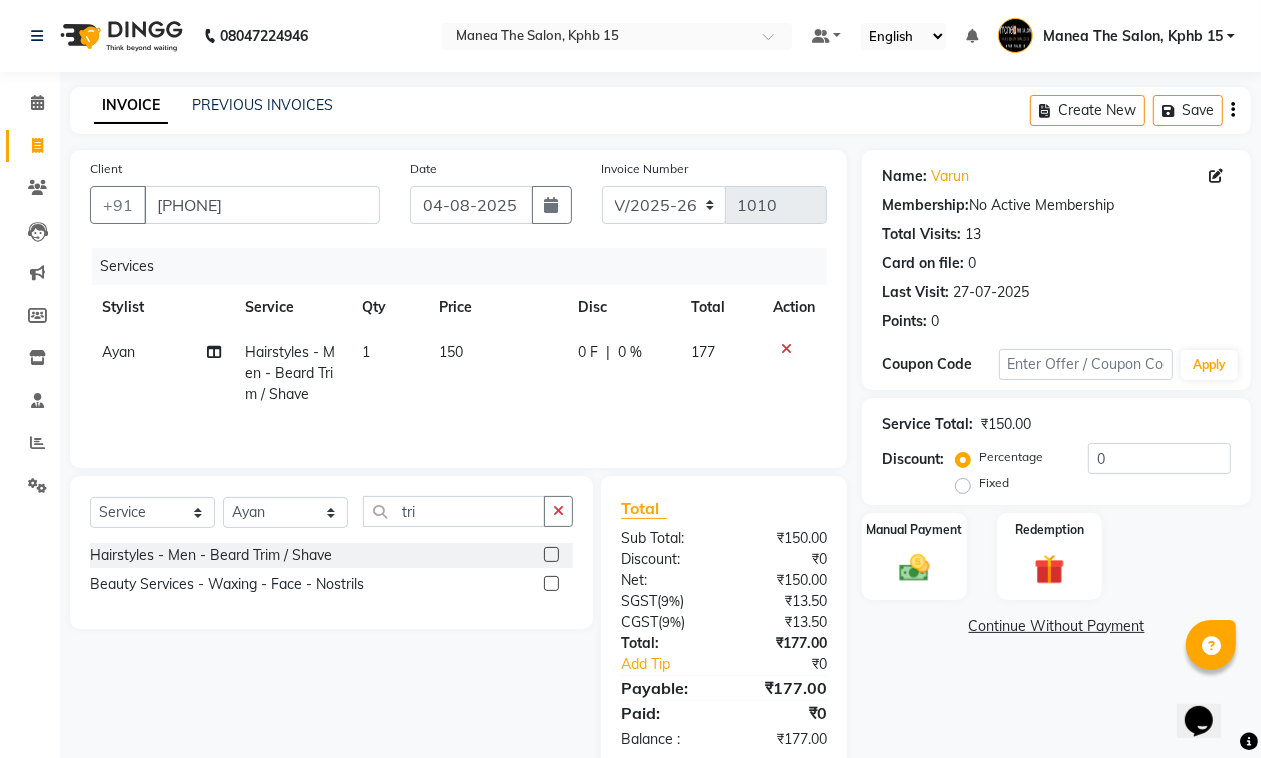 click 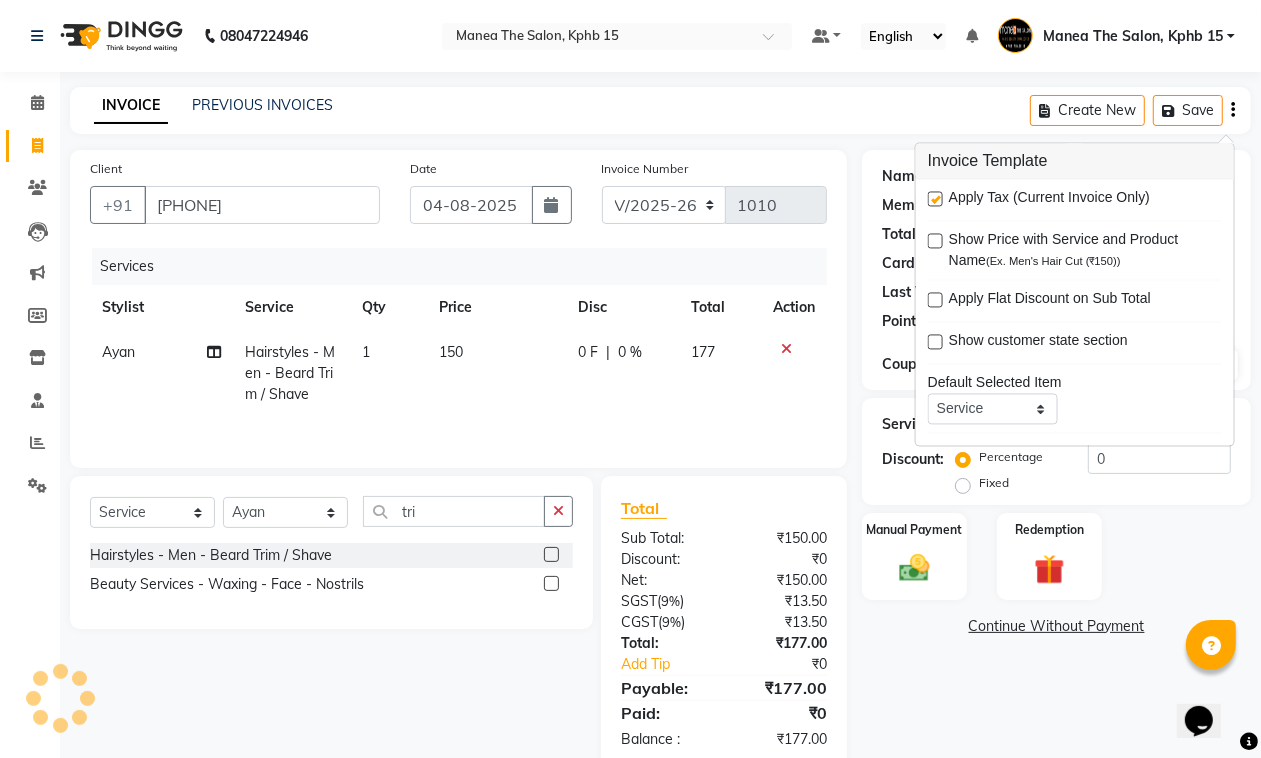 click at bounding box center (935, 199) 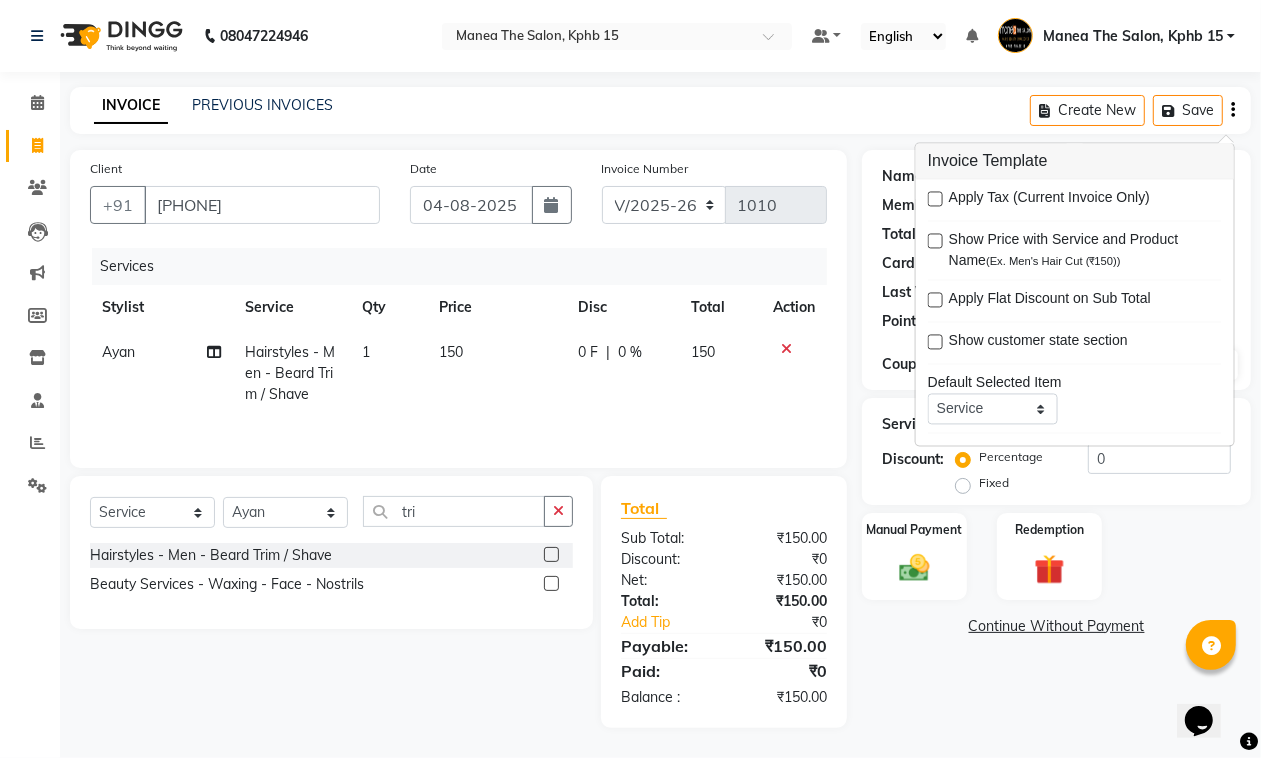 click 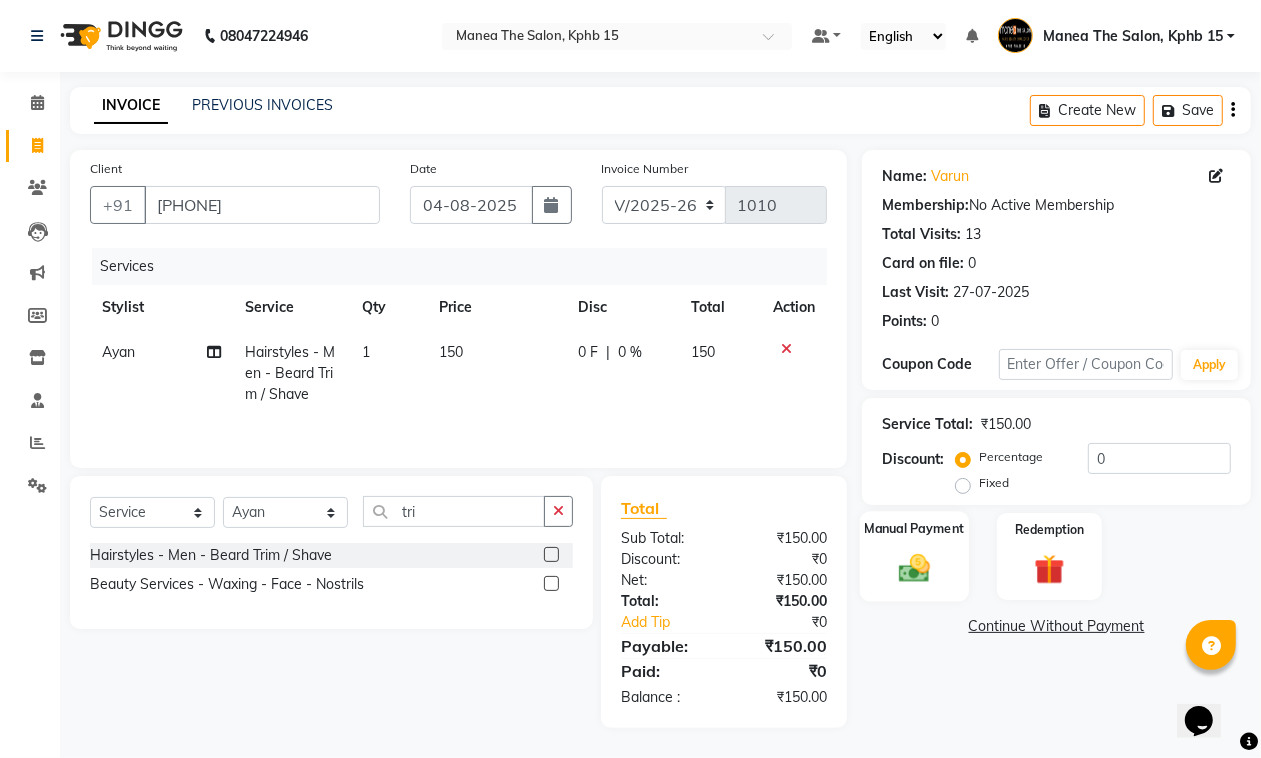 click 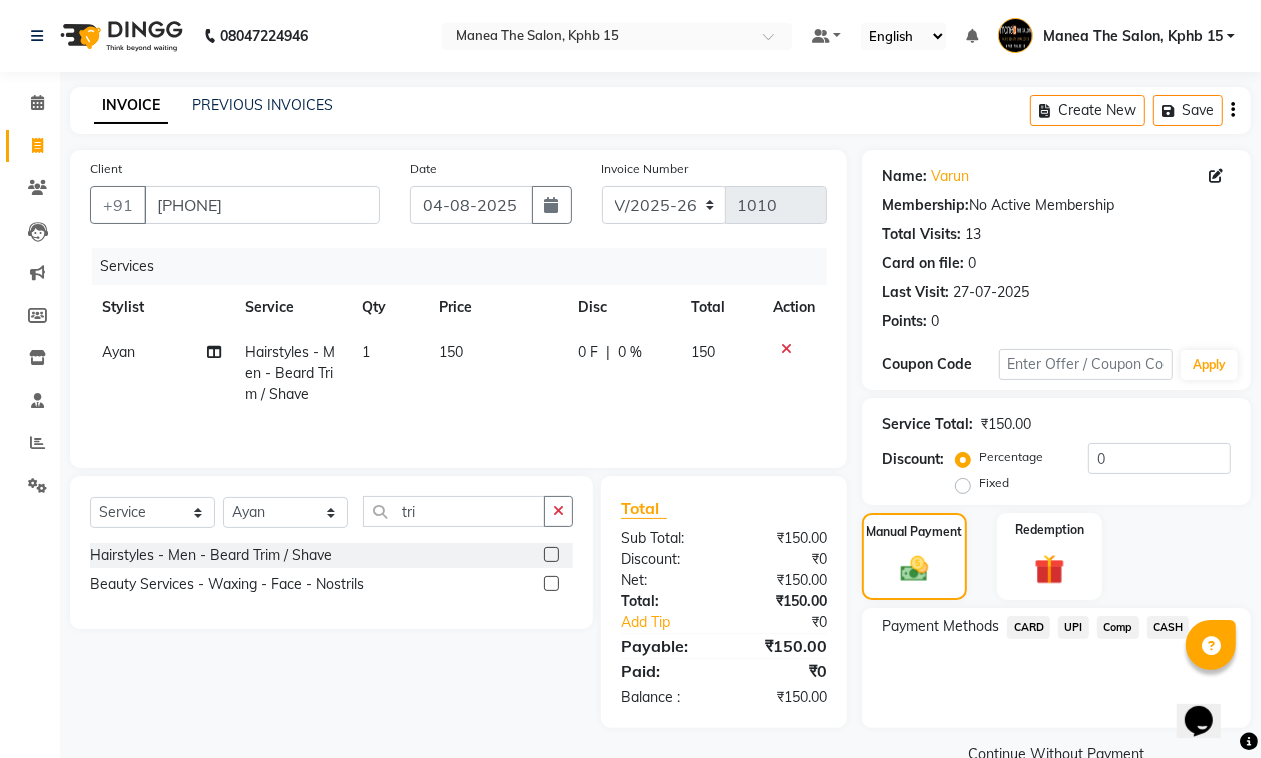 click on "UPI" 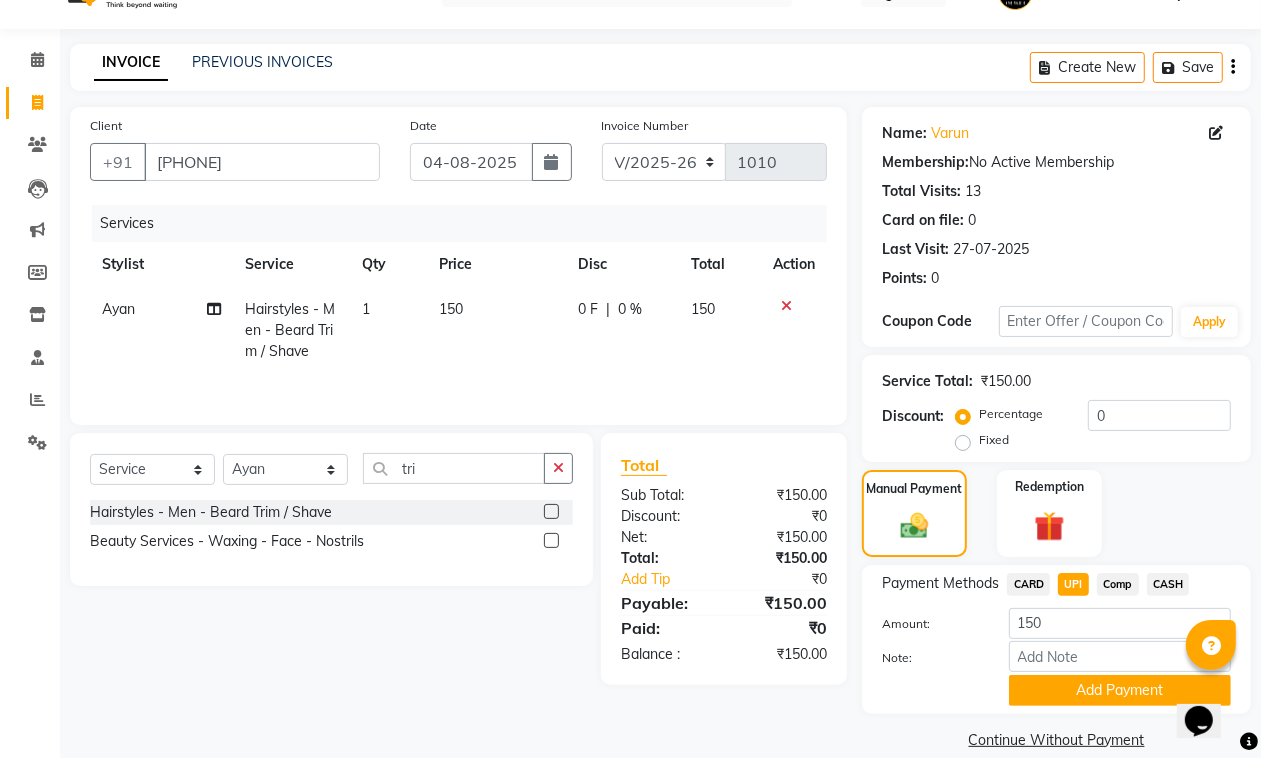 scroll, scrollTop: 67, scrollLeft: 0, axis: vertical 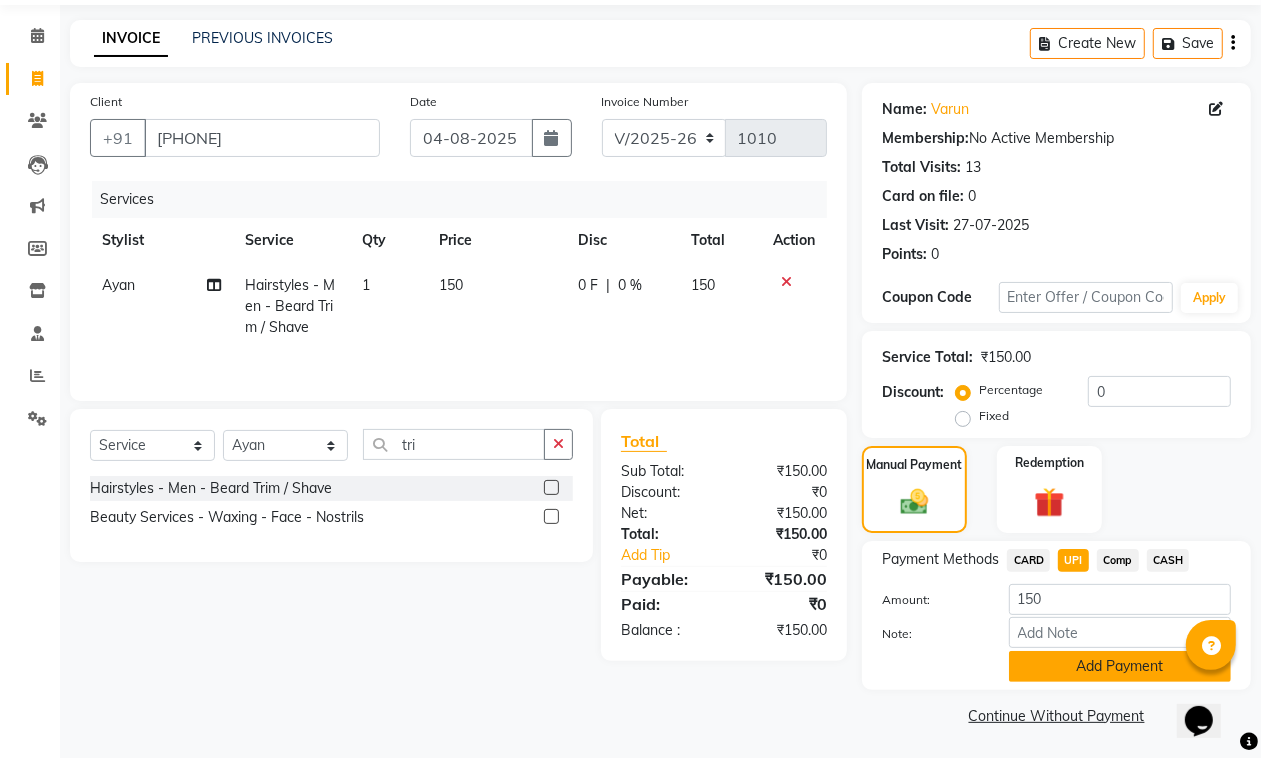 click on "Add Payment" 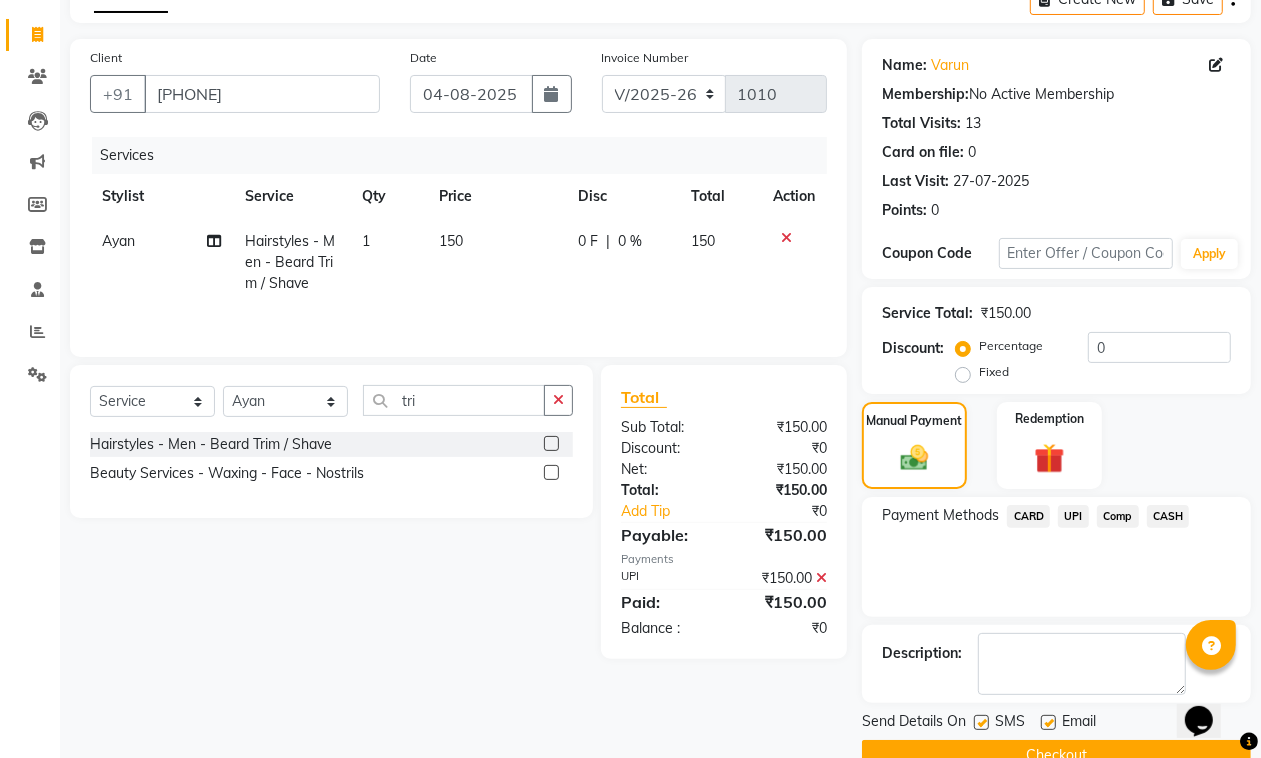 scroll, scrollTop: 153, scrollLeft: 0, axis: vertical 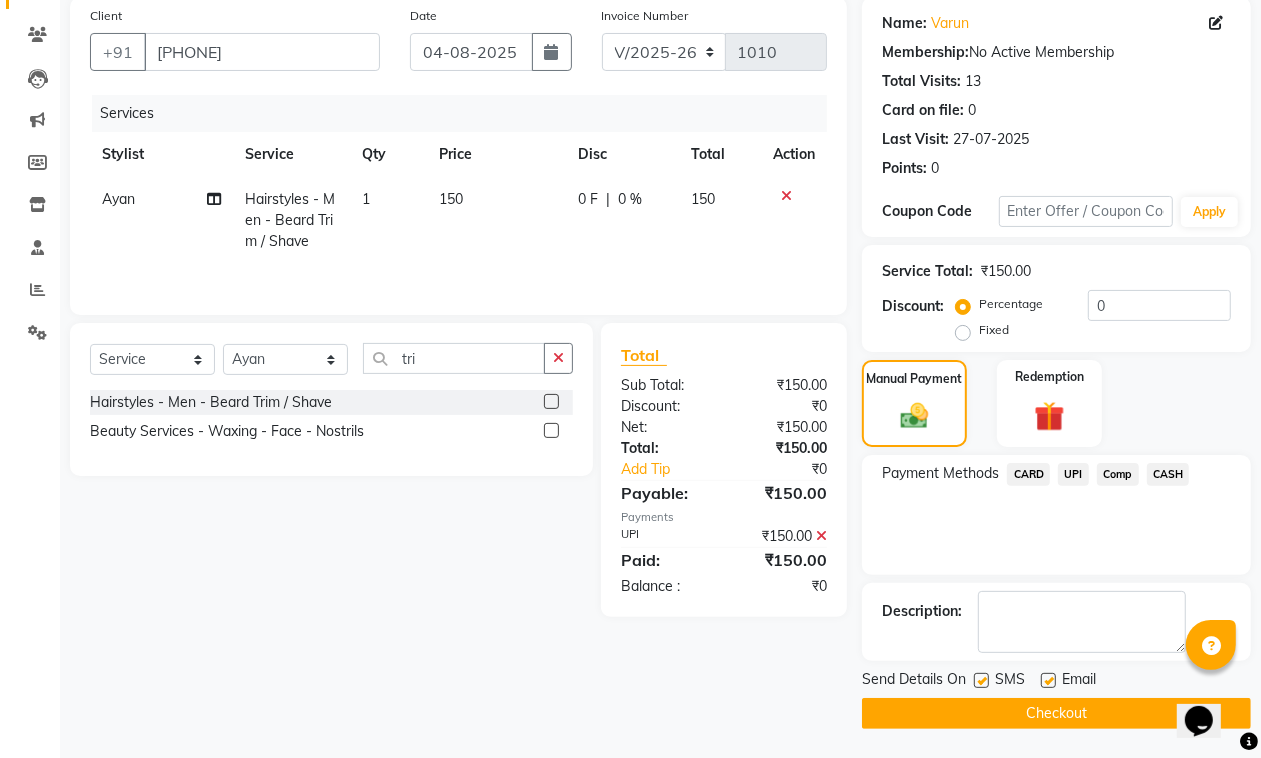 click 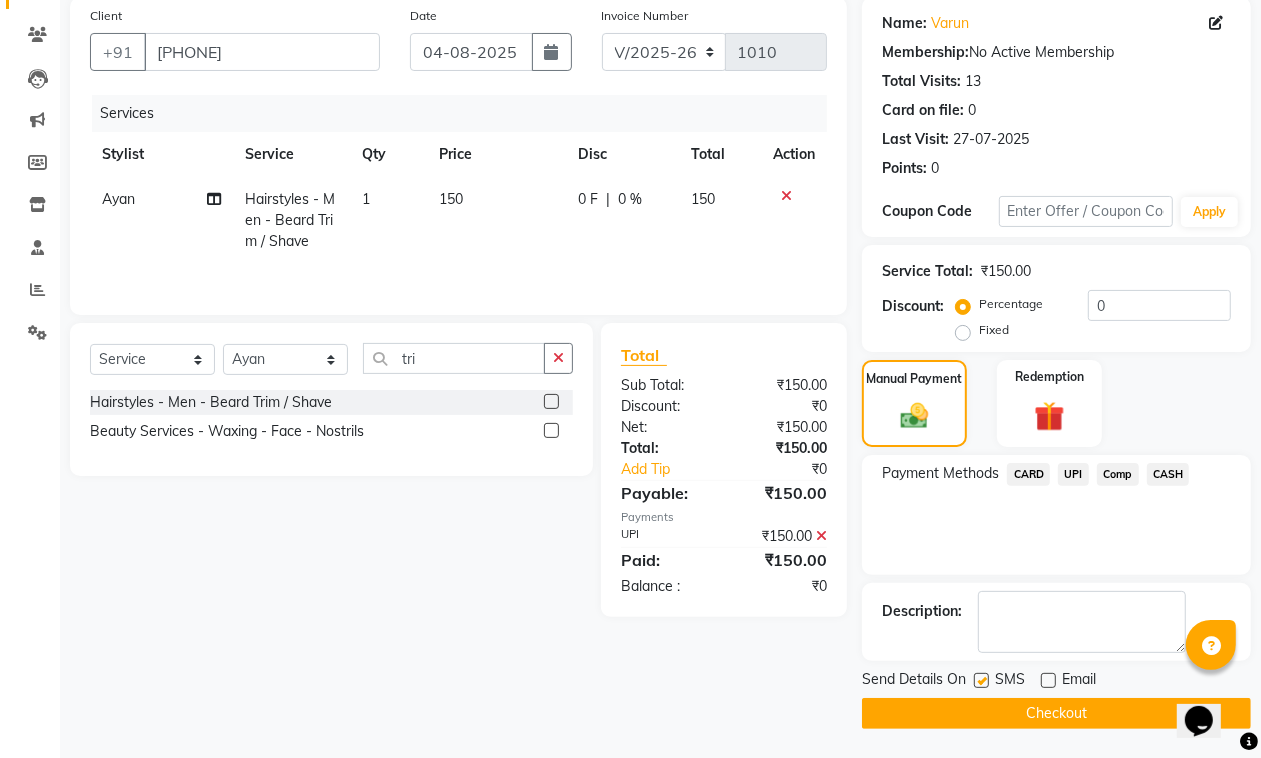 click on "Send Details On SMS Email  Checkout" 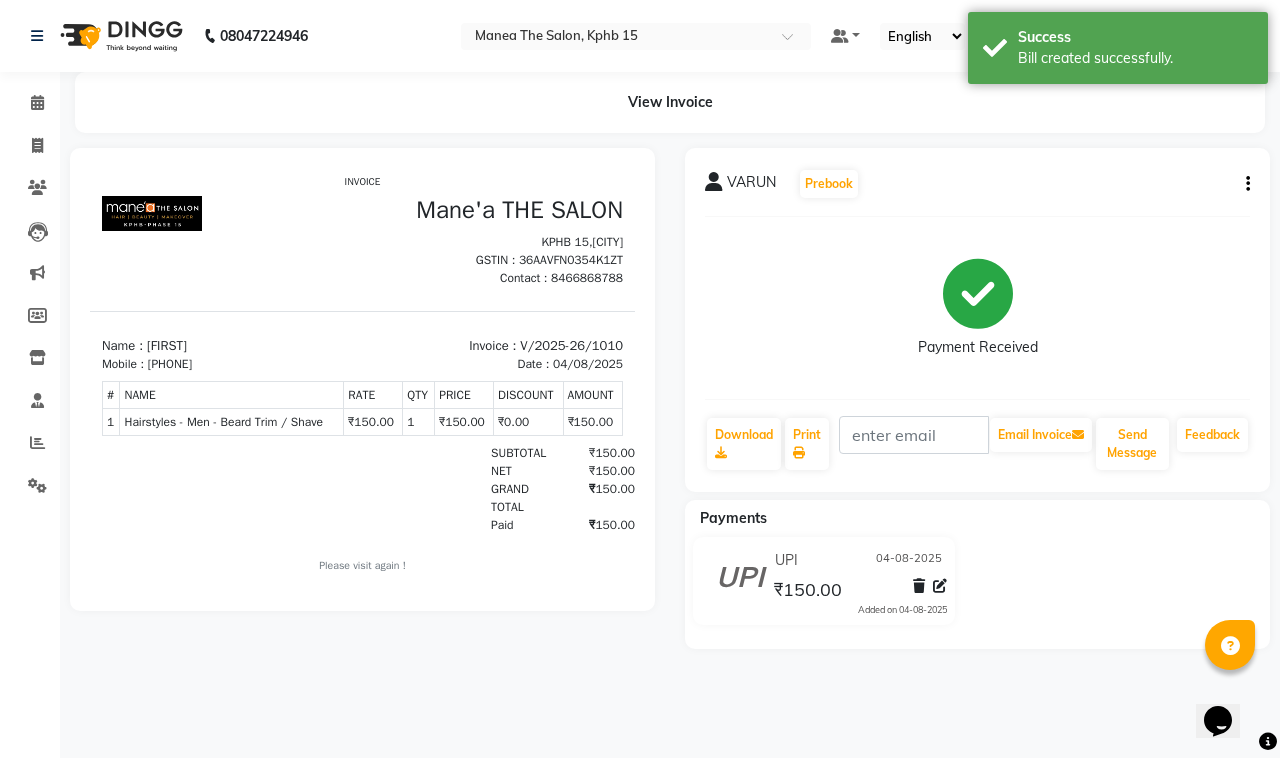 scroll, scrollTop: 0, scrollLeft: 0, axis: both 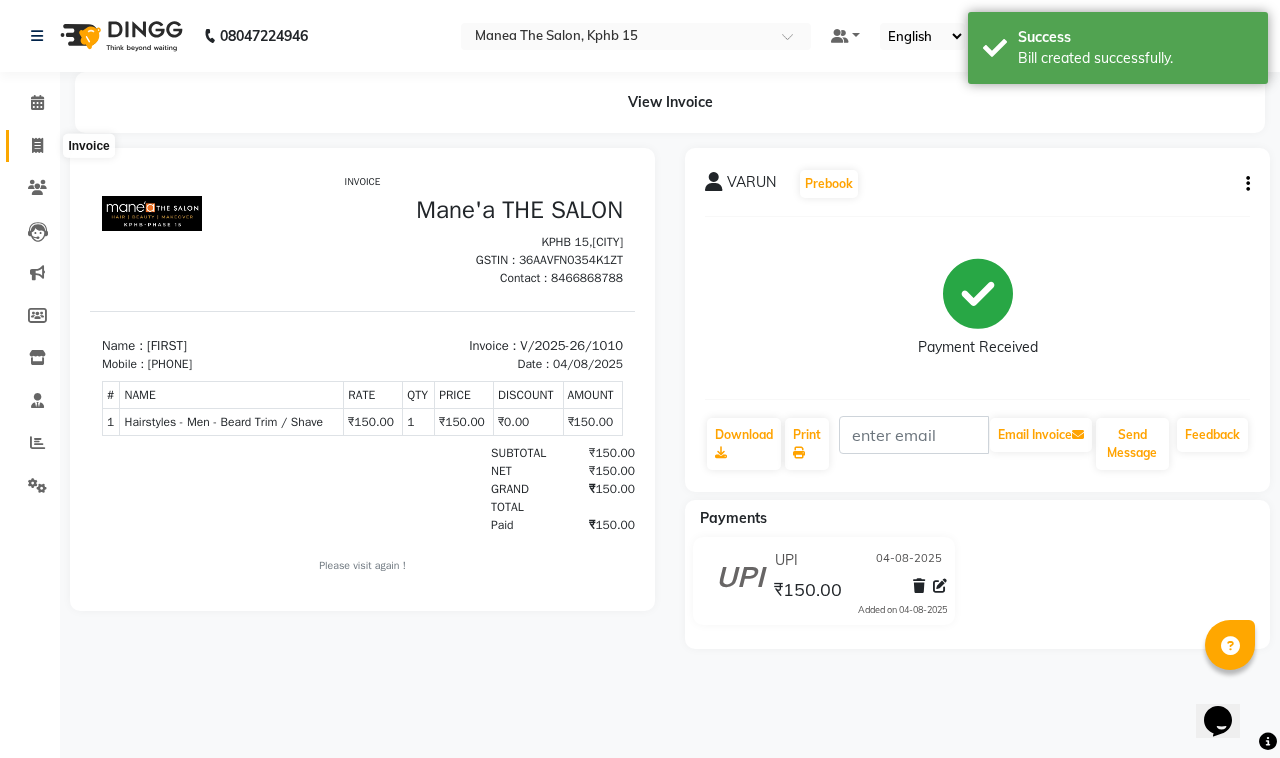 click 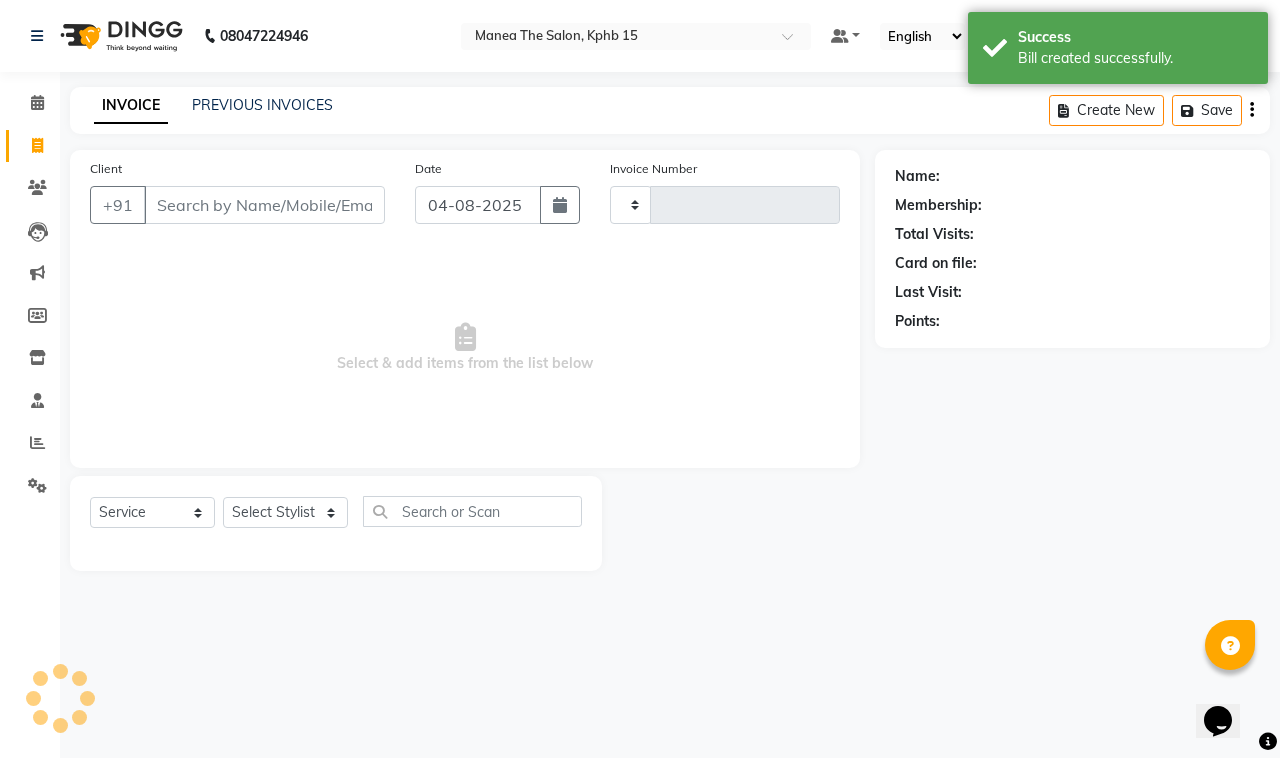 type on "1011" 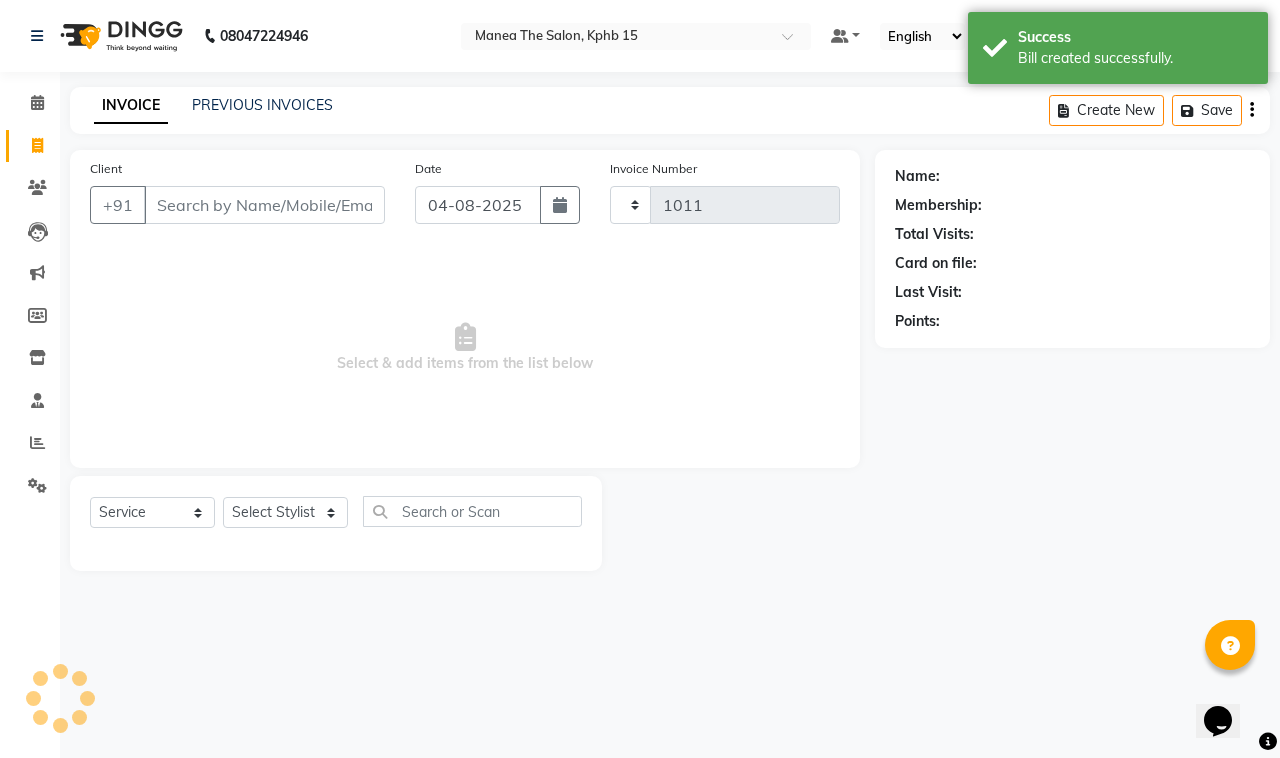 select on "7321" 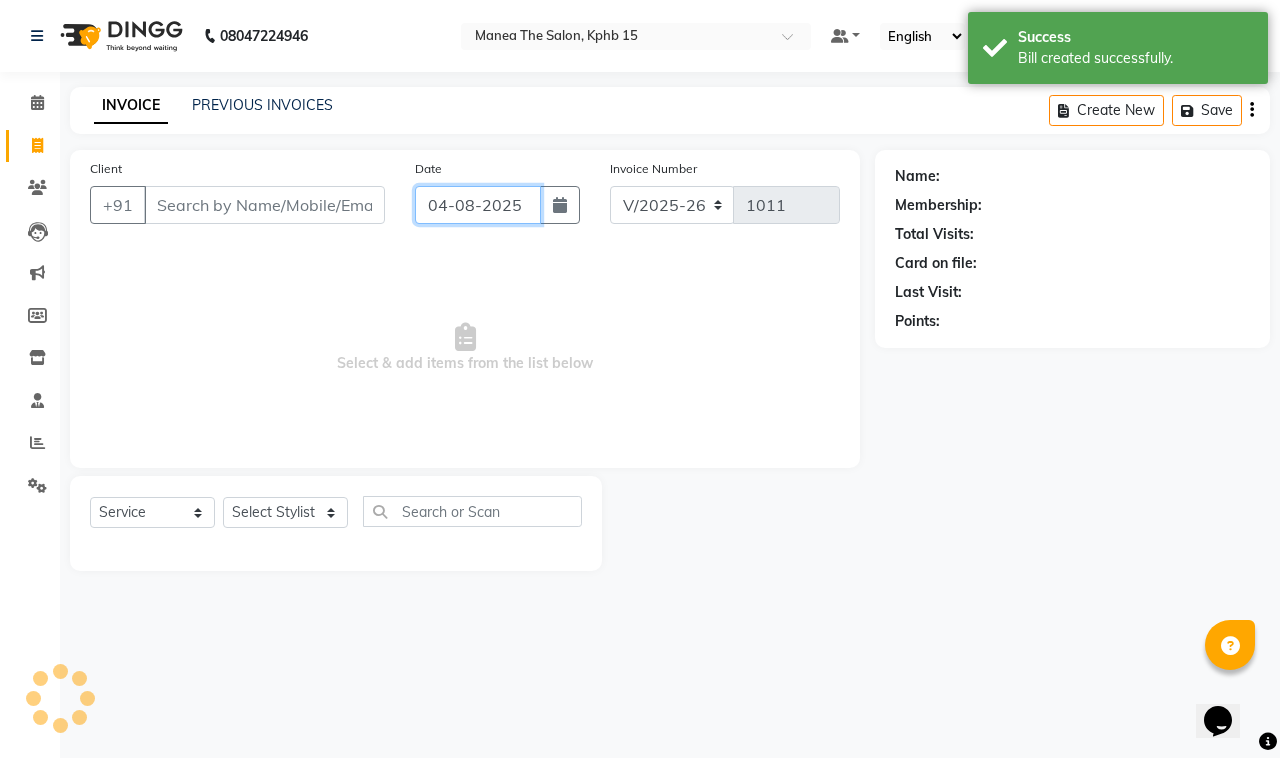 click on "04-08-2025" 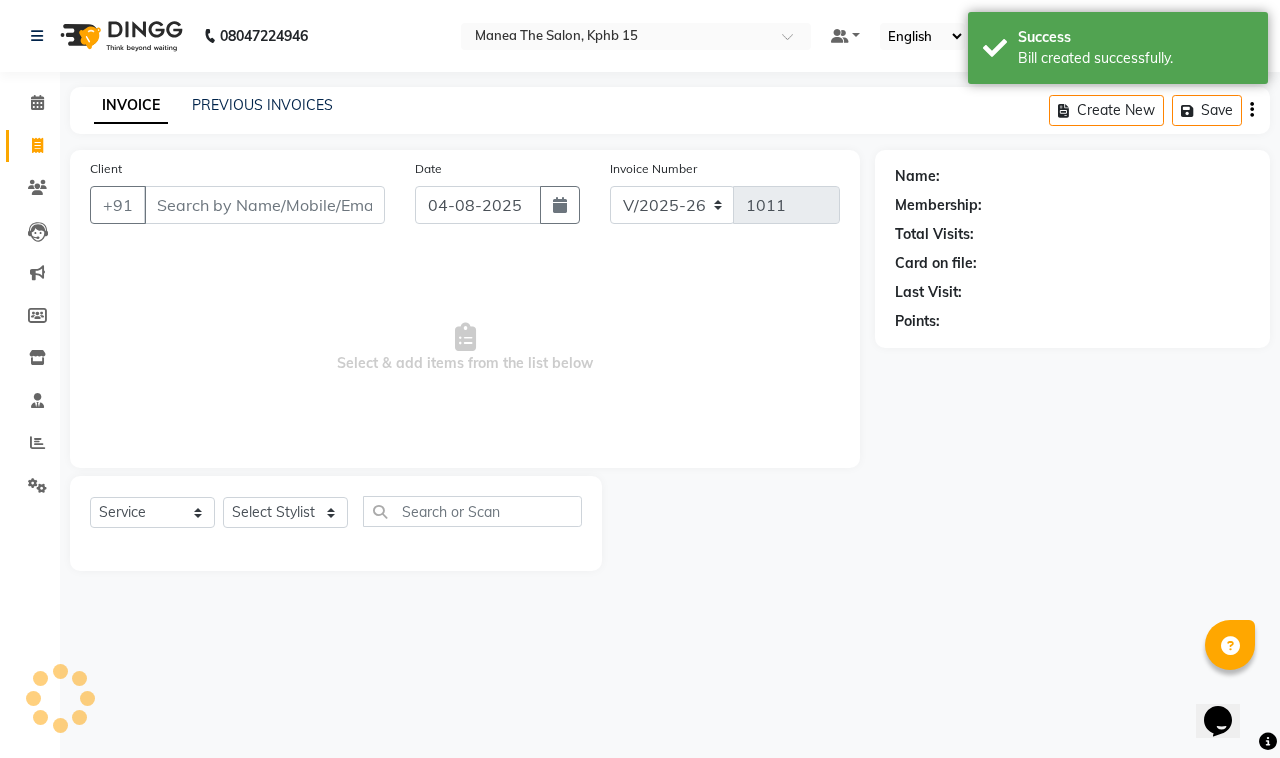 select on "8" 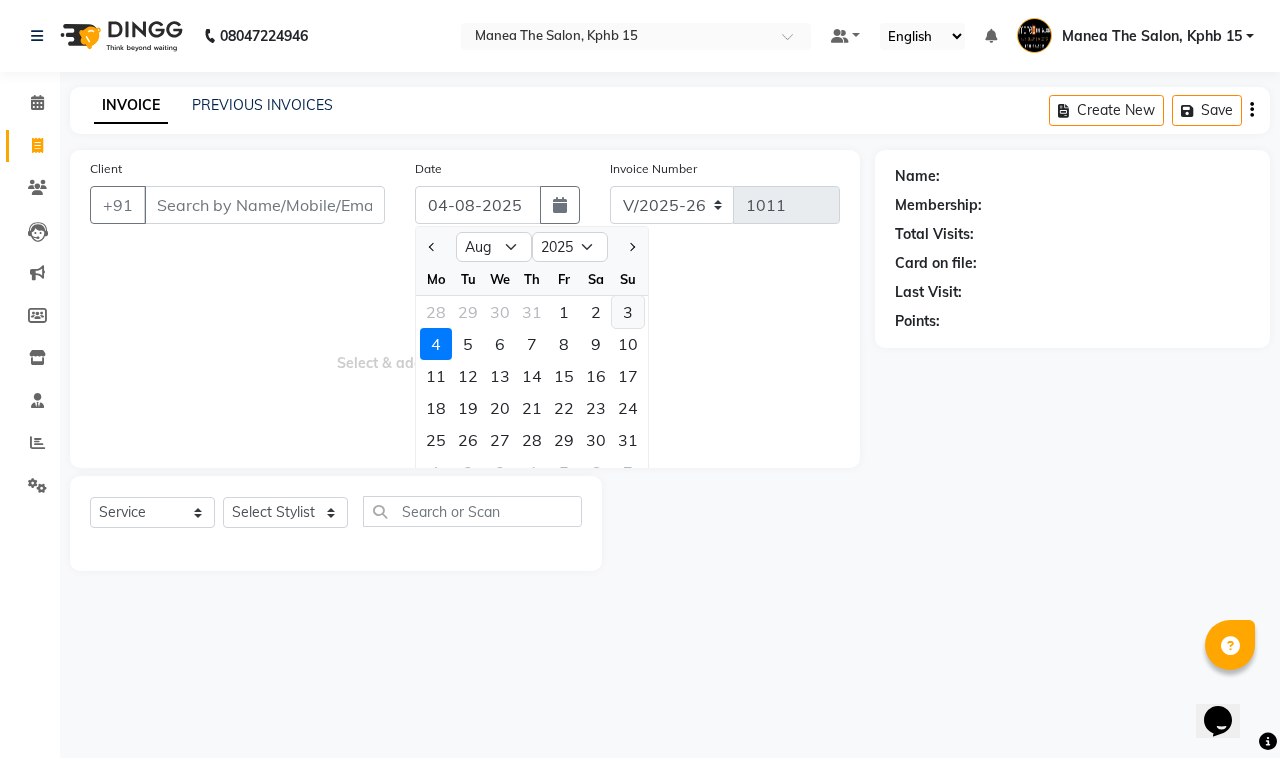 click on "3" 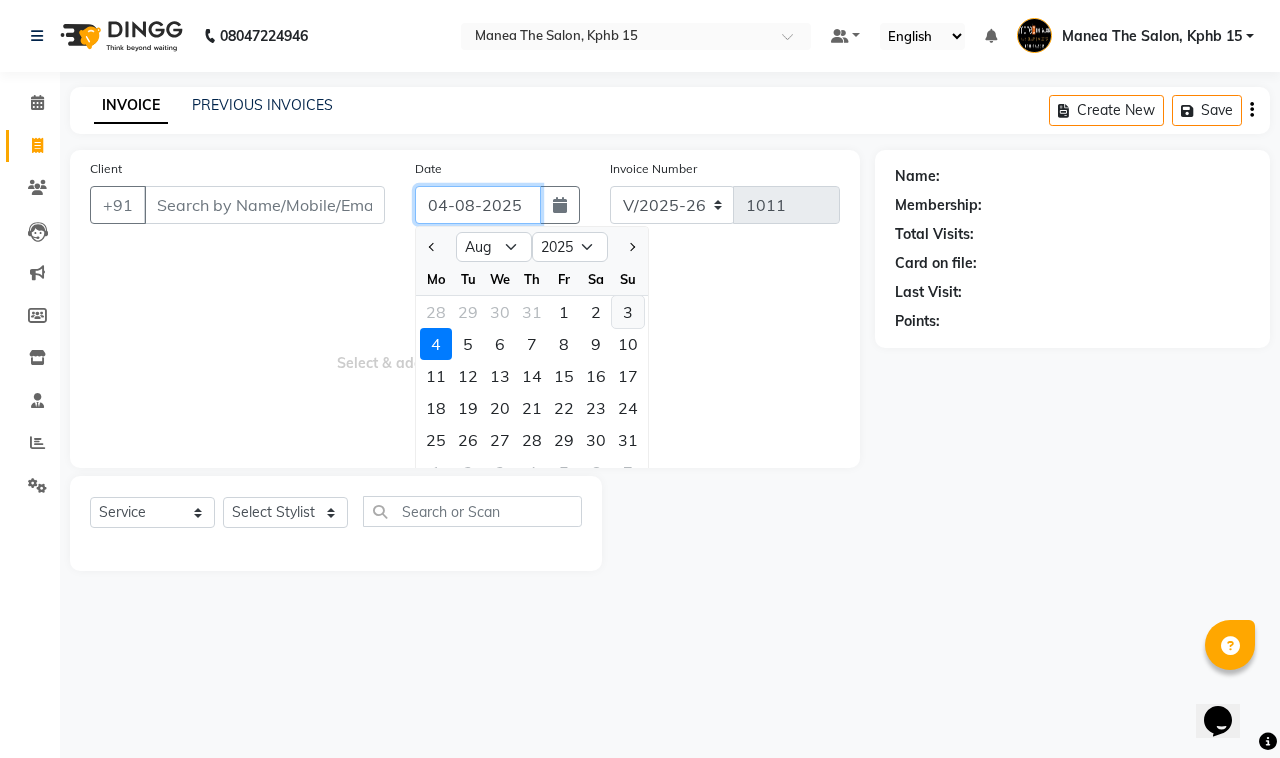 type on "03-08-2025" 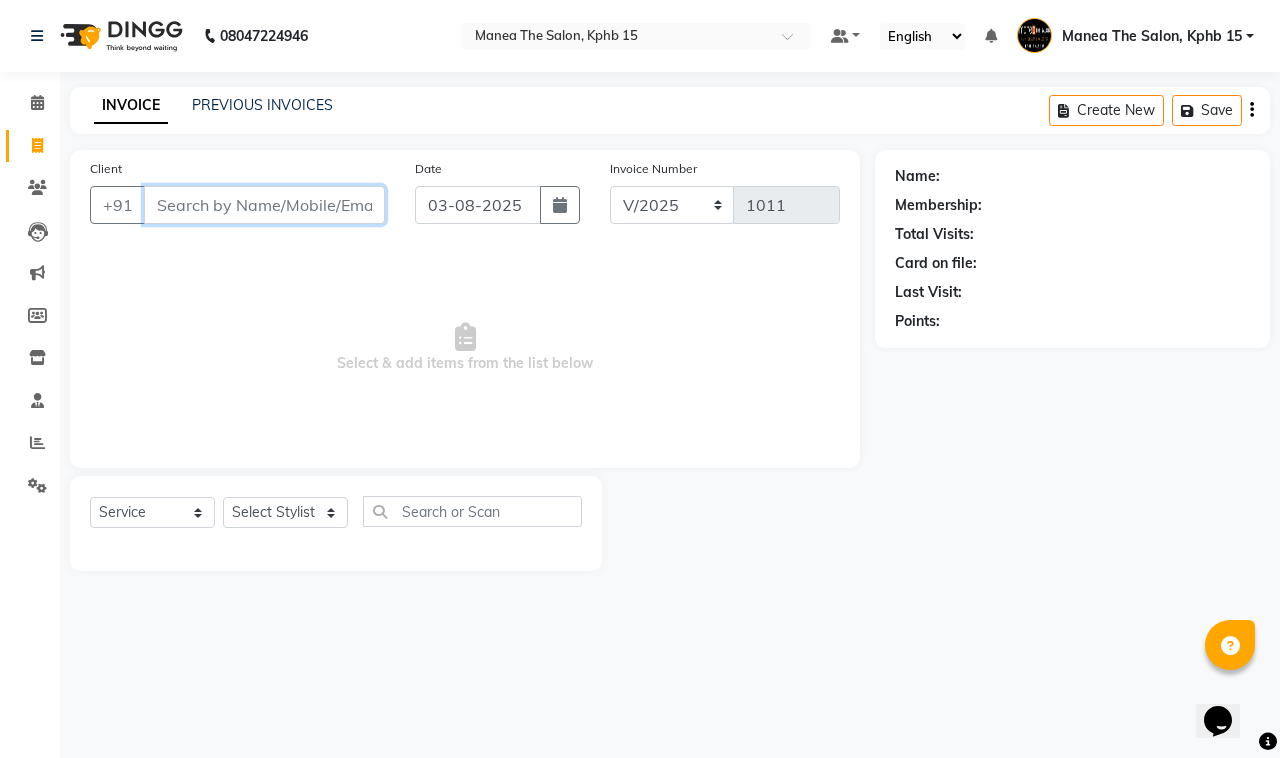 click on "Client" at bounding box center (264, 205) 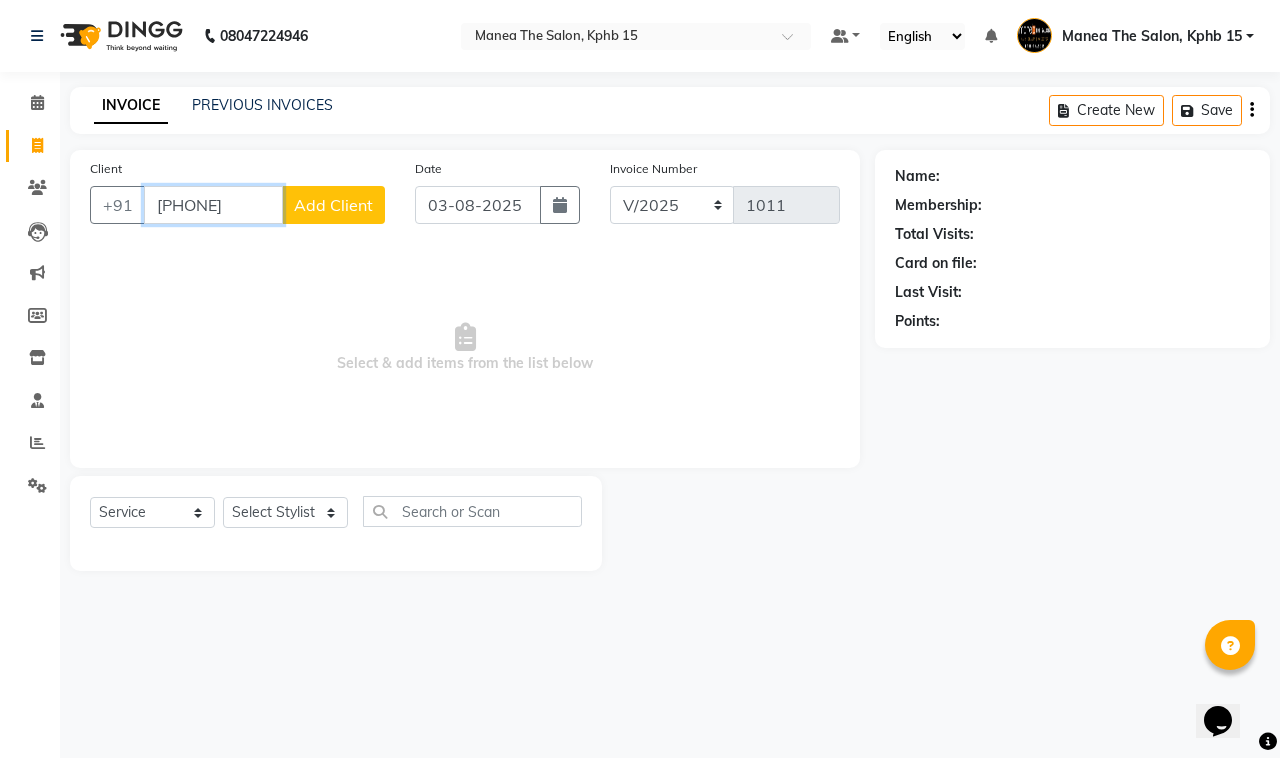 type on "[PHONE]" 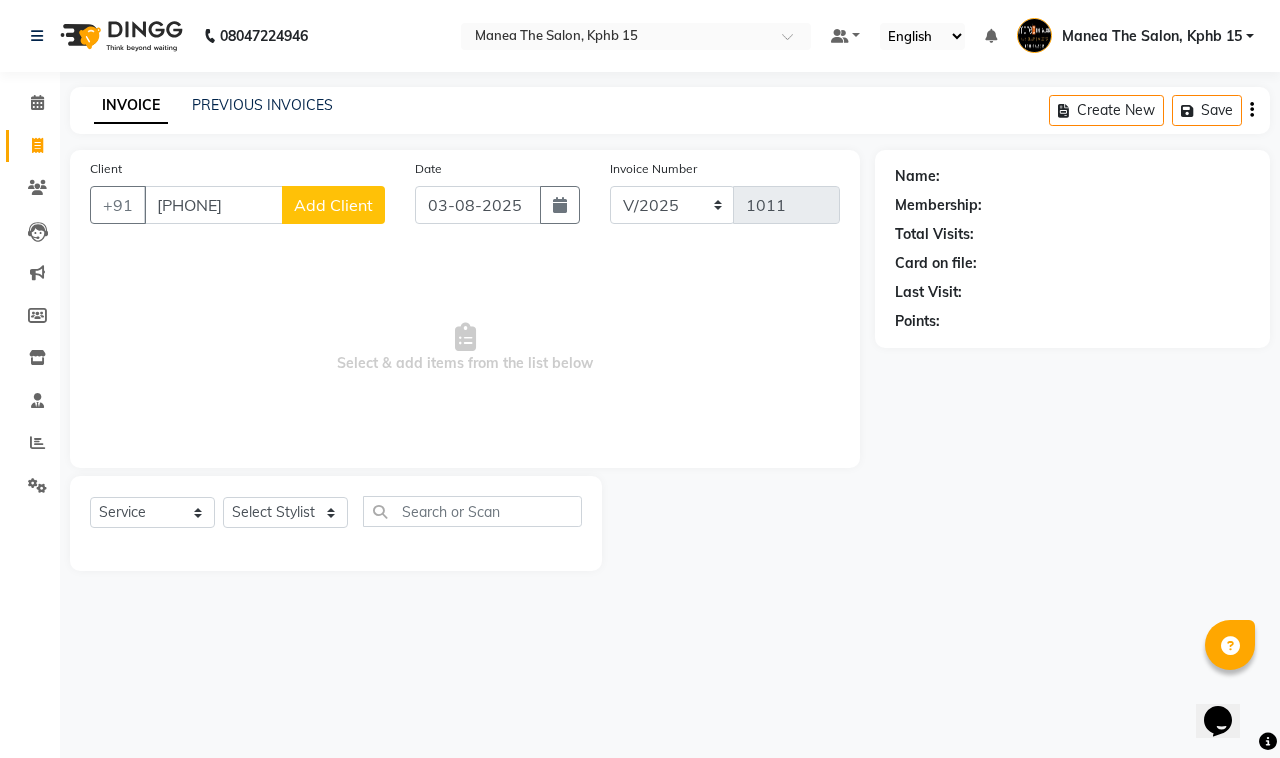 click on "Add Client" 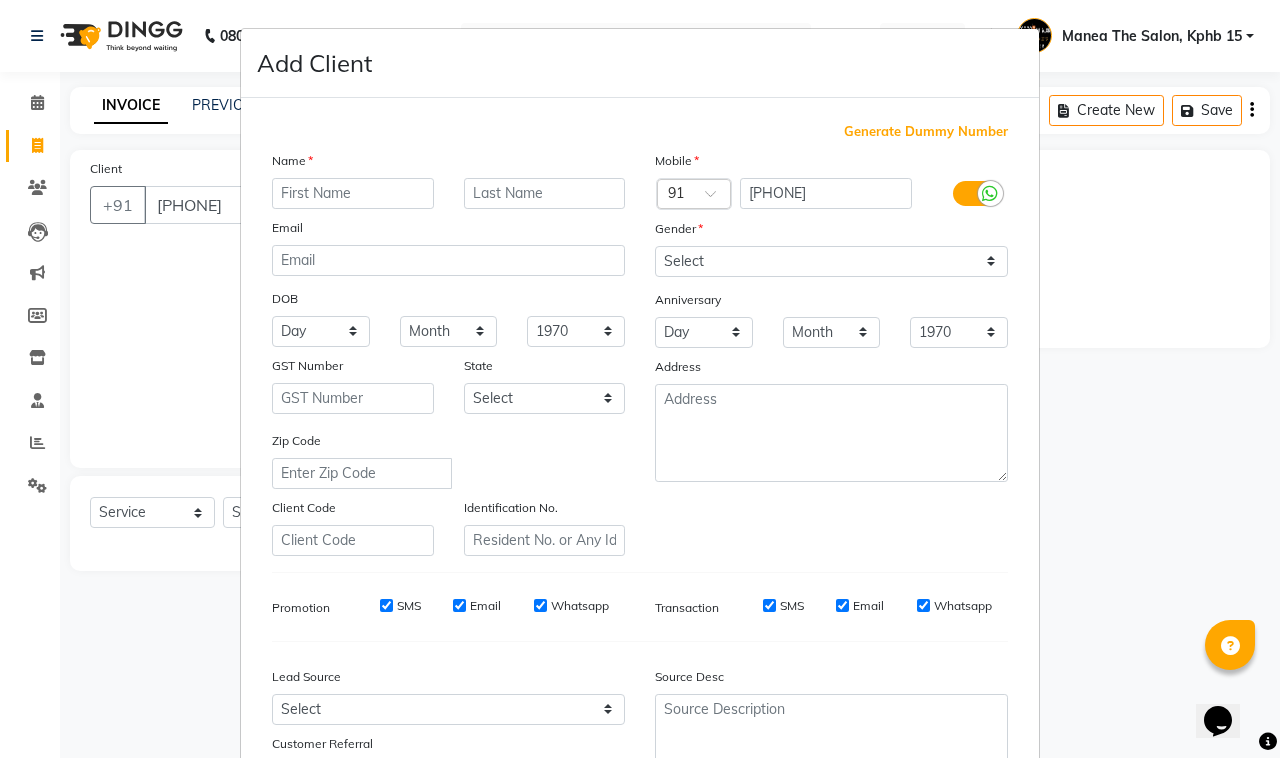 click at bounding box center (353, 193) 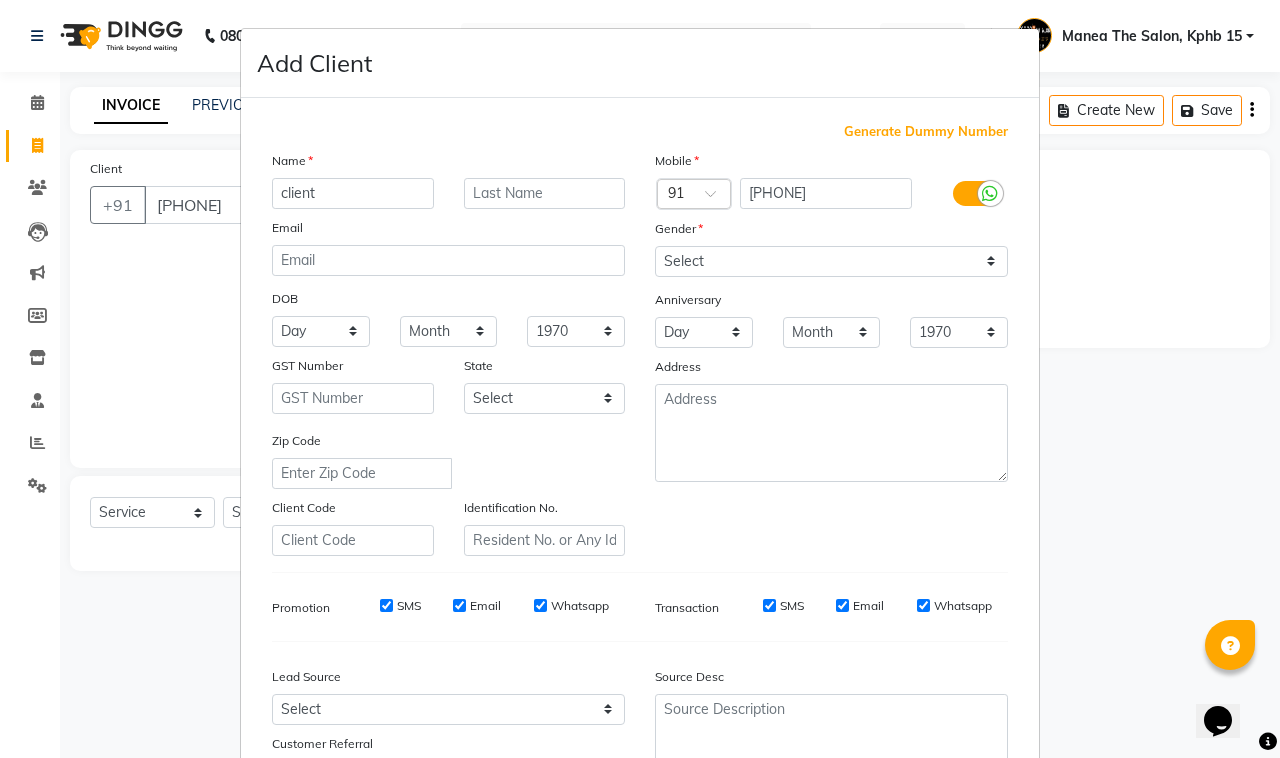 type on "client" 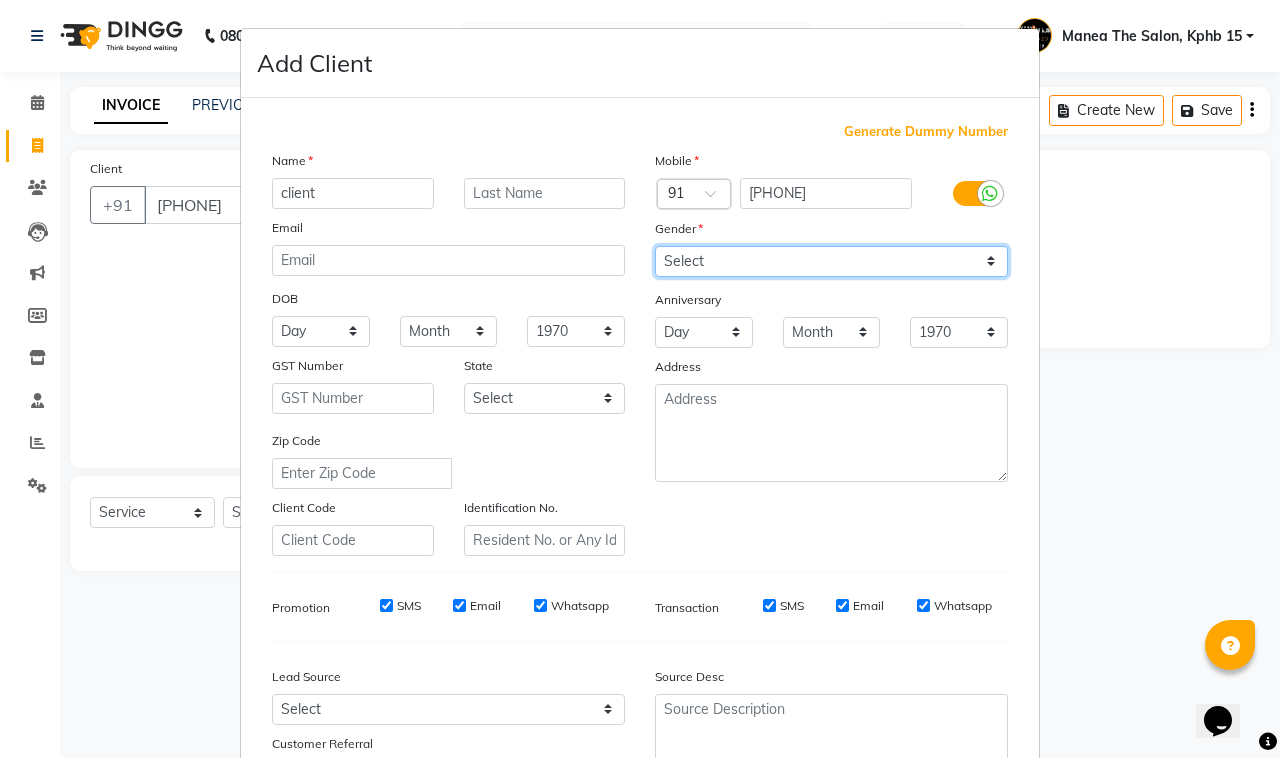 click on "Select Male Female Other Prefer Not To Say" at bounding box center [831, 261] 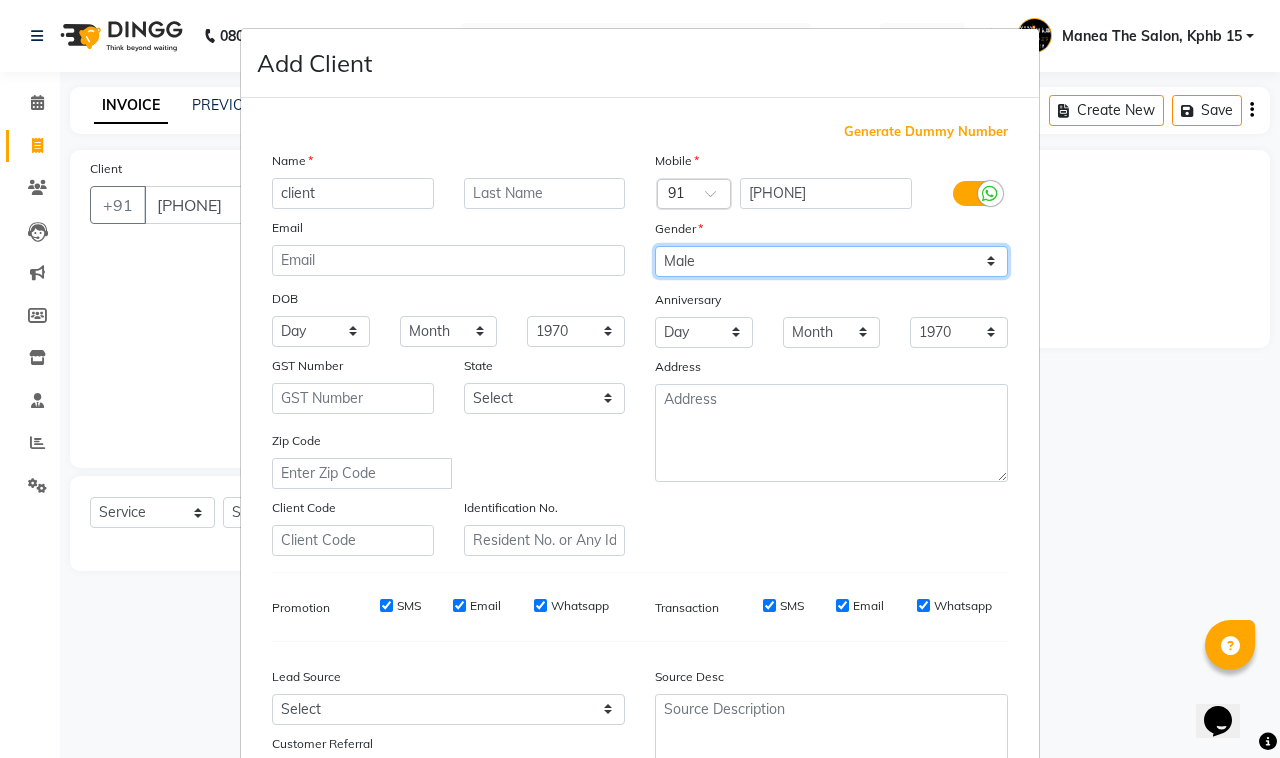 click on "Select Male Female Other Prefer Not To Say" at bounding box center [831, 261] 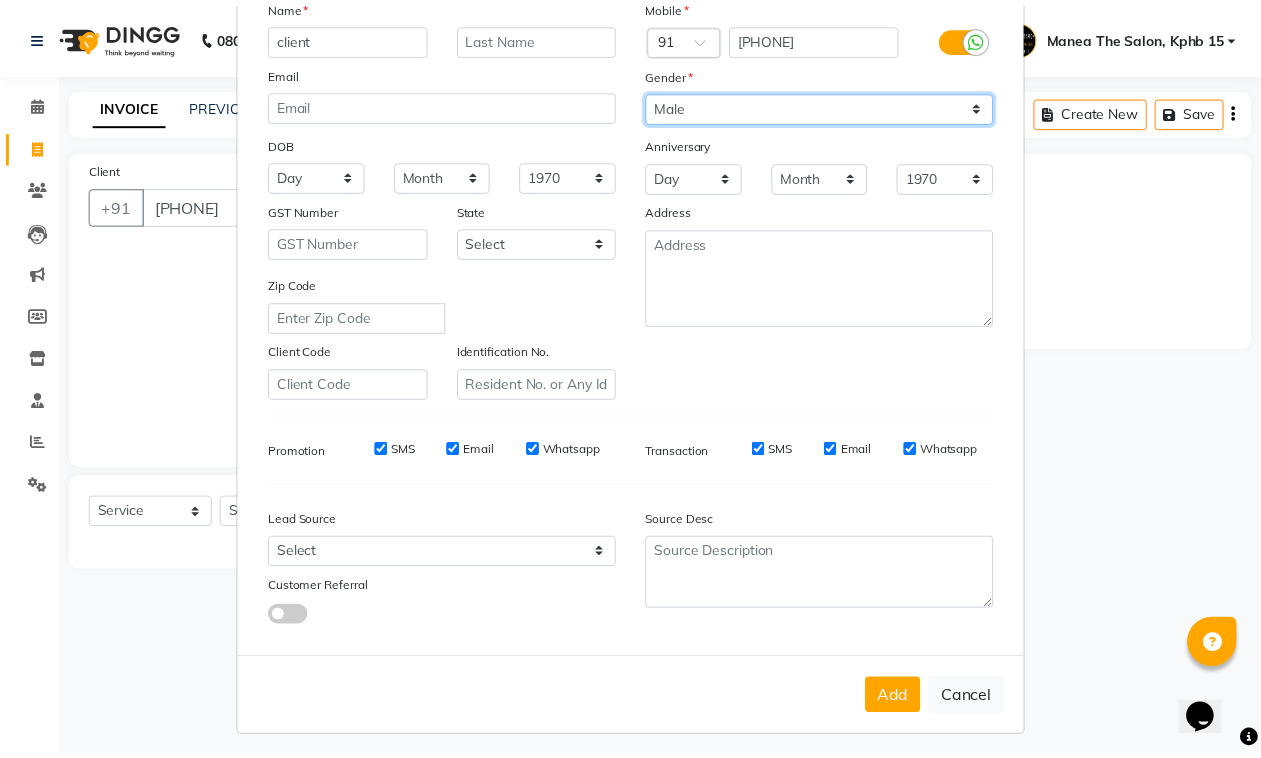 scroll, scrollTop: 157, scrollLeft: 0, axis: vertical 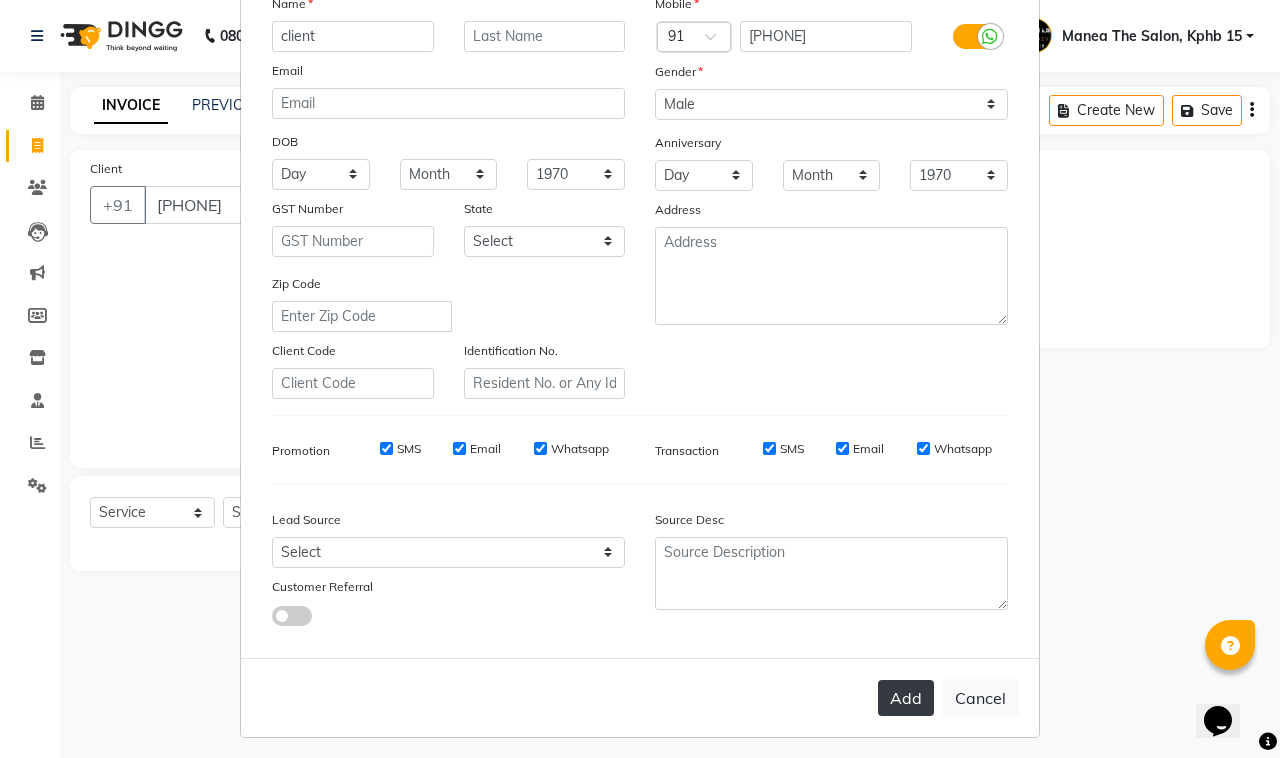 click on "Add" at bounding box center (906, 698) 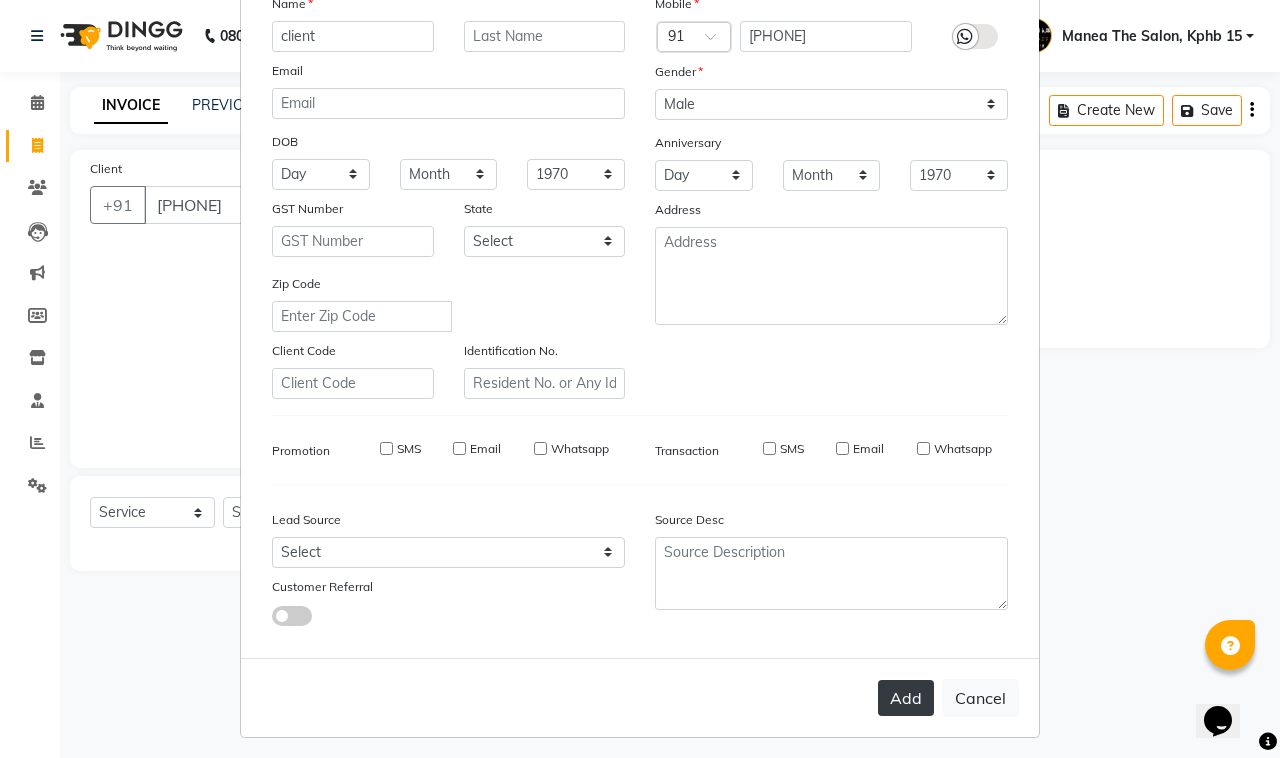 type 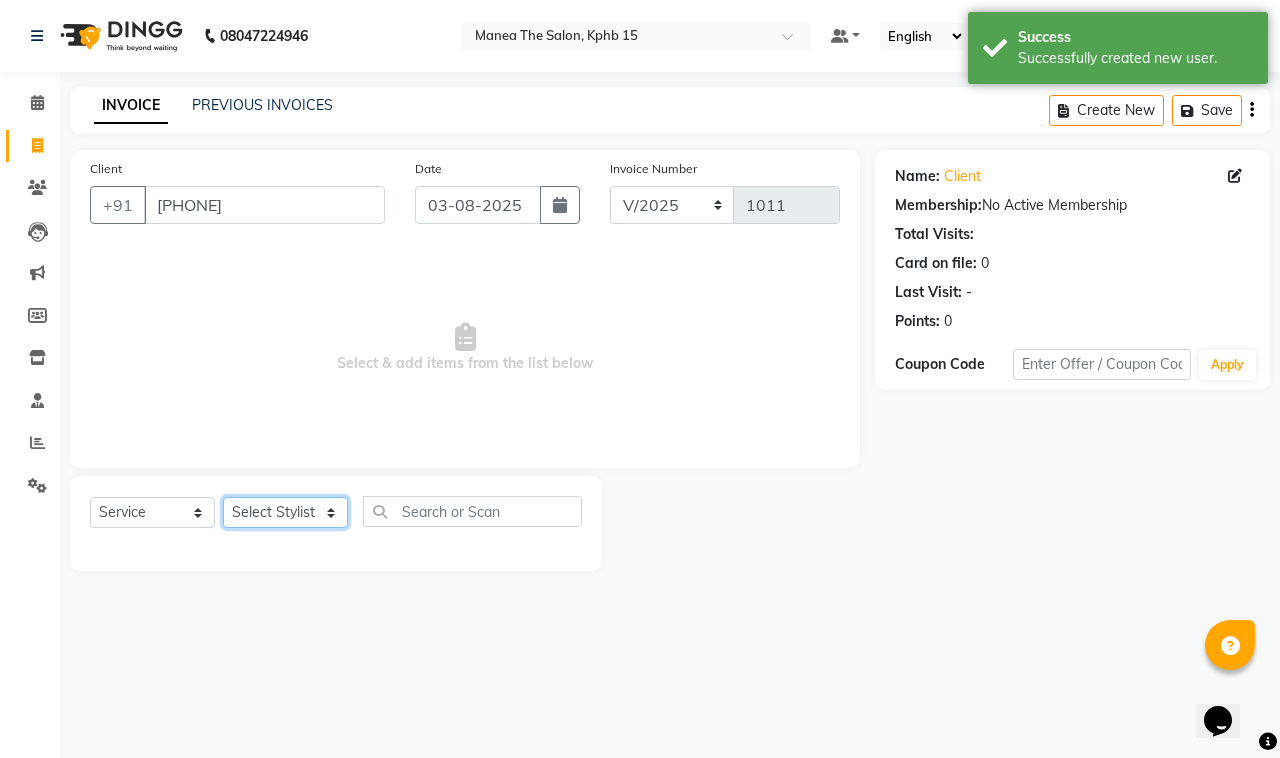 click on "Select Stylist Ayan  MUZAMMIL Nikhil  nitu Raghu Roopa  Shrisha Teju" 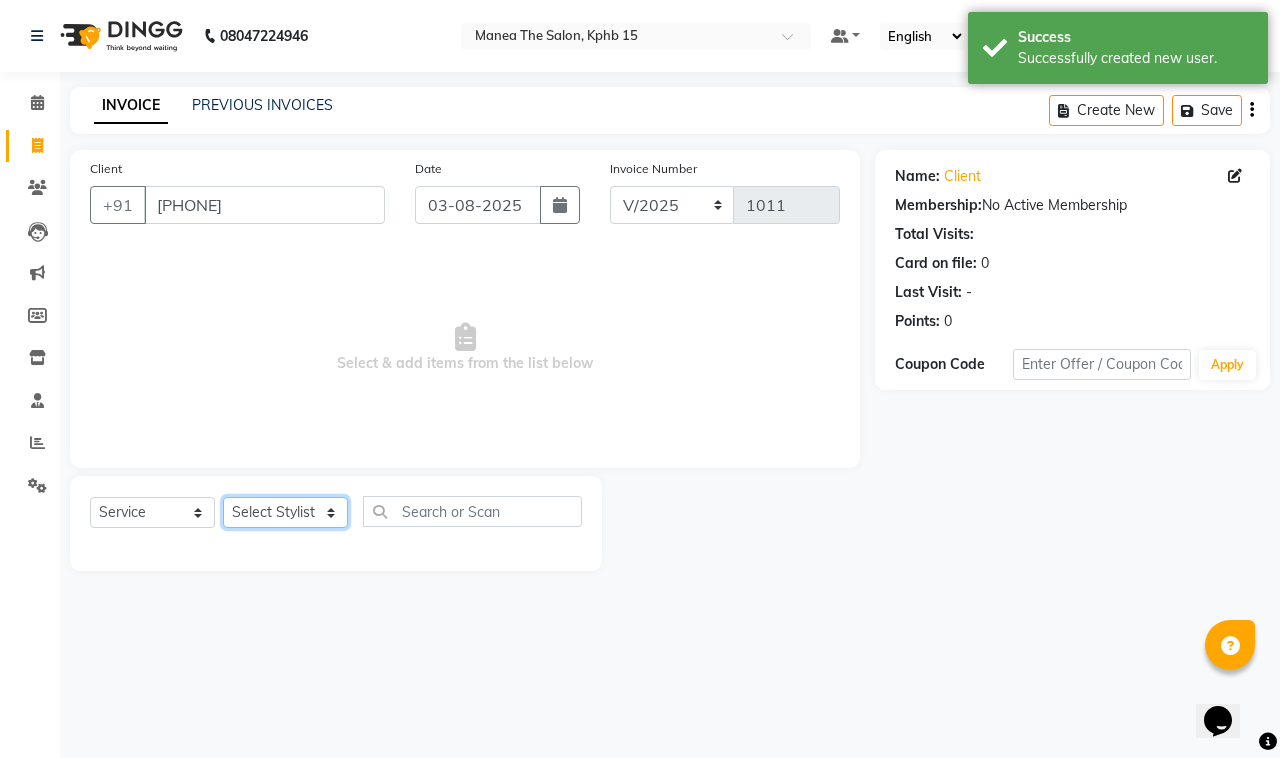 select on "[PHONE]" 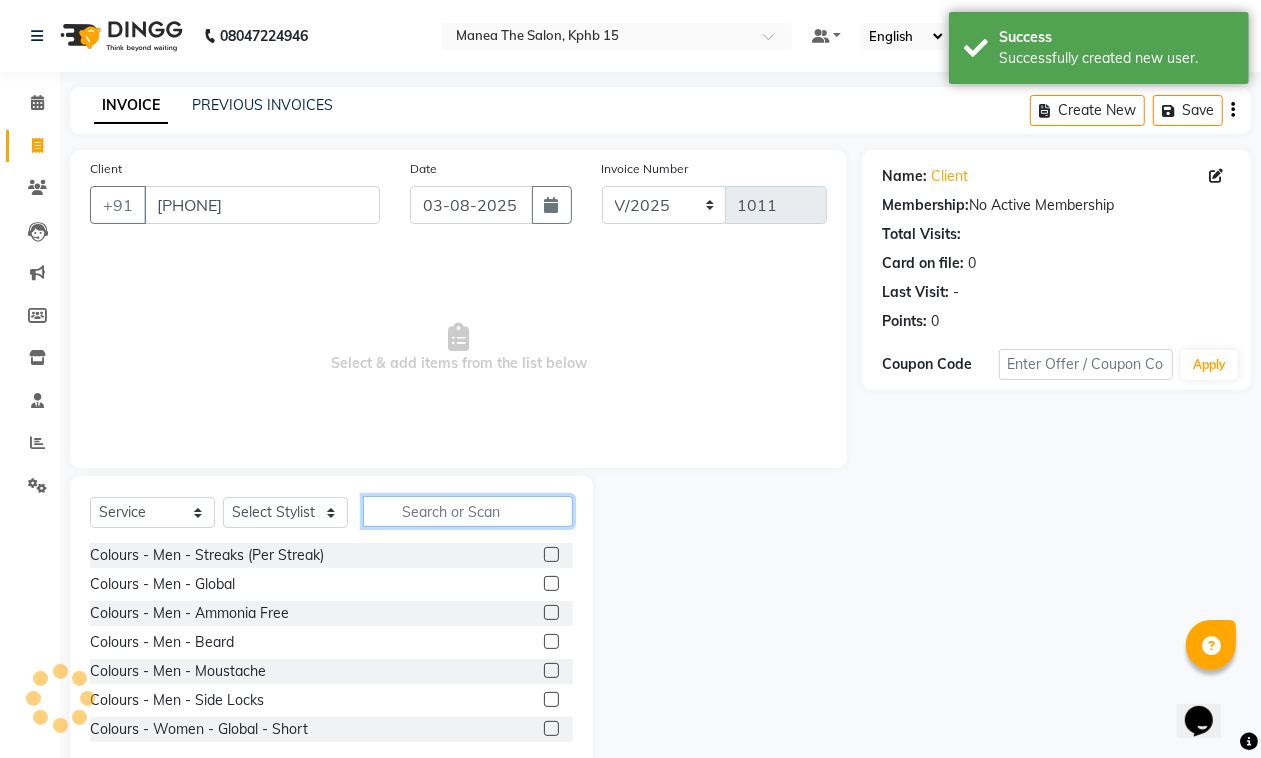 click 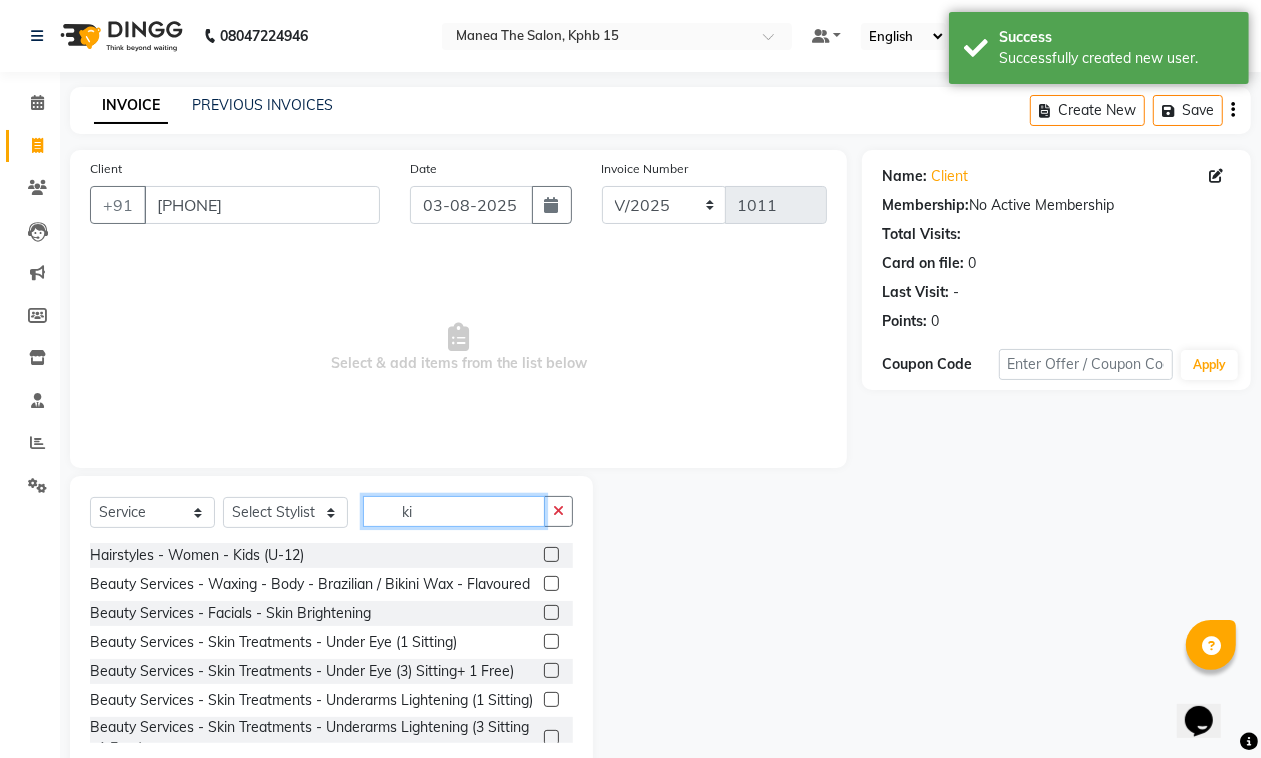 type on "ki" 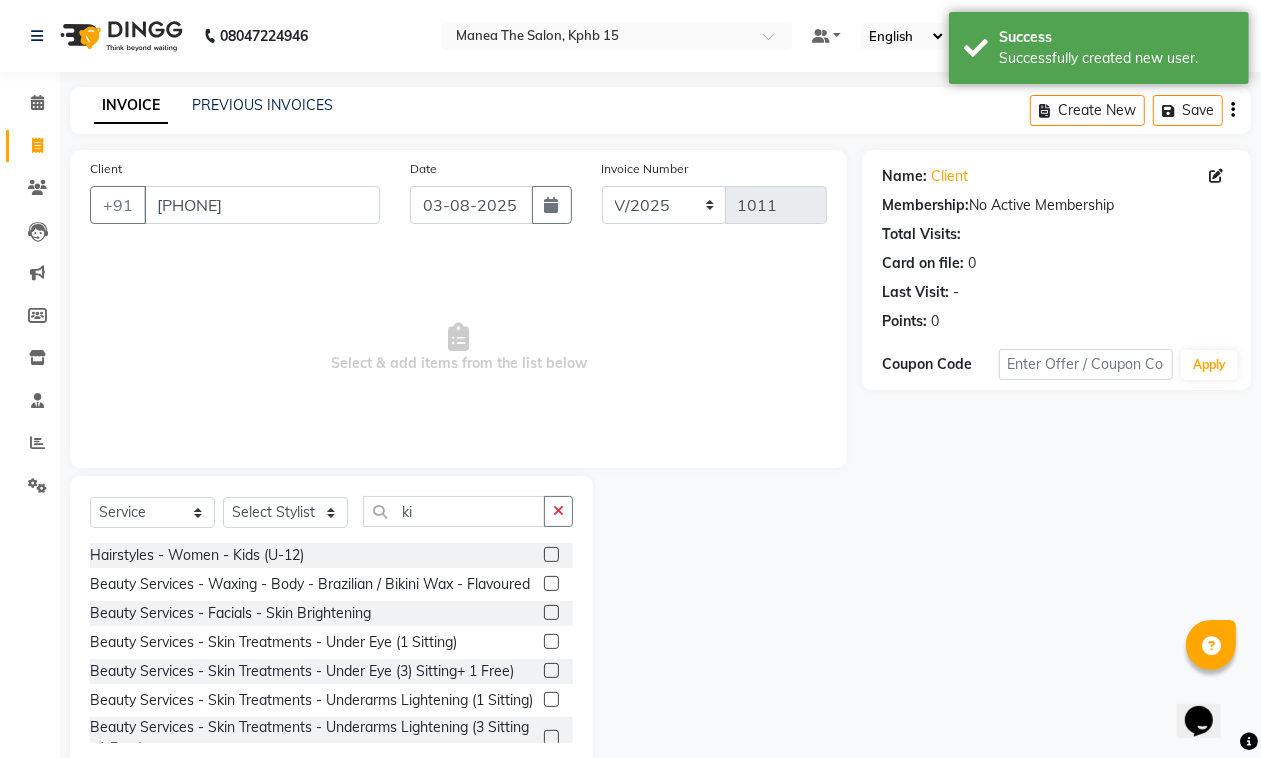 click 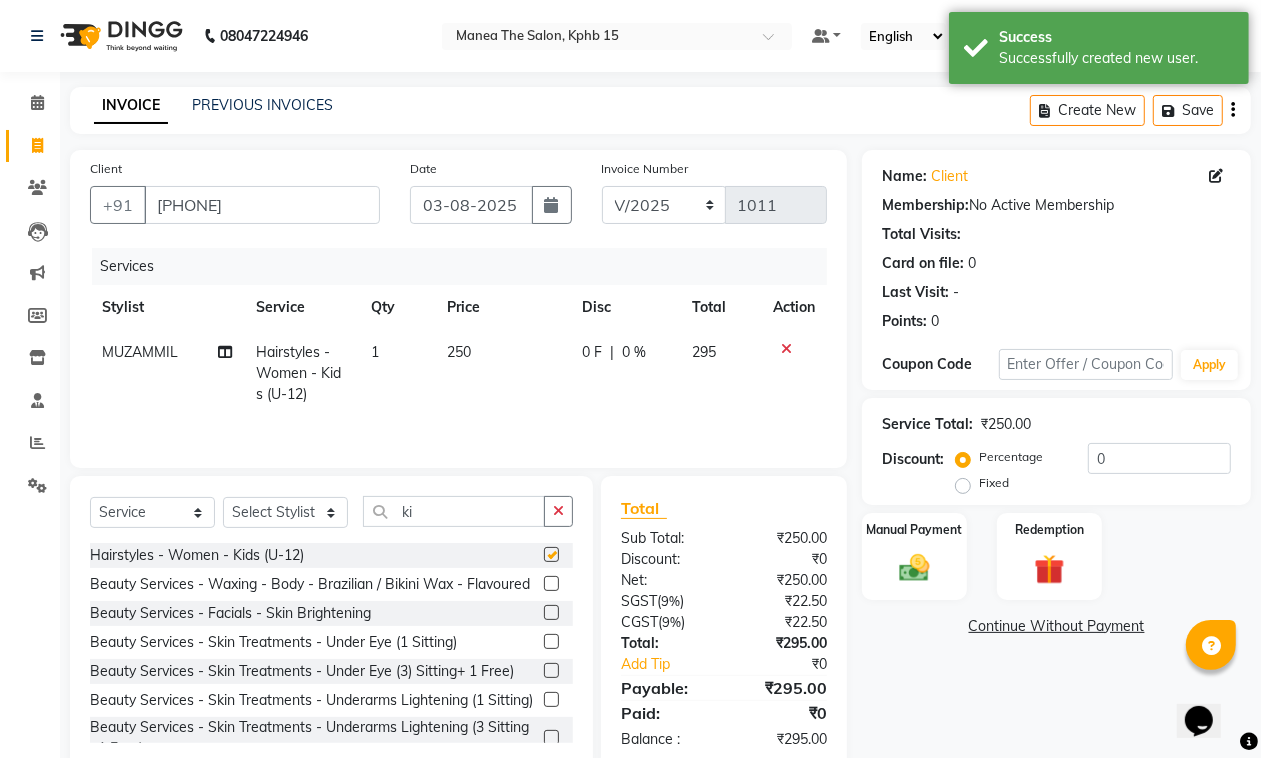 checkbox on "false" 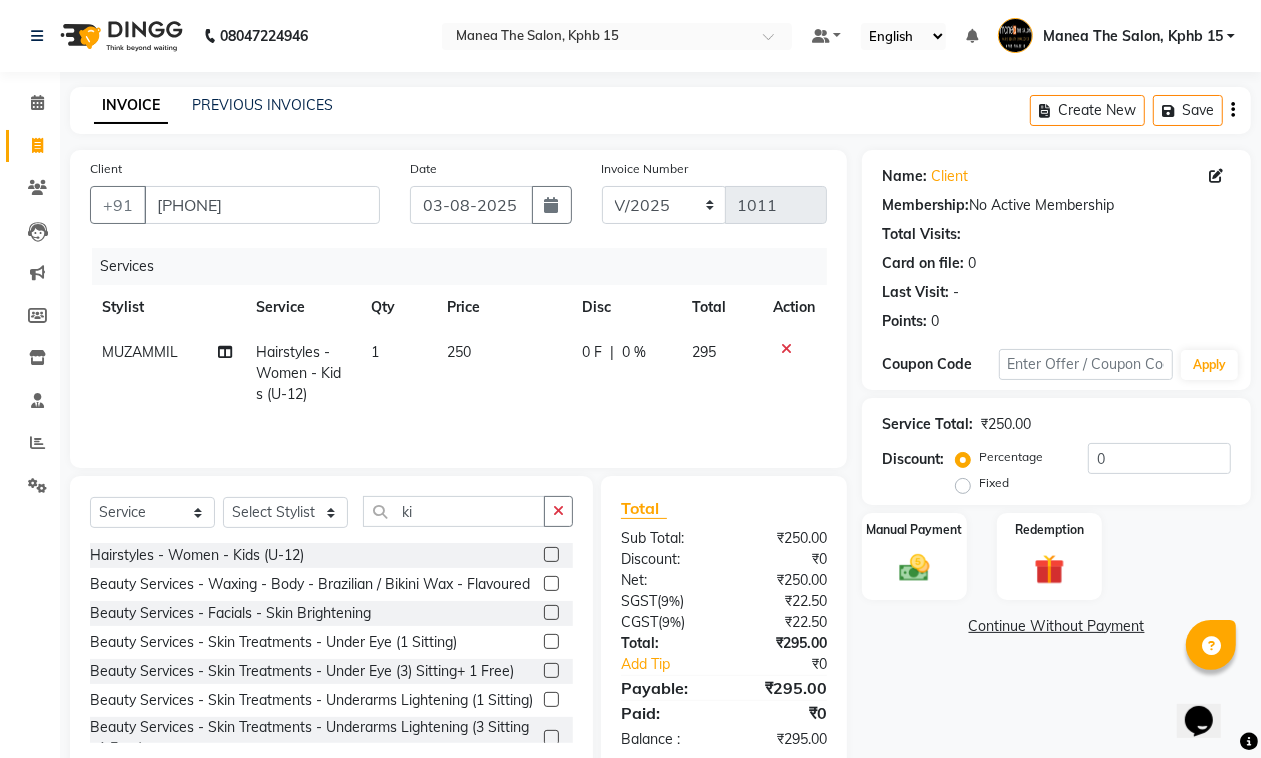 click on "Create New   Save" 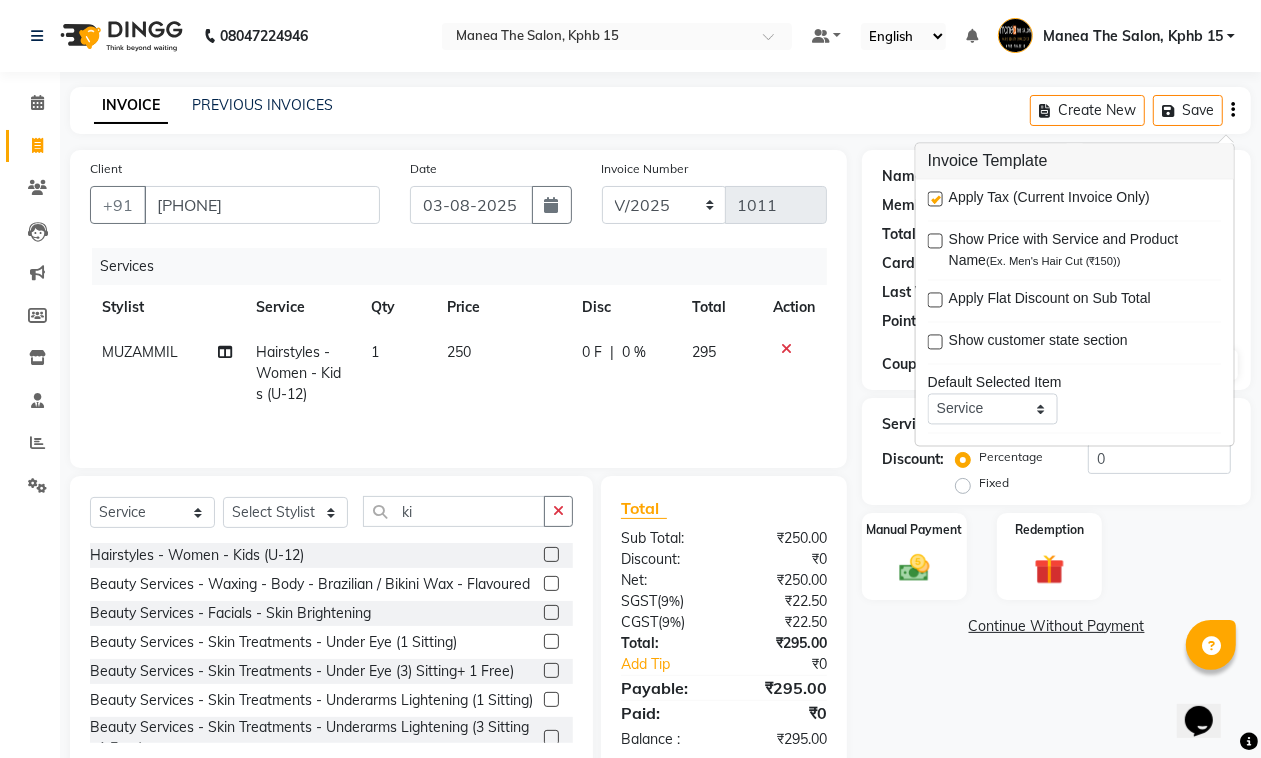 click at bounding box center (935, 199) 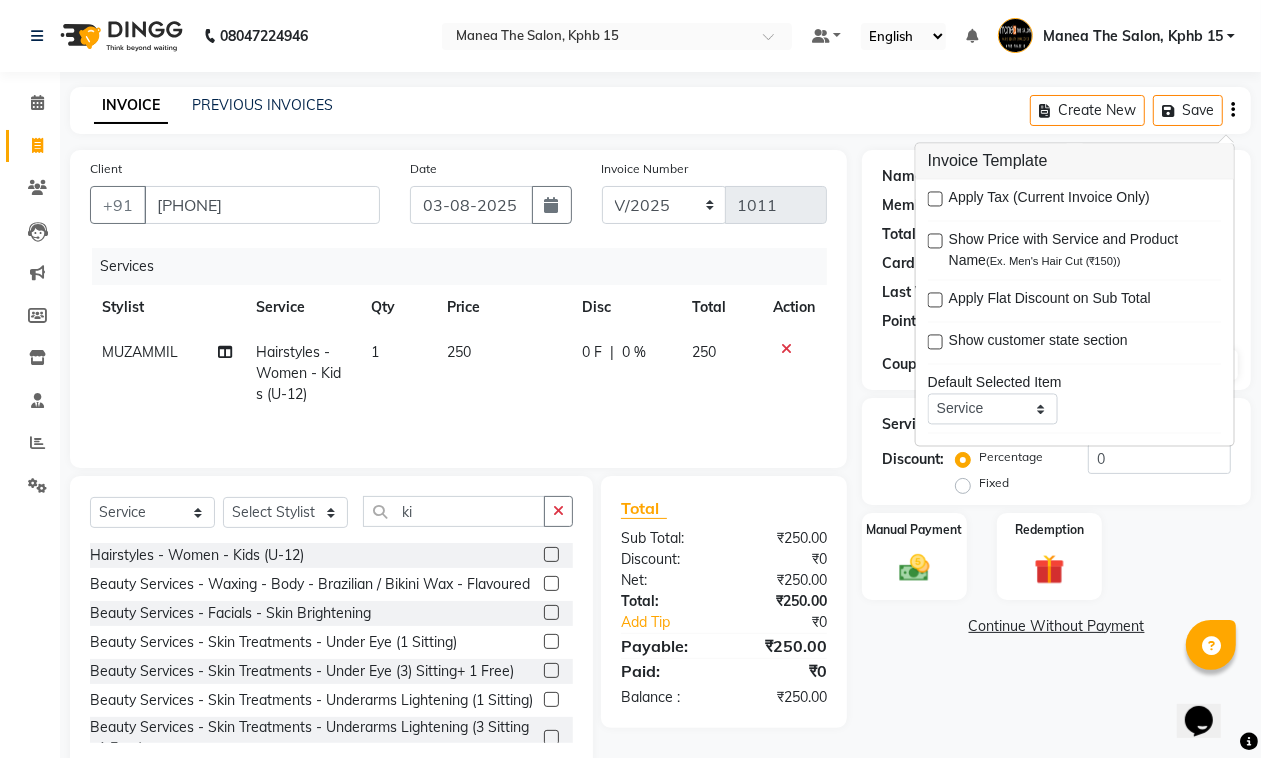 click on "Total Sub Total: ₹250.00 Discount: ₹0 Net: ₹250.00 Total: ₹250.00 Add Tip ₹0 Payable: ₹250.00 Paid: ₹0 Balance   : ₹250.00" 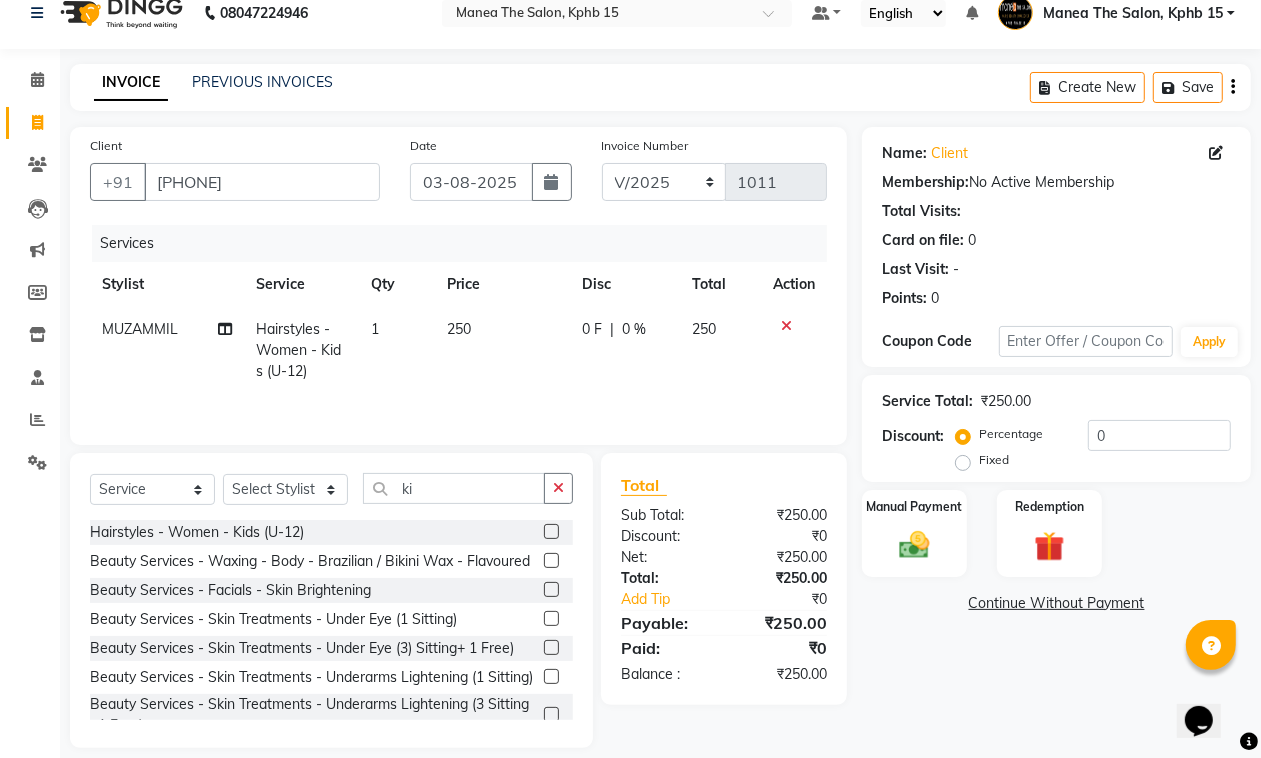 scroll, scrollTop: 46, scrollLeft: 0, axis: vertical 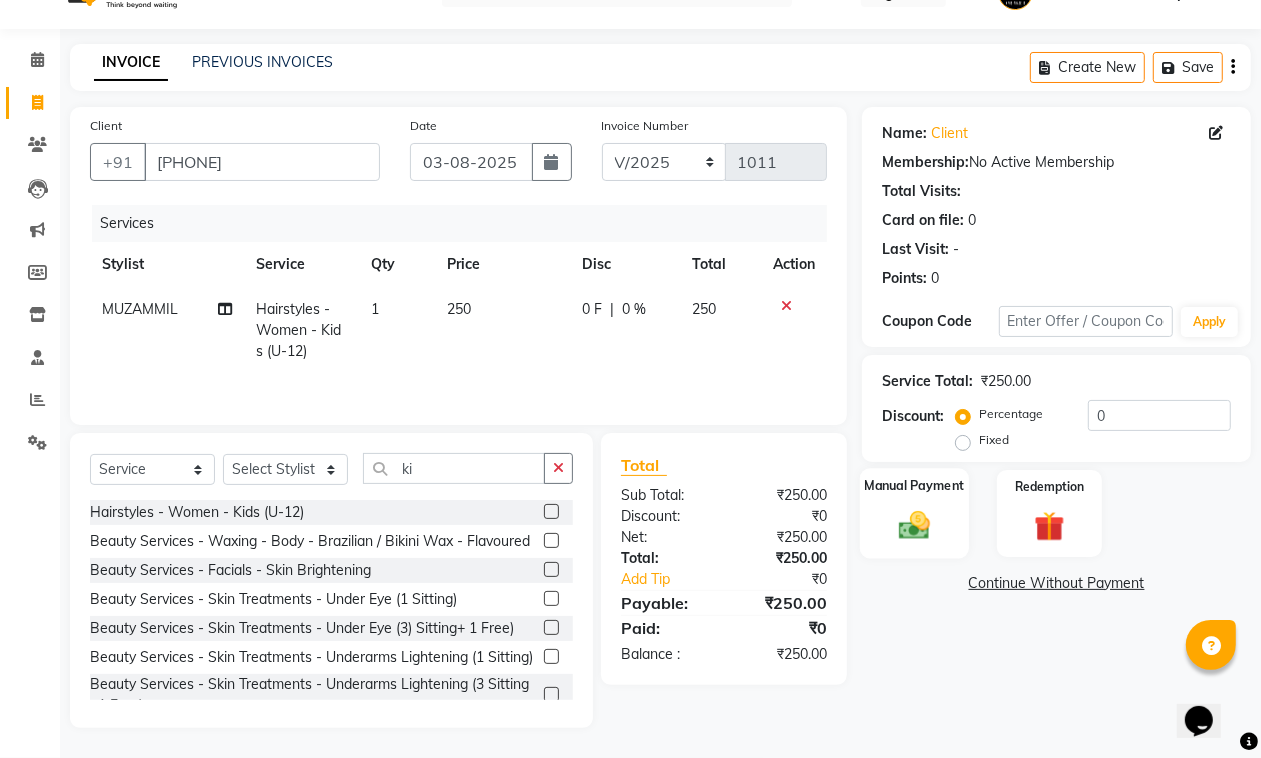click on "Manual Payment" 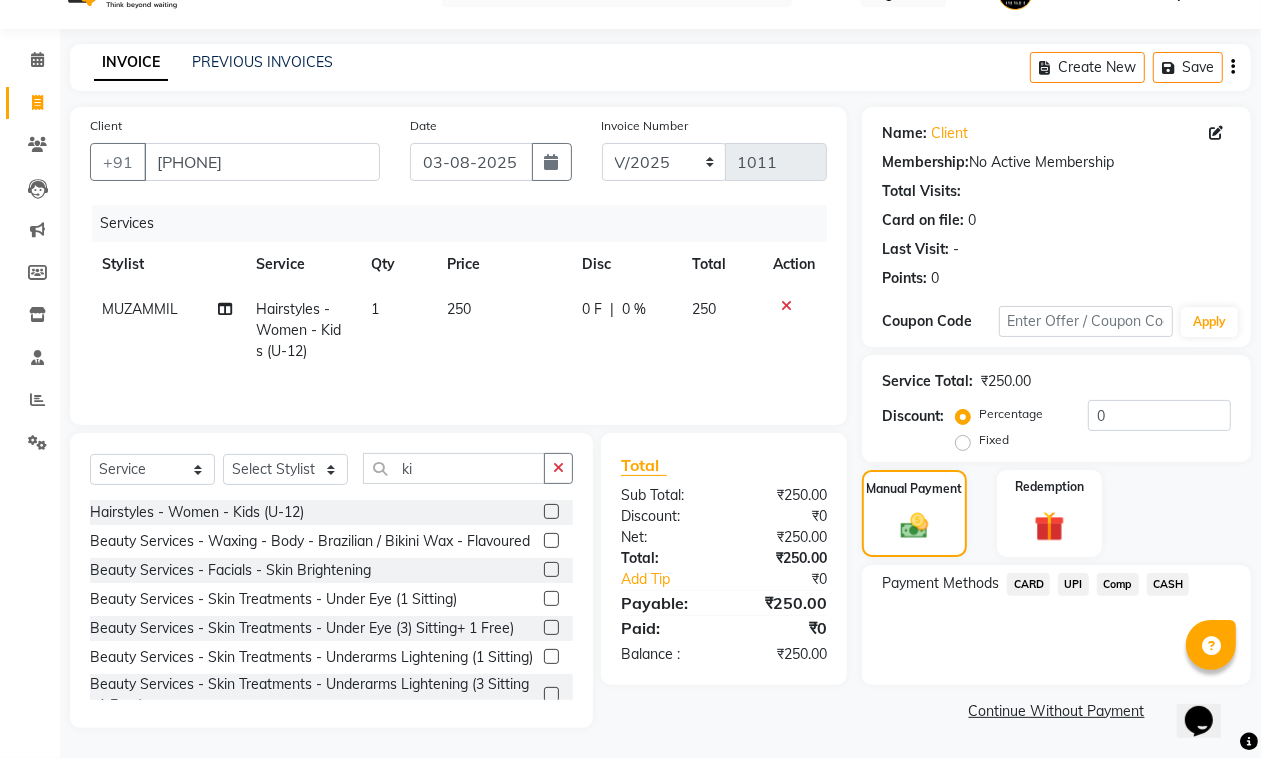 click on "UPI" 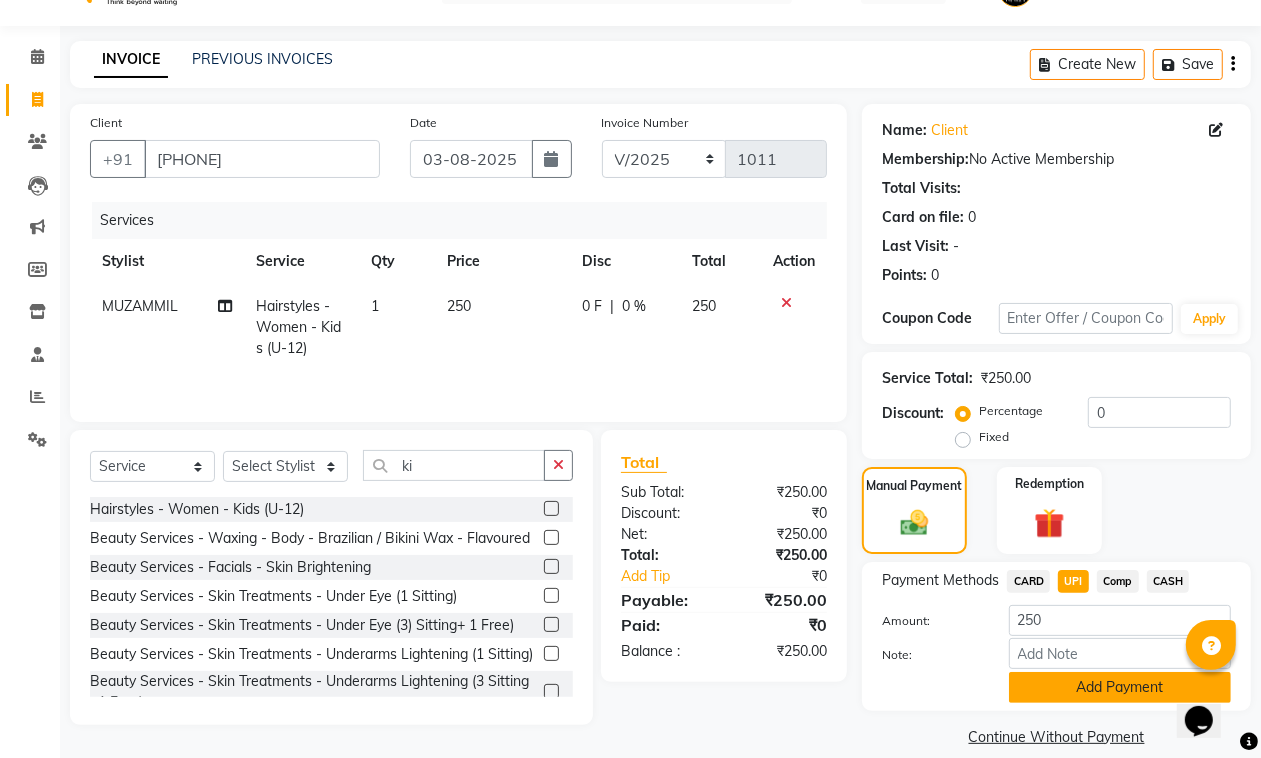 click on "Add Payment" 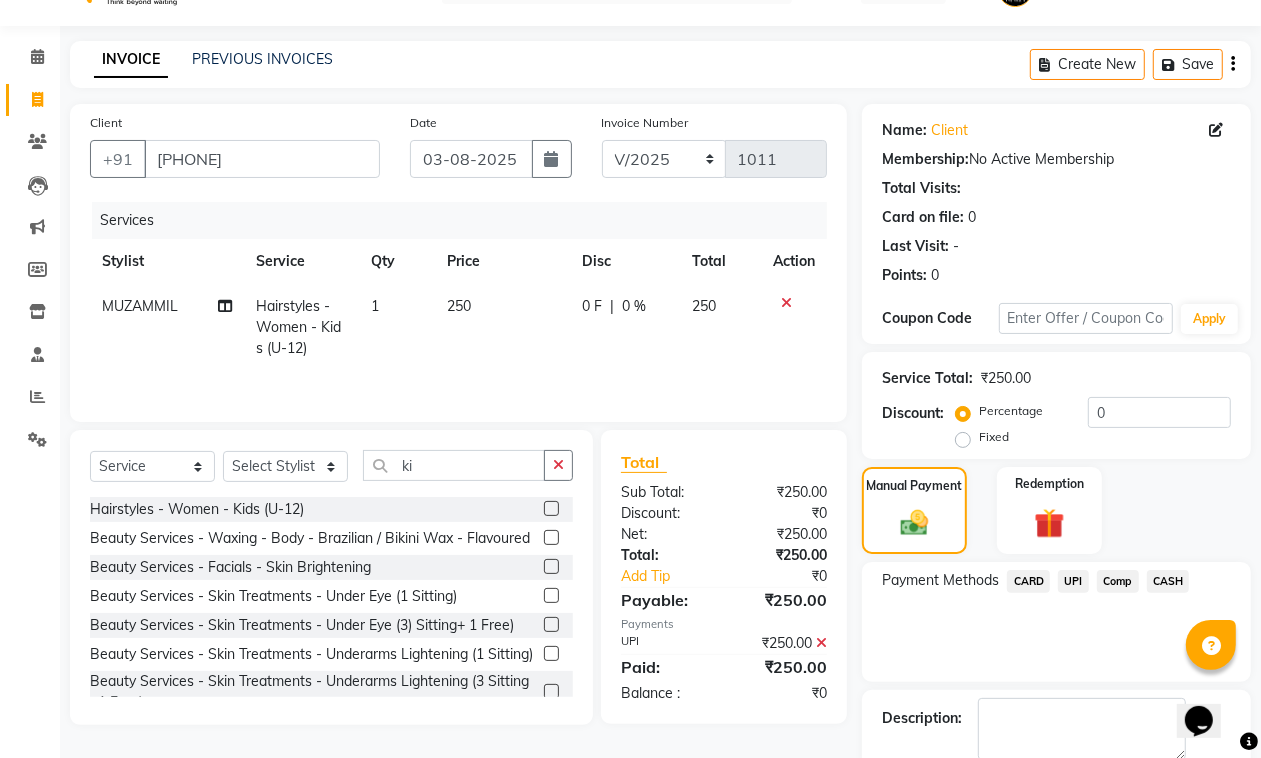 scroll, scrollTop: 153, scrollLeft: 0, axis: vertical 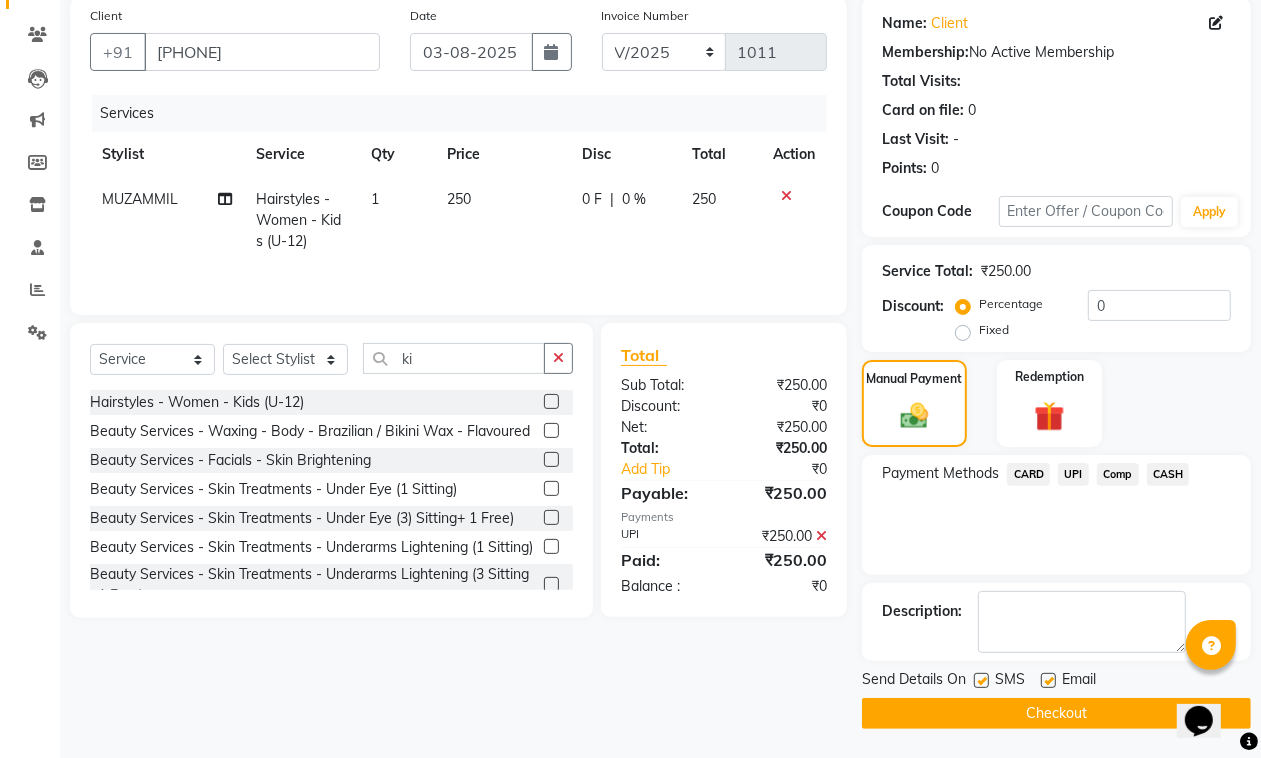 click 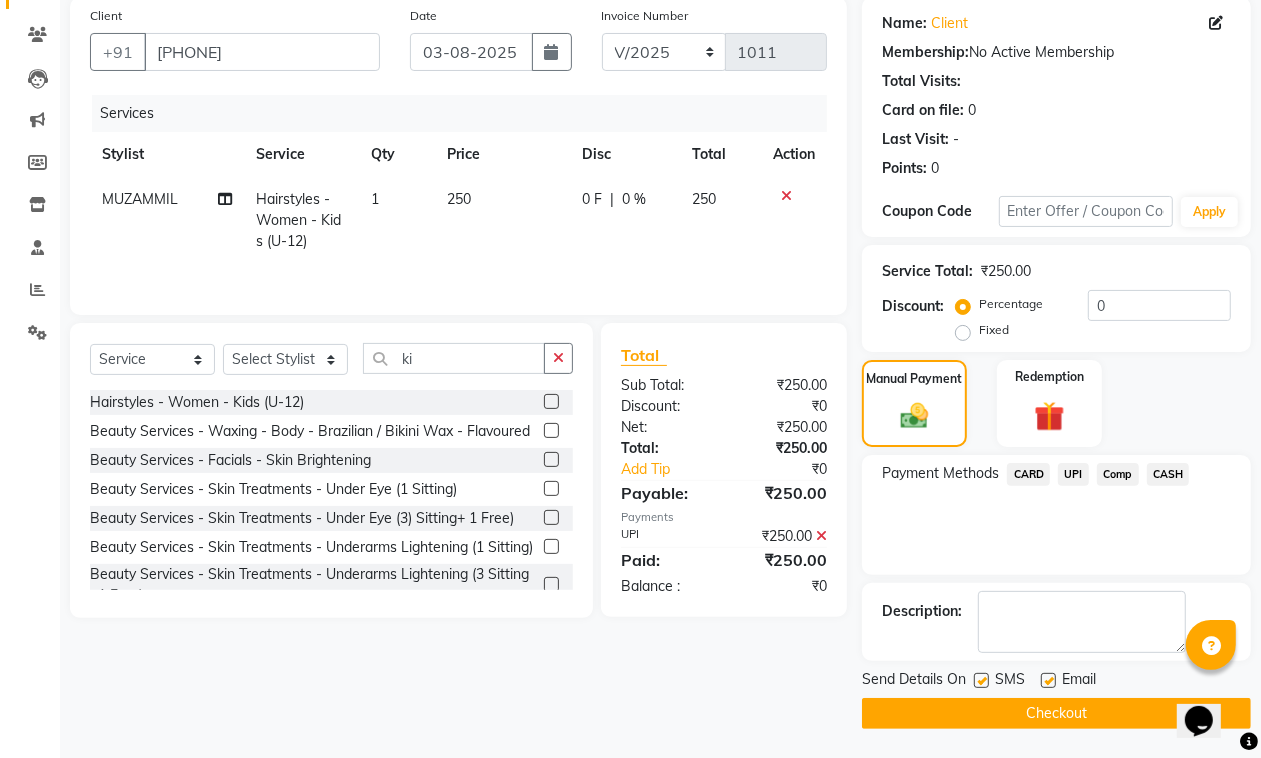 click at bounding box center (1047, 681) 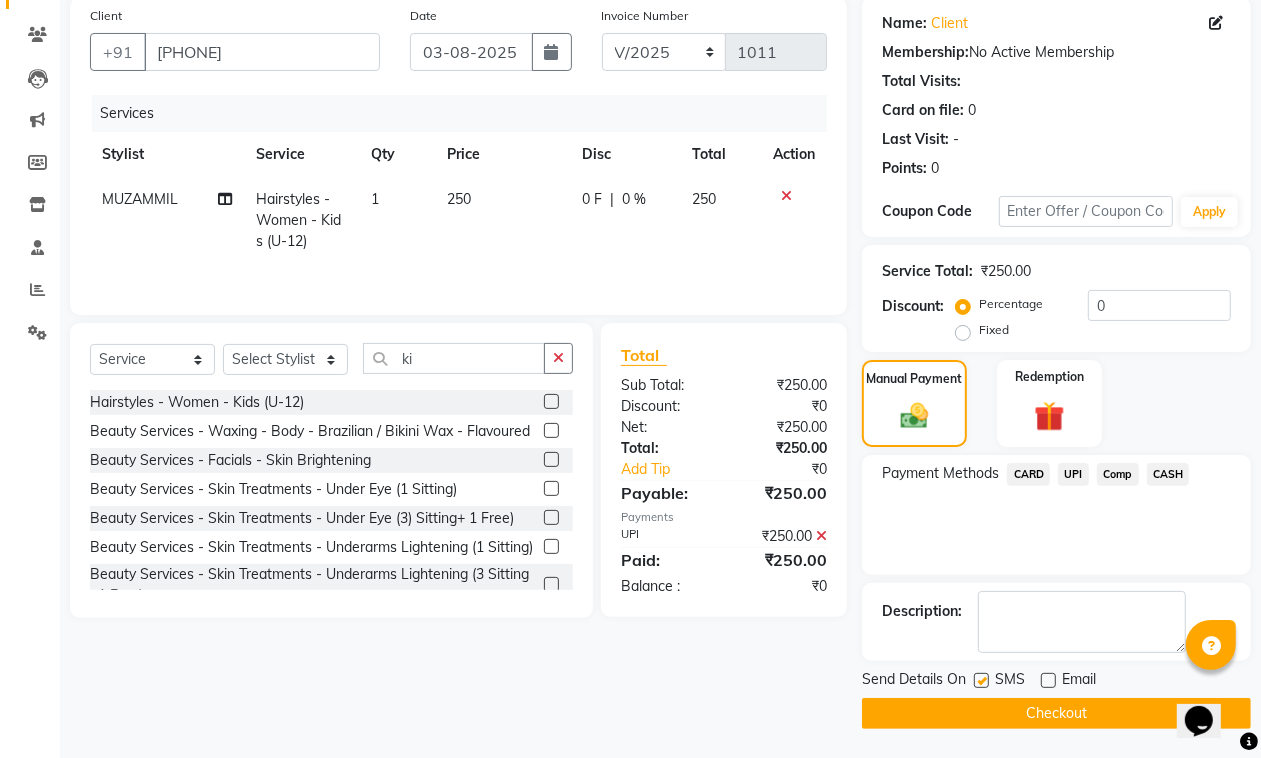 click on "Checkout" 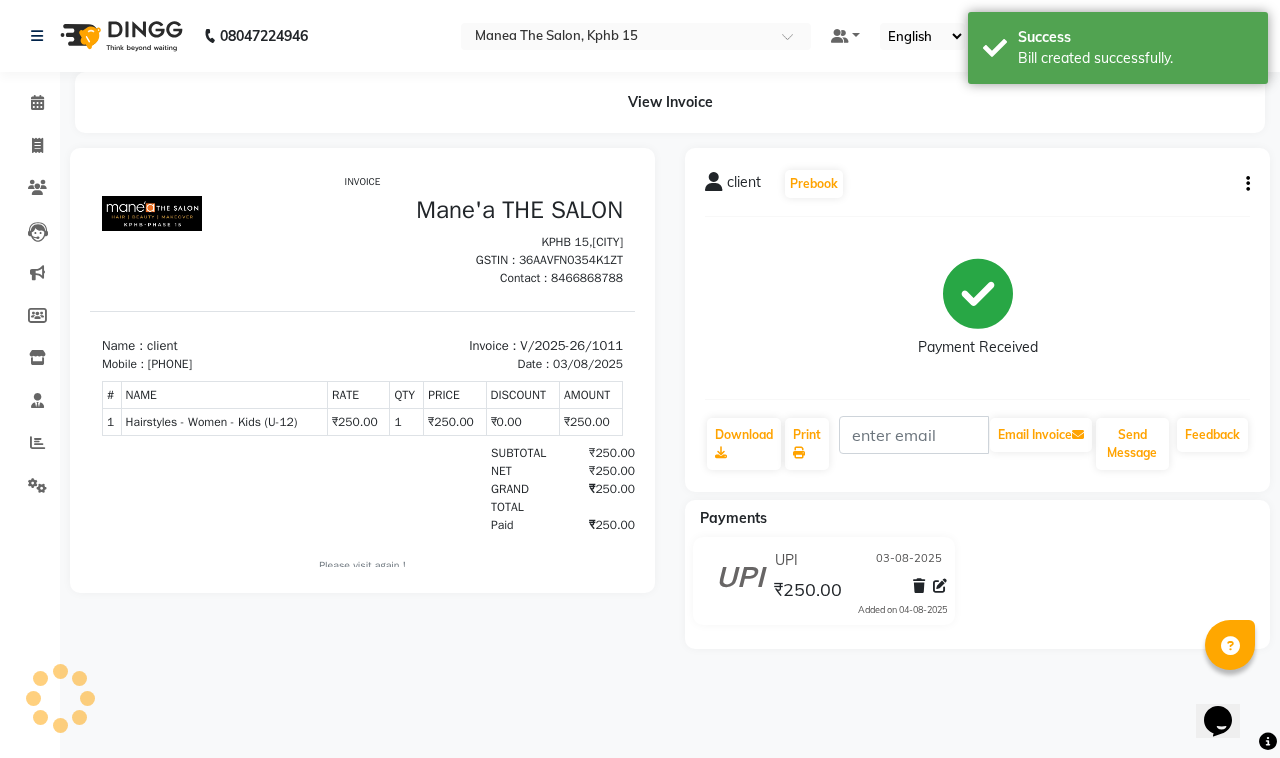 scroll, scrollTop: 0, scrollLeft: 0, axis: both 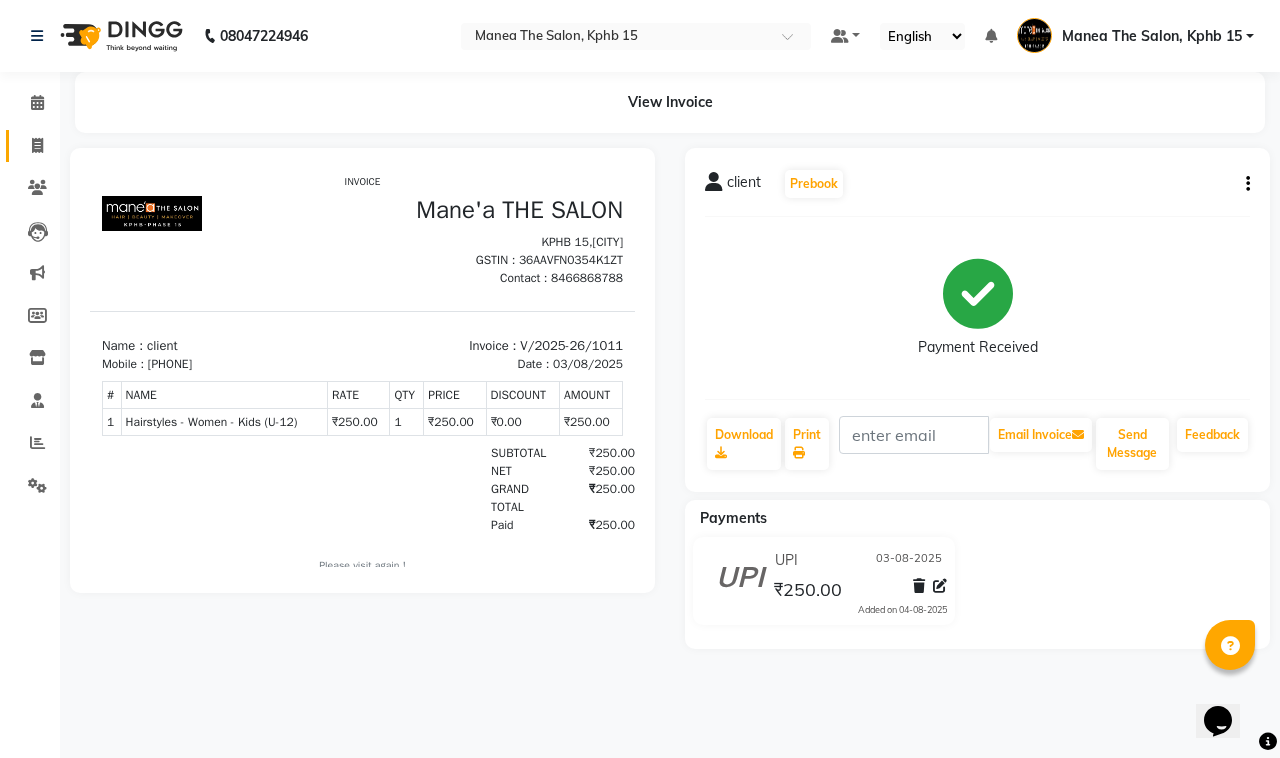 click on "Invoice" 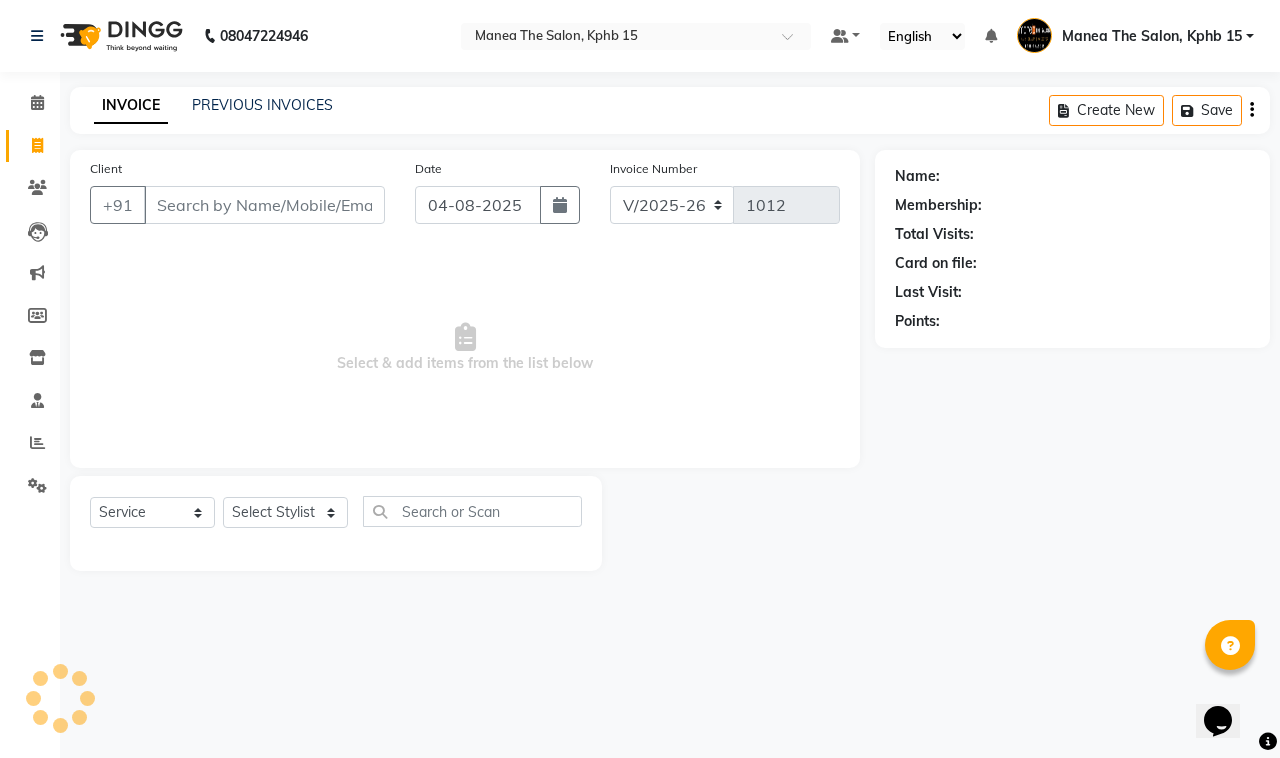 click on "Client" at bounding box center [264, 205] 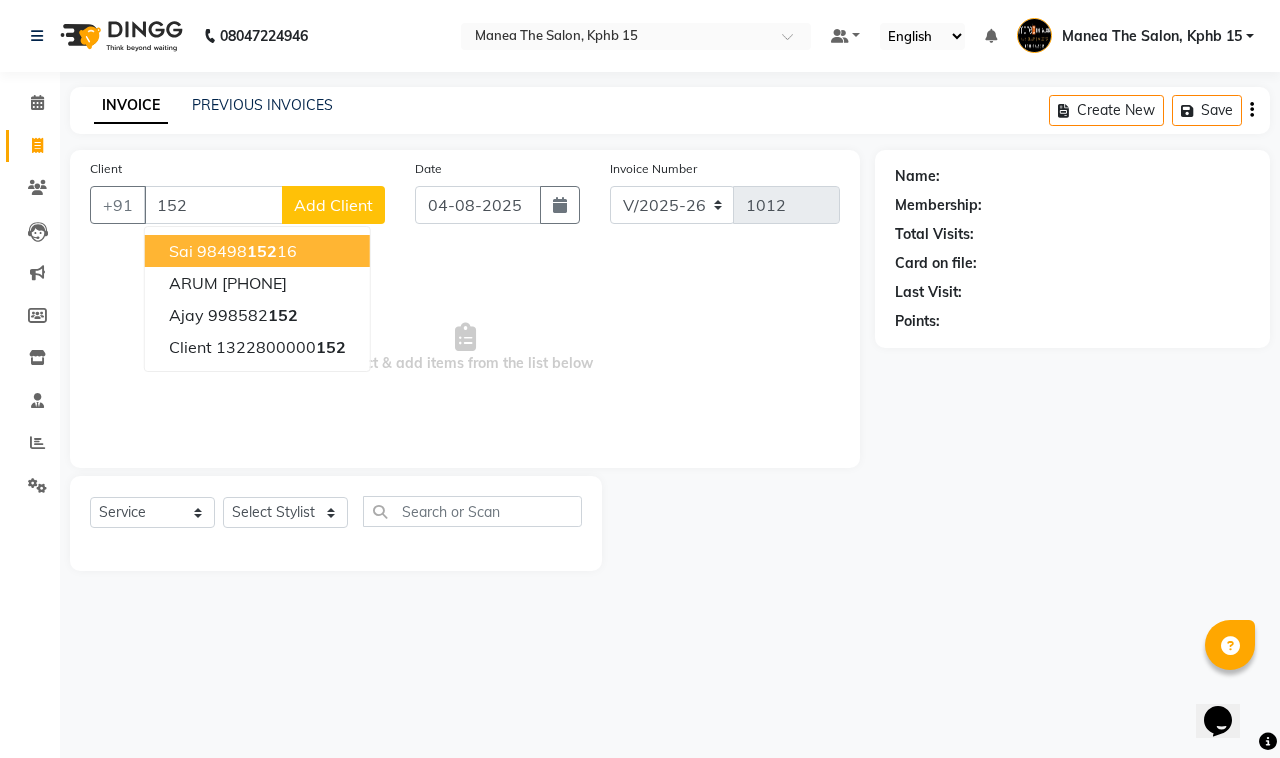 type on "152" 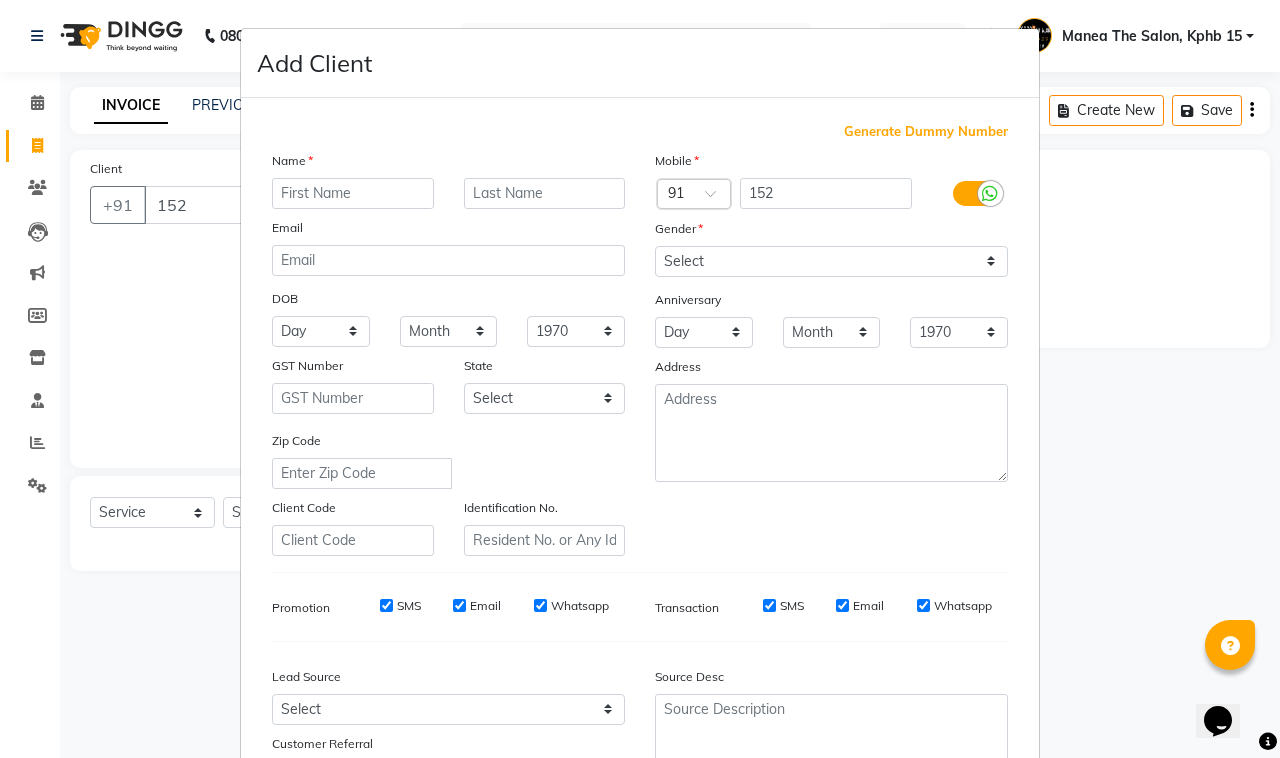 click on "Generate Dummy Number" at bounding box center (926, 132) 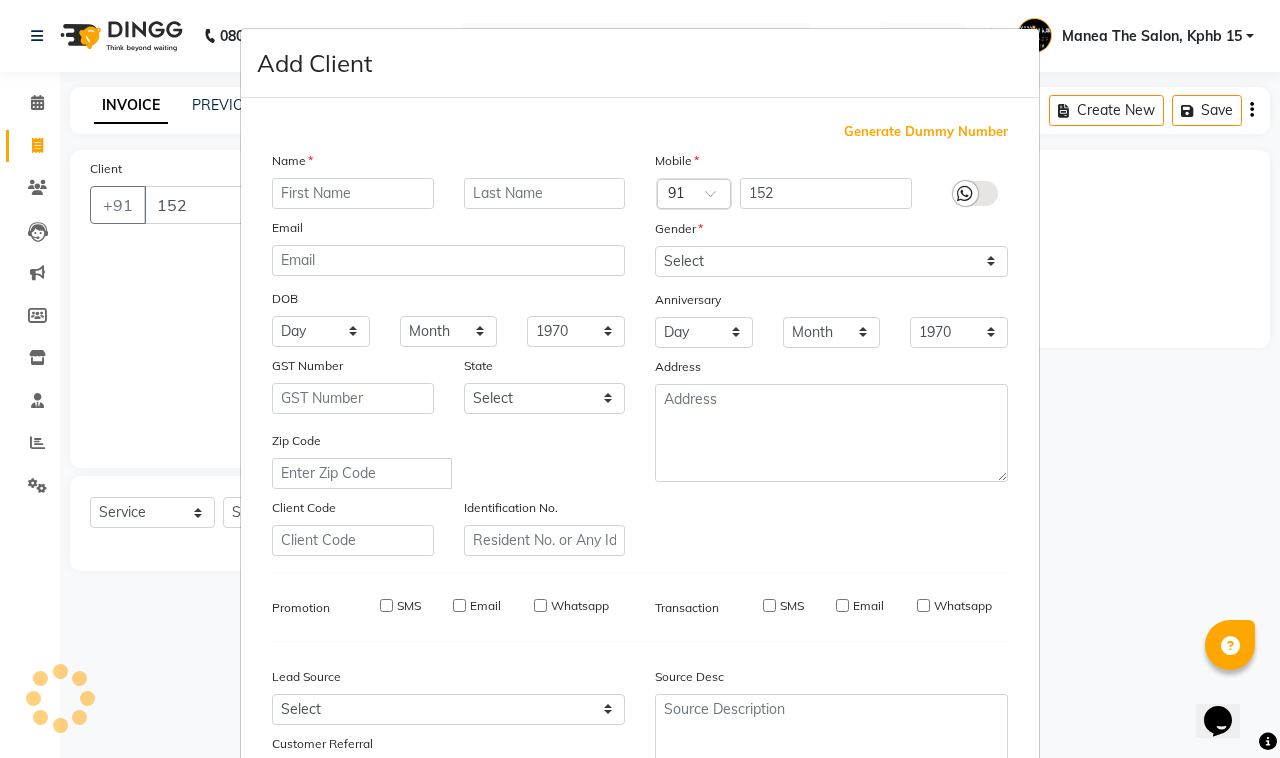 type on "[PHONE]" 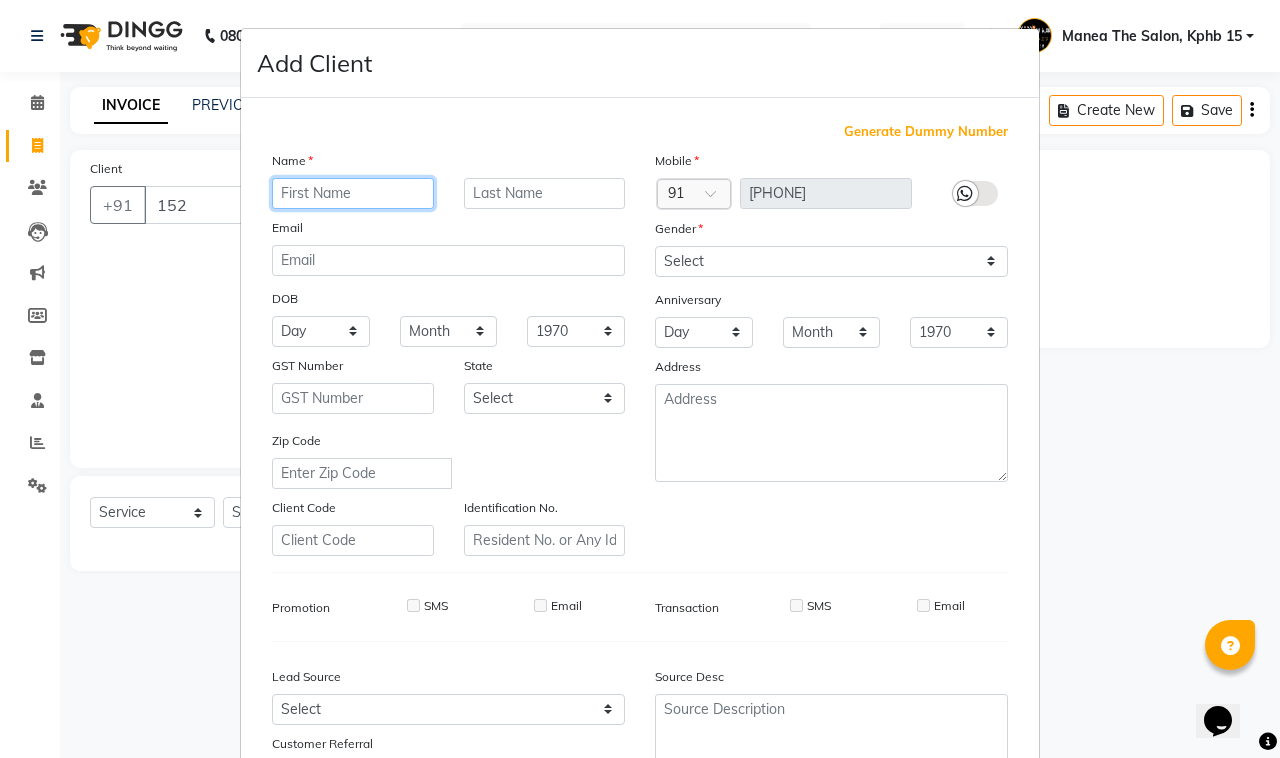 click at bounding box center (353, 193) 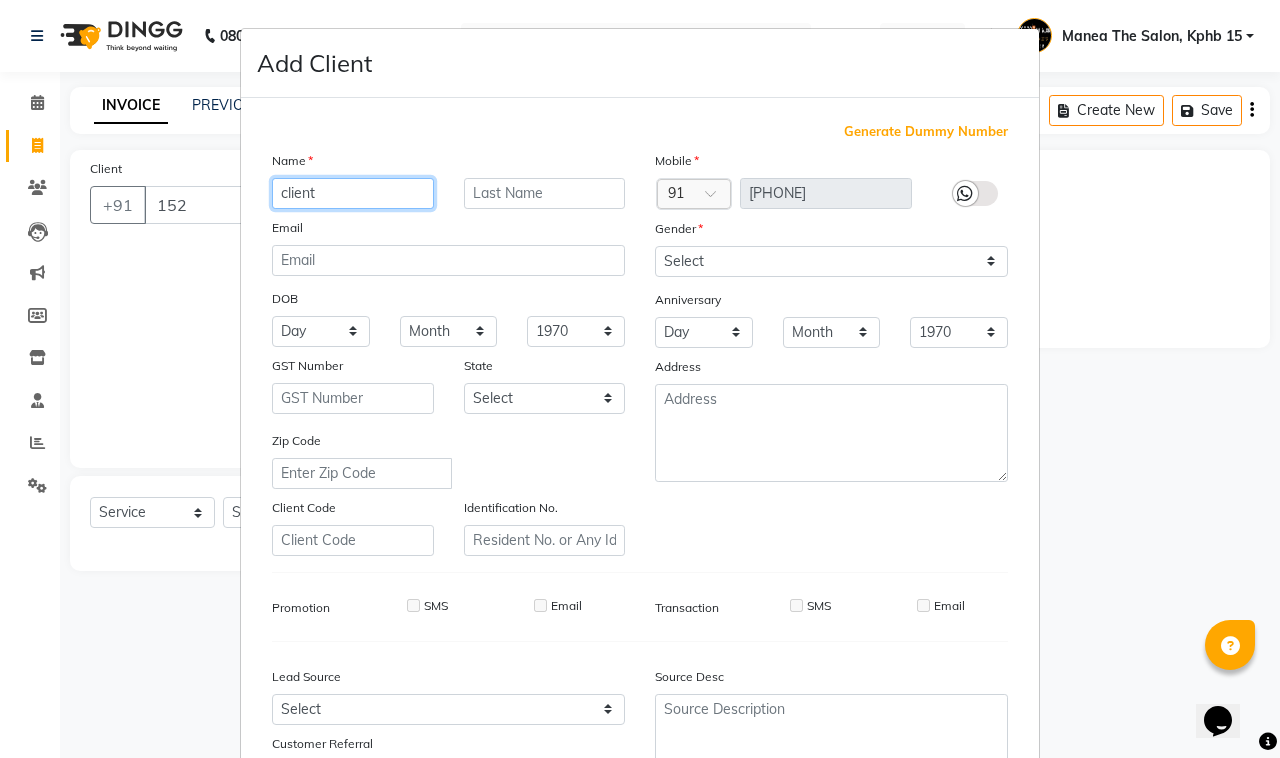 type on "client" 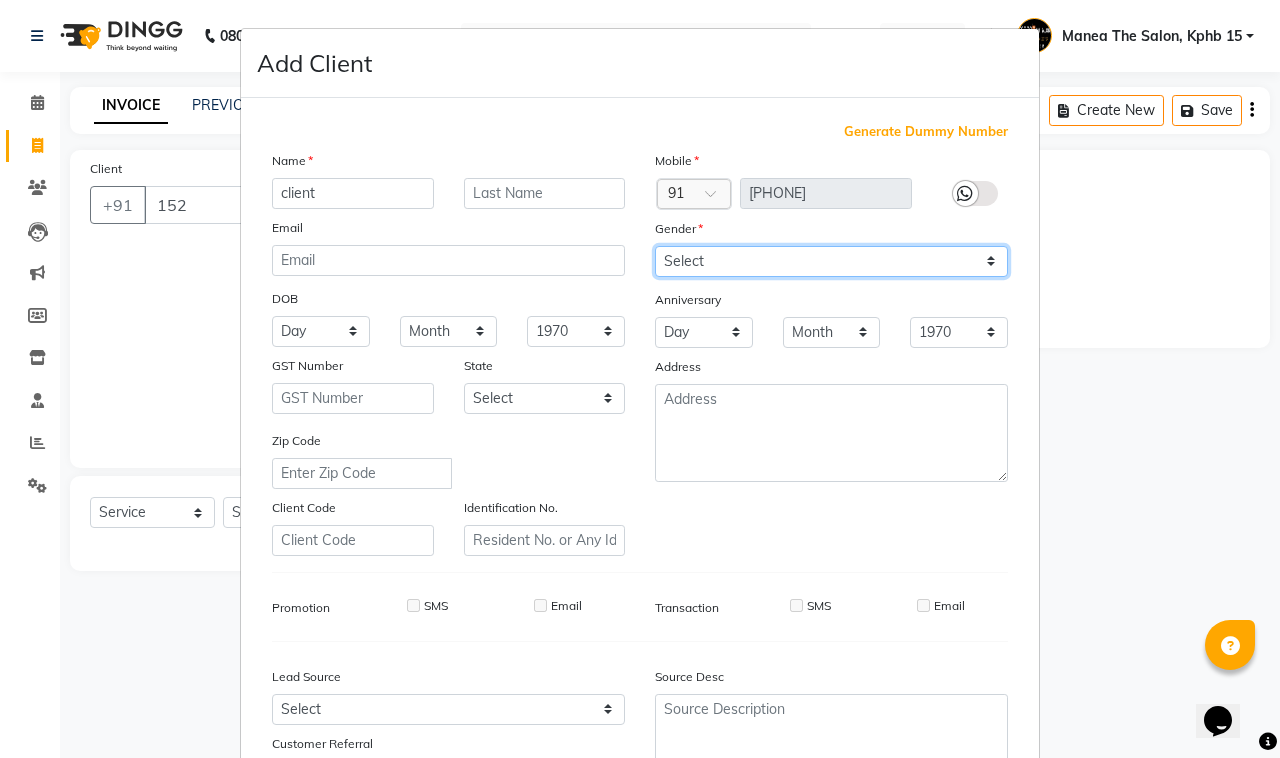 click on "Select Male Female Other Prefer Not To Say" at bounding box center (831, 261) 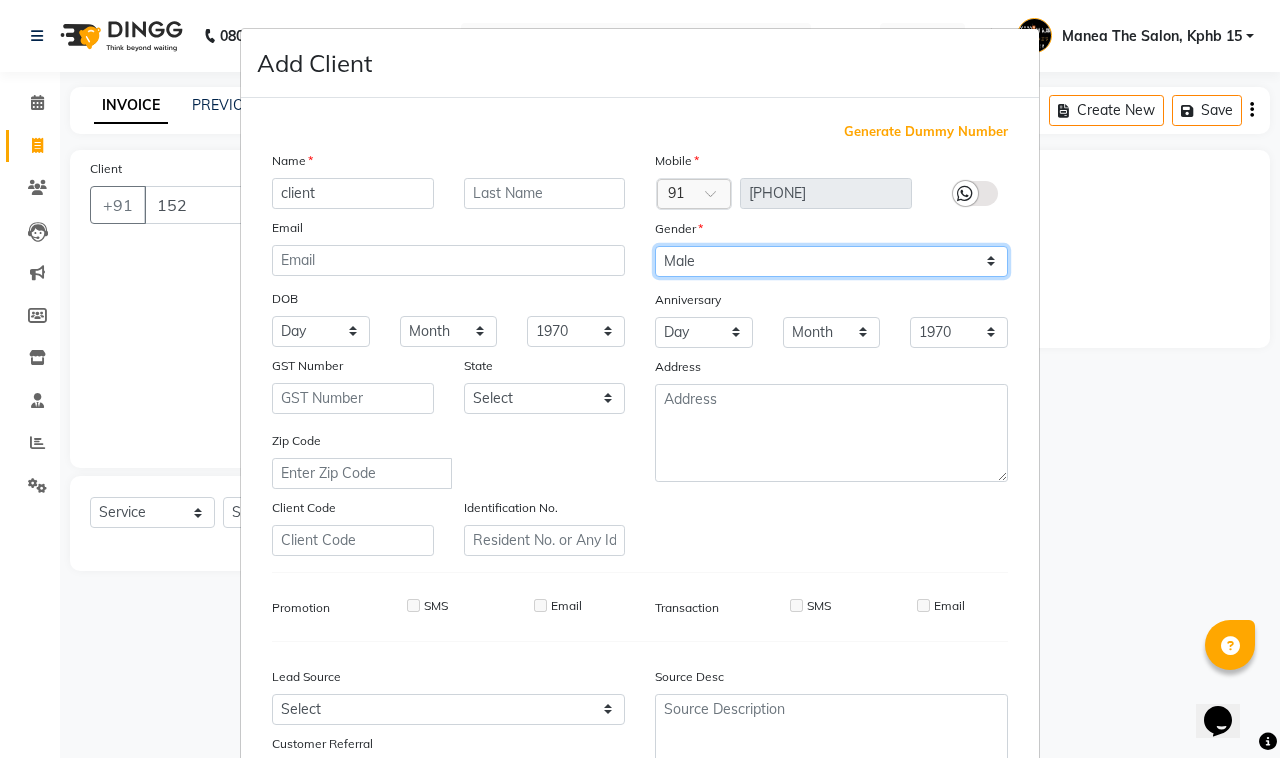 click on "Select Male Female Other Prefer Not To Say" at bounding box center (831, 261) 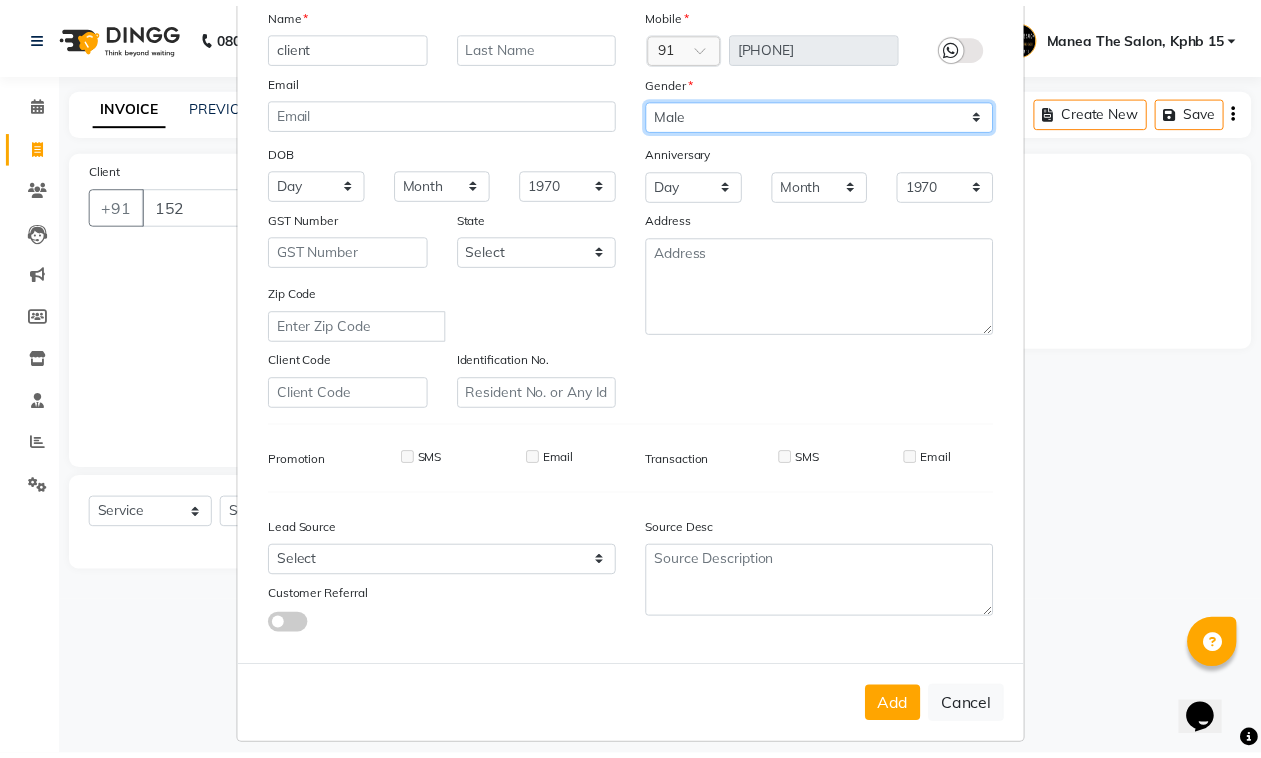 scroll, scrollTop: 157, scrollLeft: 0, axis: vertical 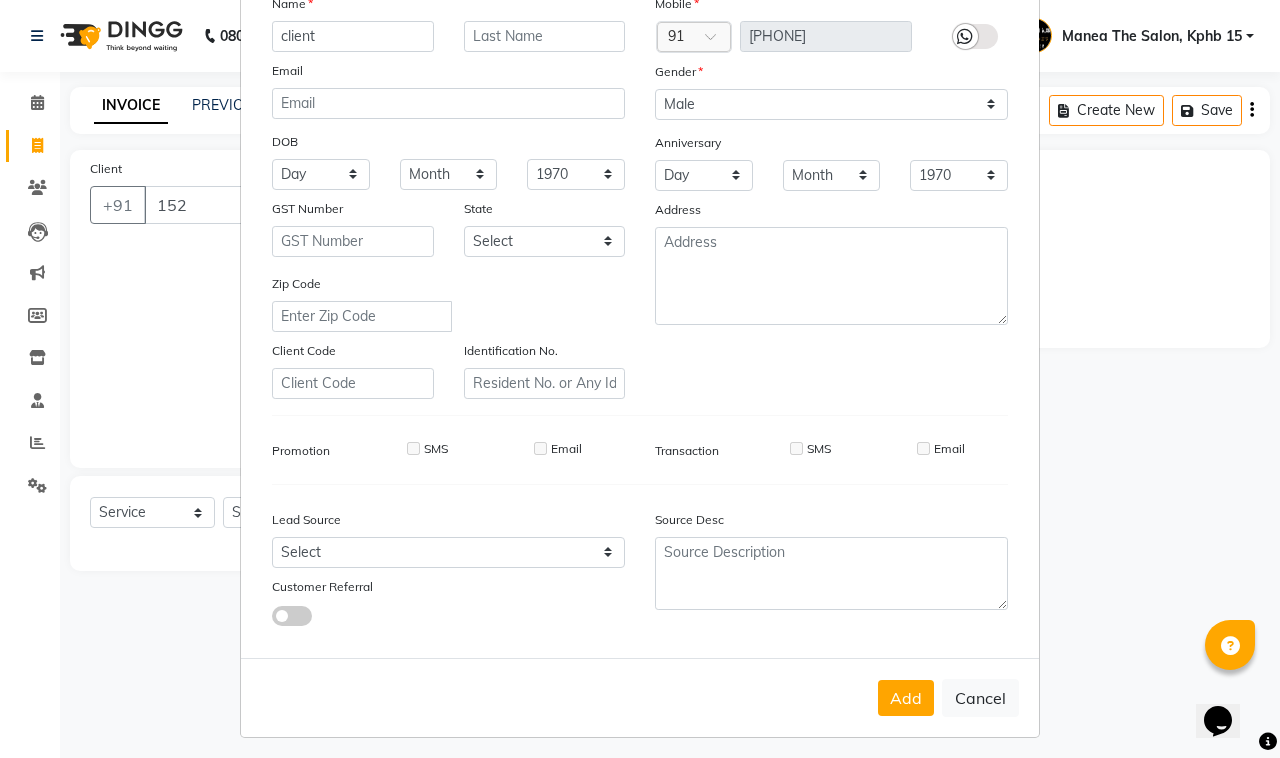 click on "Add   Cancel" at bounding box center [640, 697] 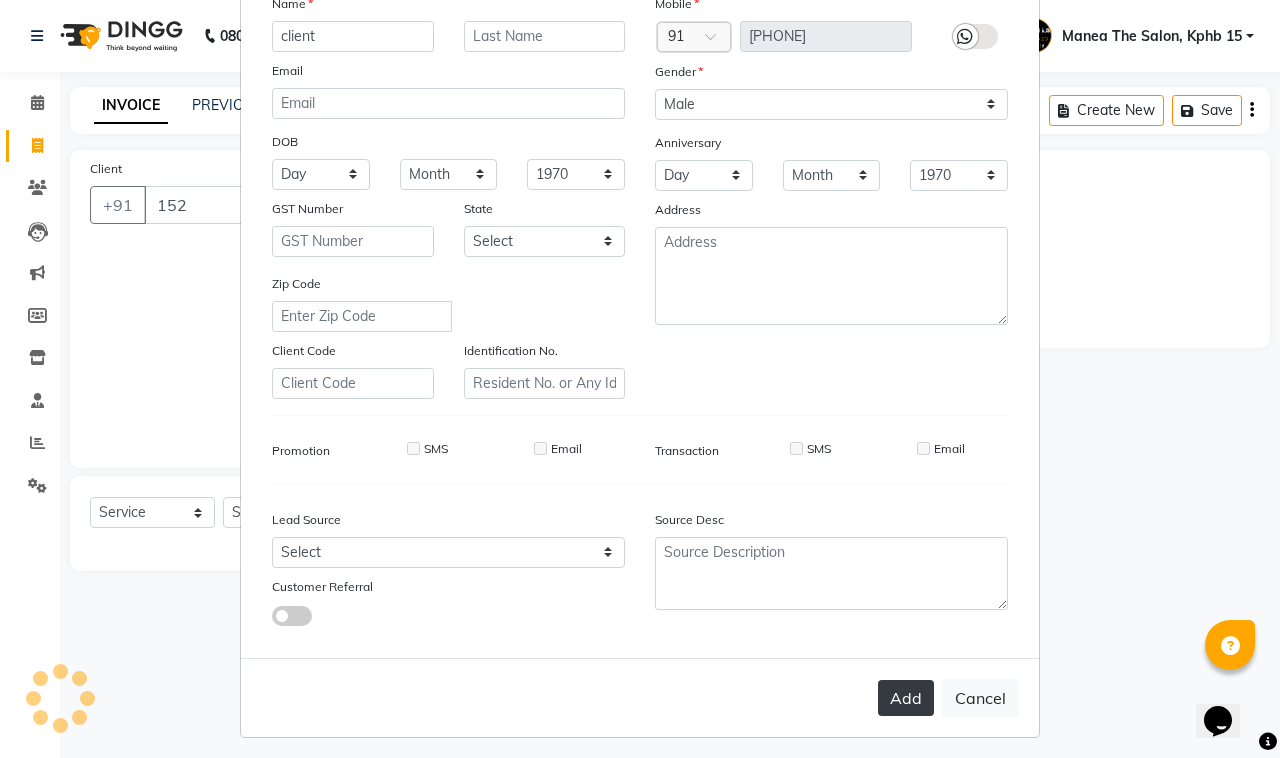 click on "Add" at bounding box center [906, 698] 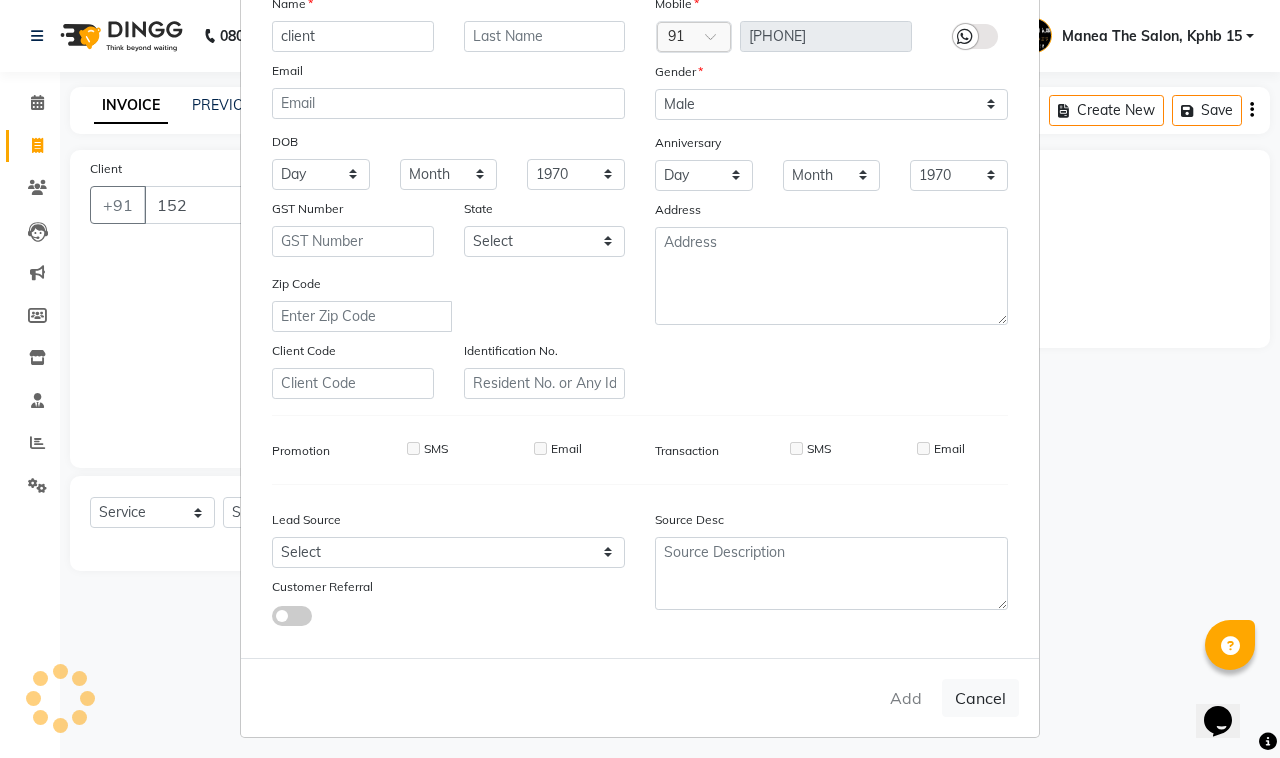 type on "[PHONE]" 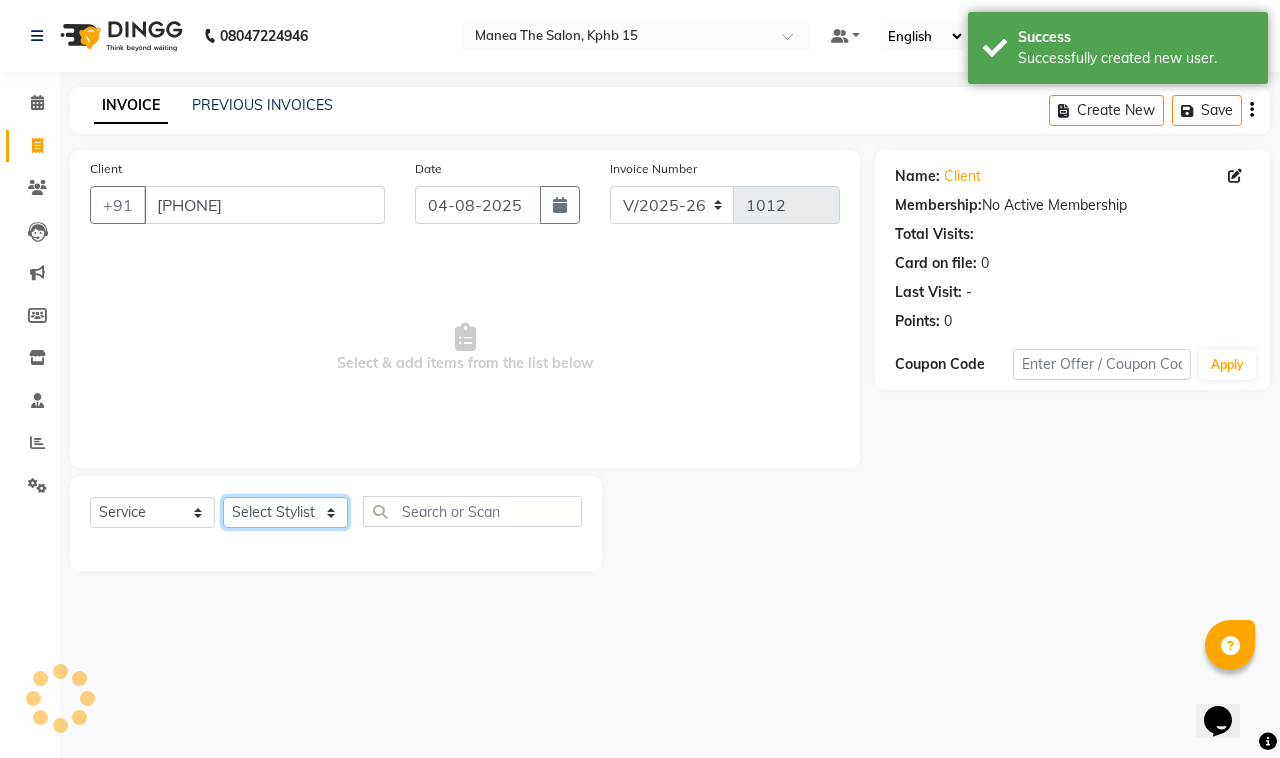 click on "Select Stylist Ayan  MUZAMMIL Nikhil  nitu Raghu Roopa  Shrisha Teju" 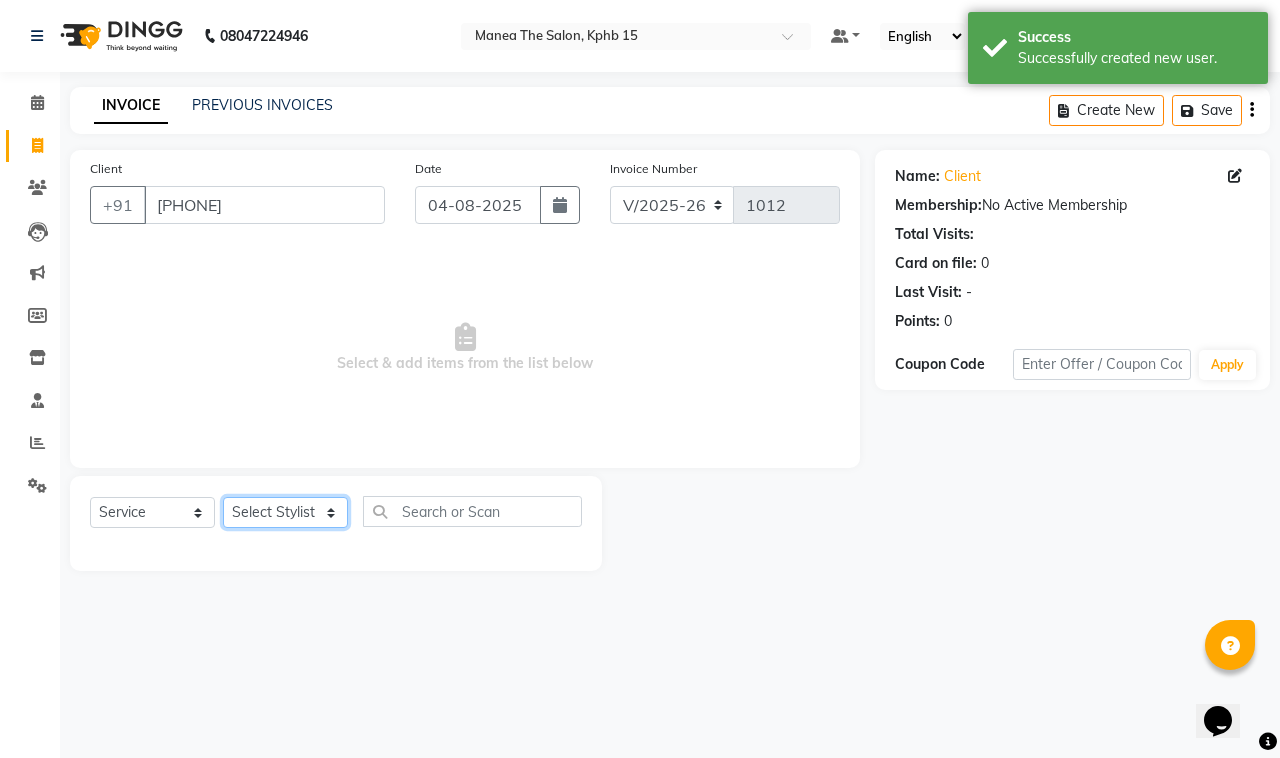 select on "62839" 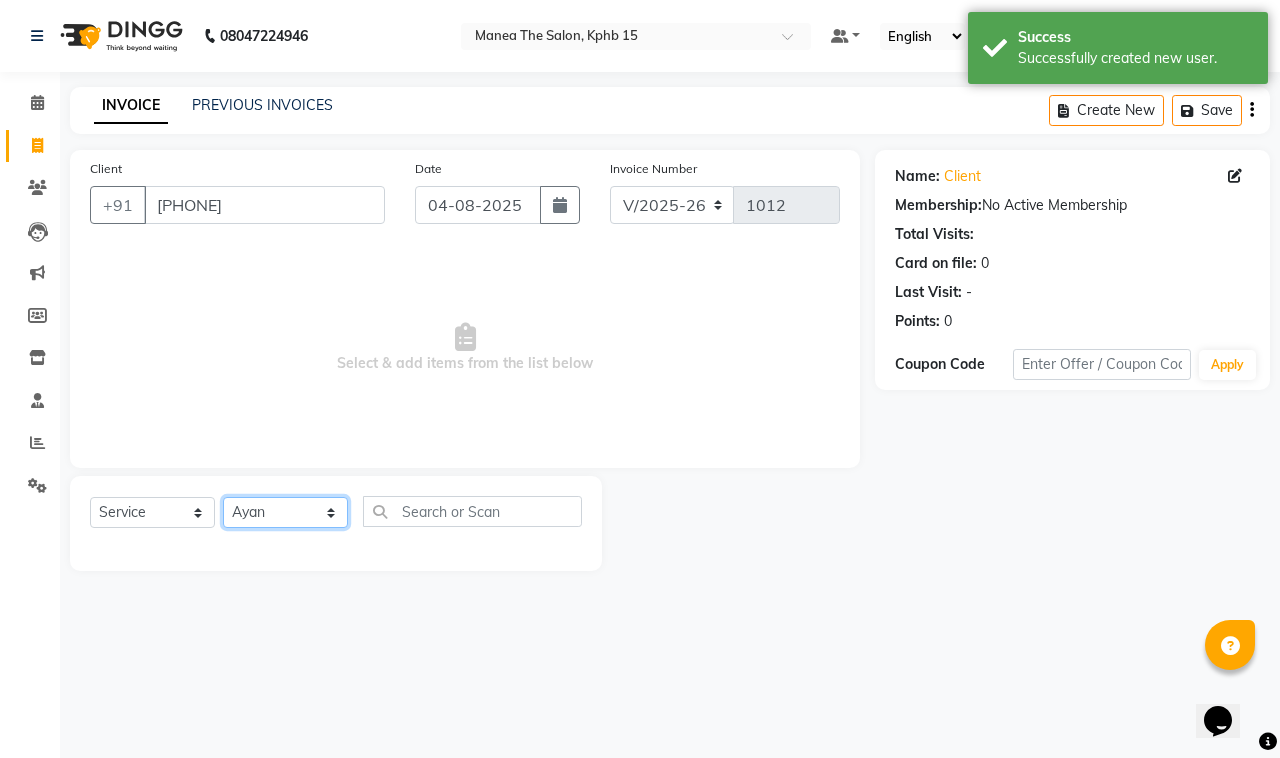 click on "Select Stylist Ayan  MUZAMMIL Nikhil  nitu Raghu Roopa  Shrisha Teju" 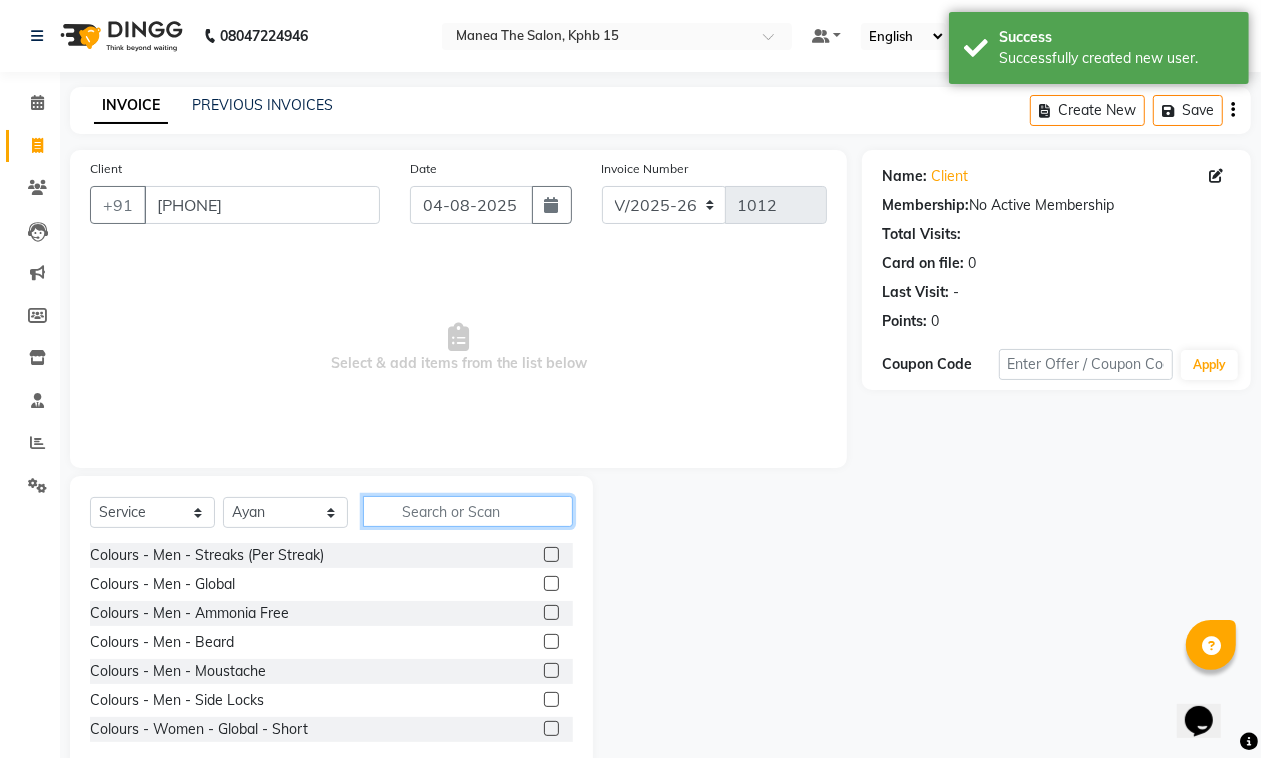 click 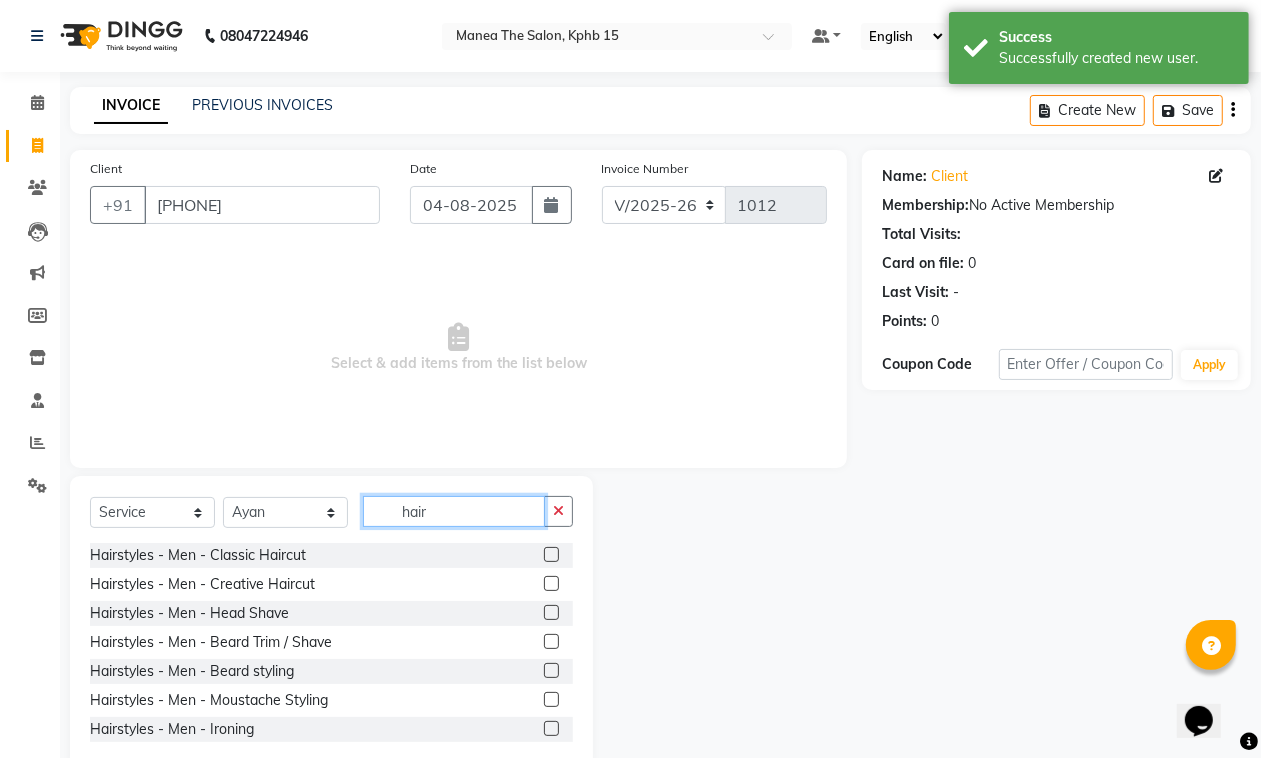 type on "hair" 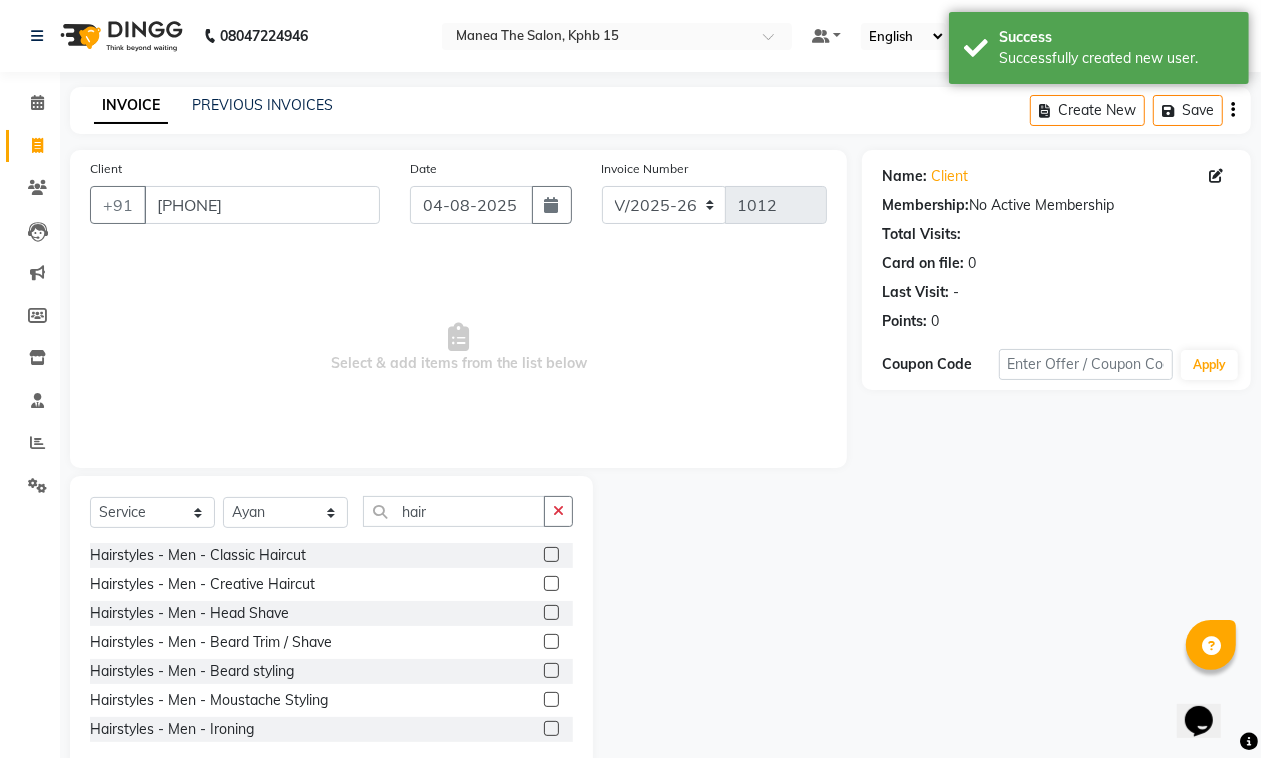 click 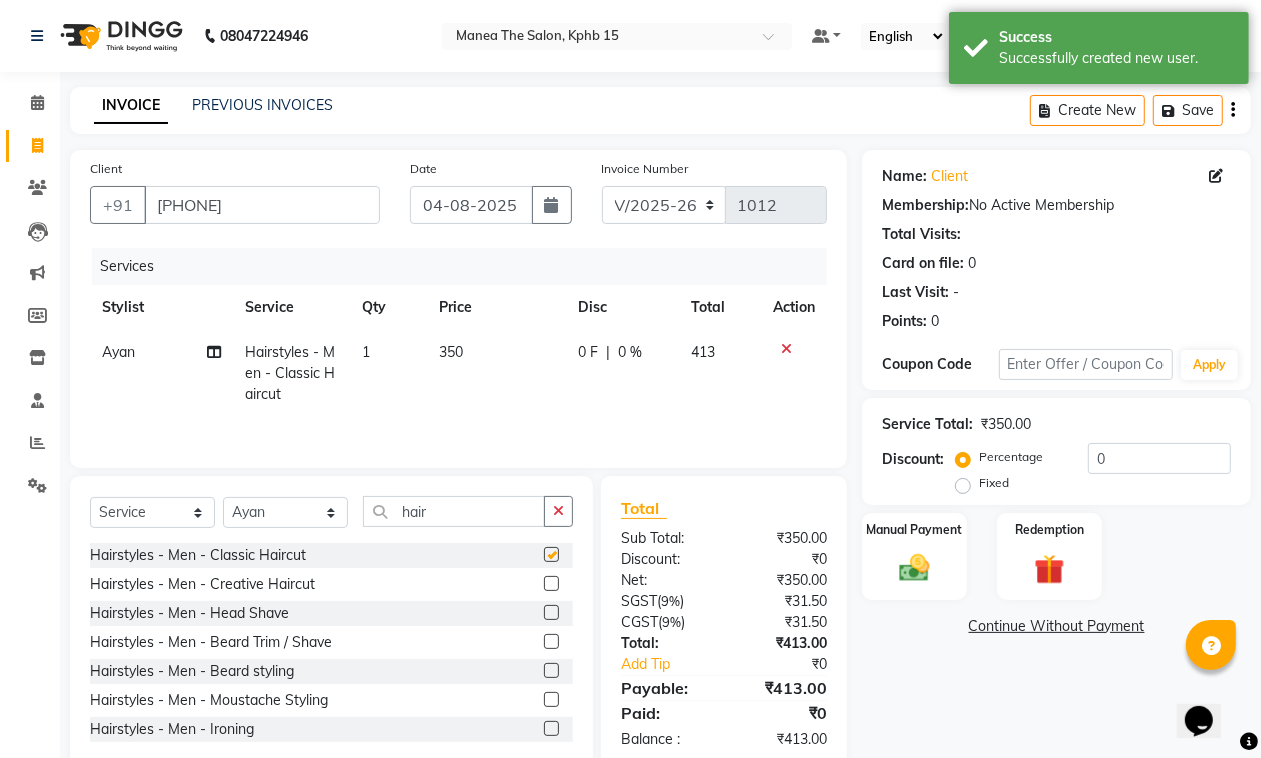checkbox on "false" 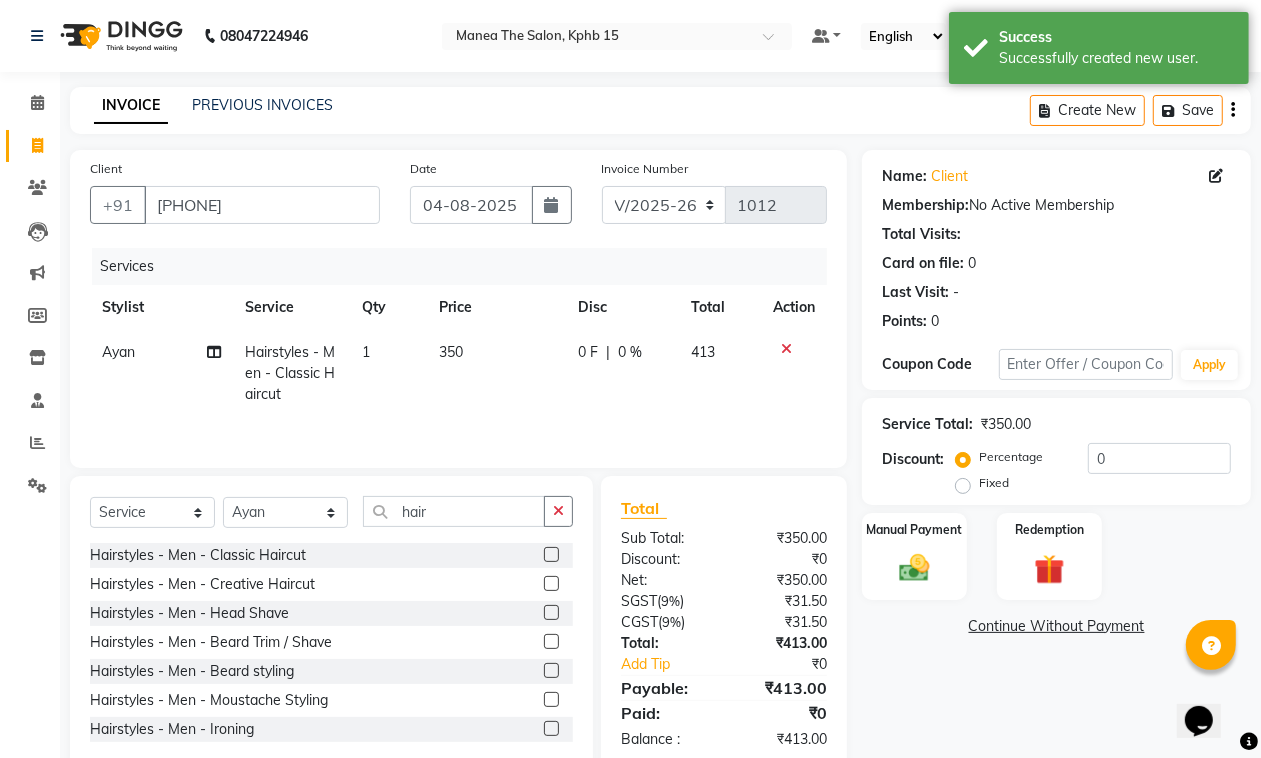 click 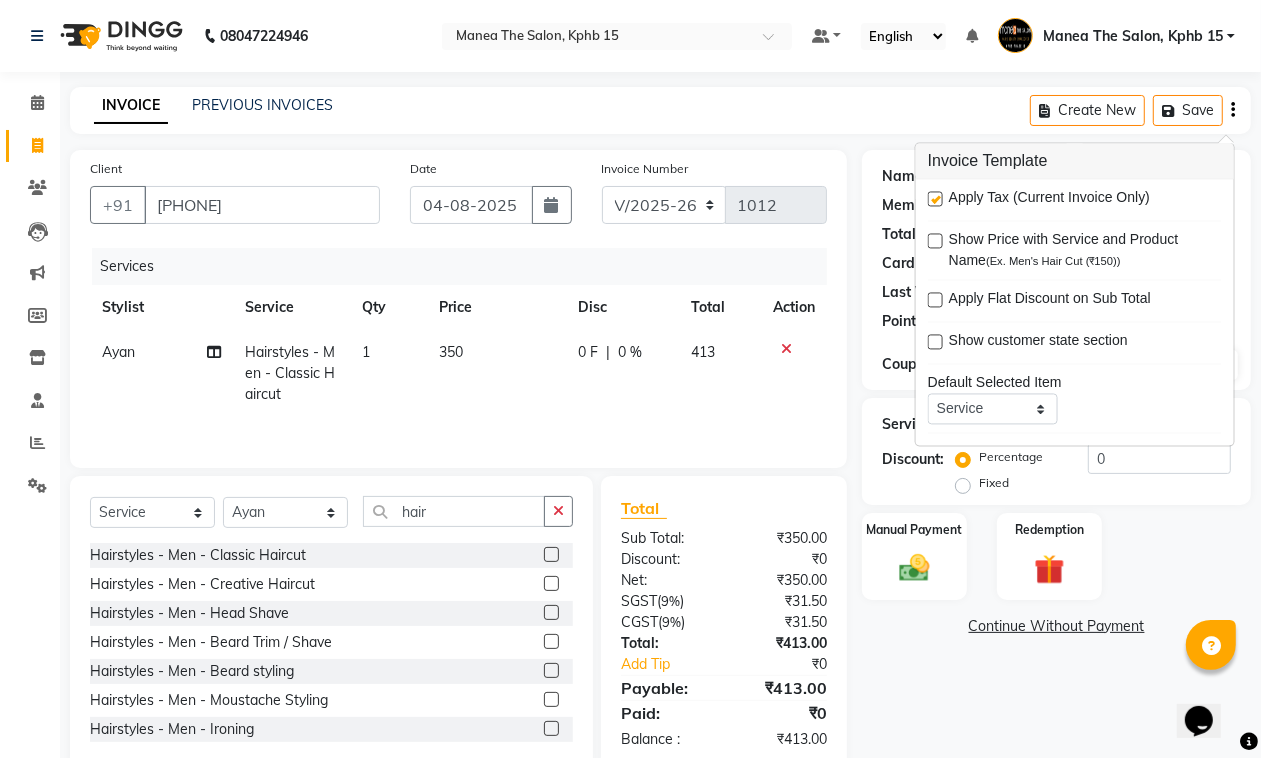 click at bounding box center (935, 199) 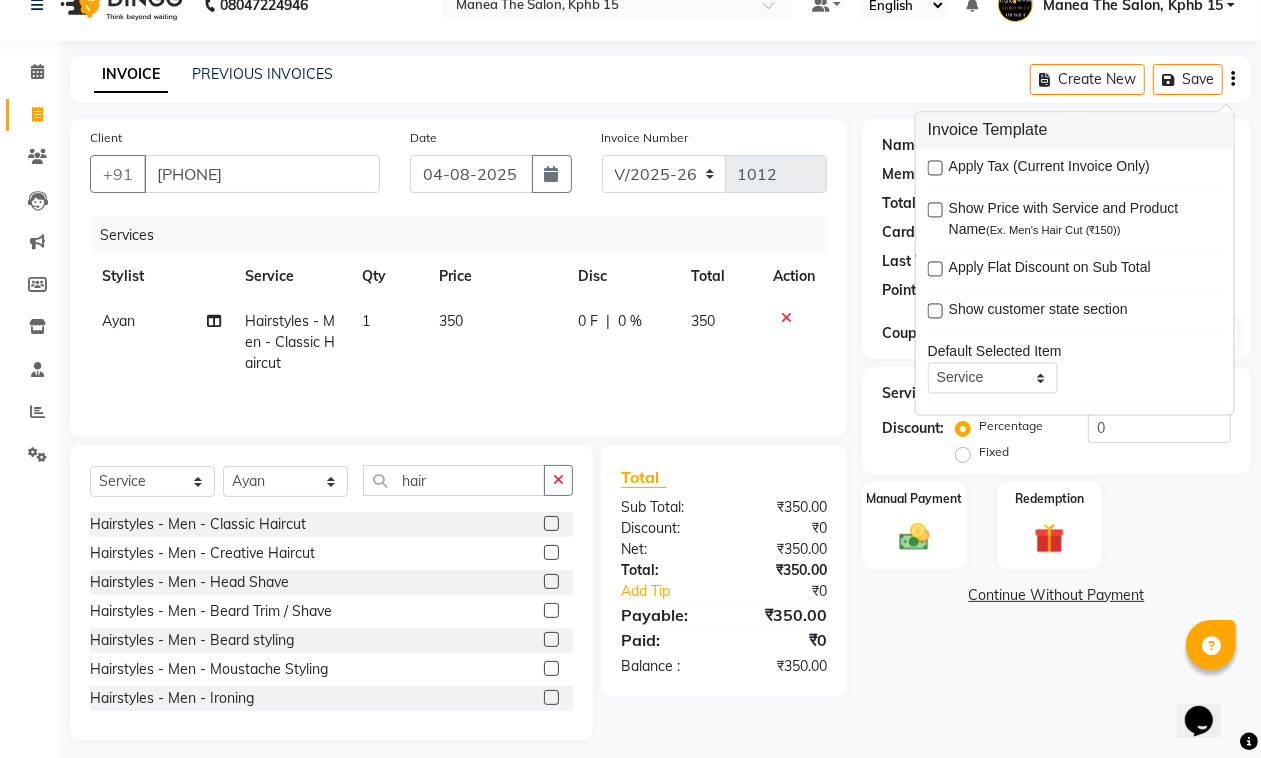 scroll, scrollTop: 46, scrollLeft: 0, axis: vertical 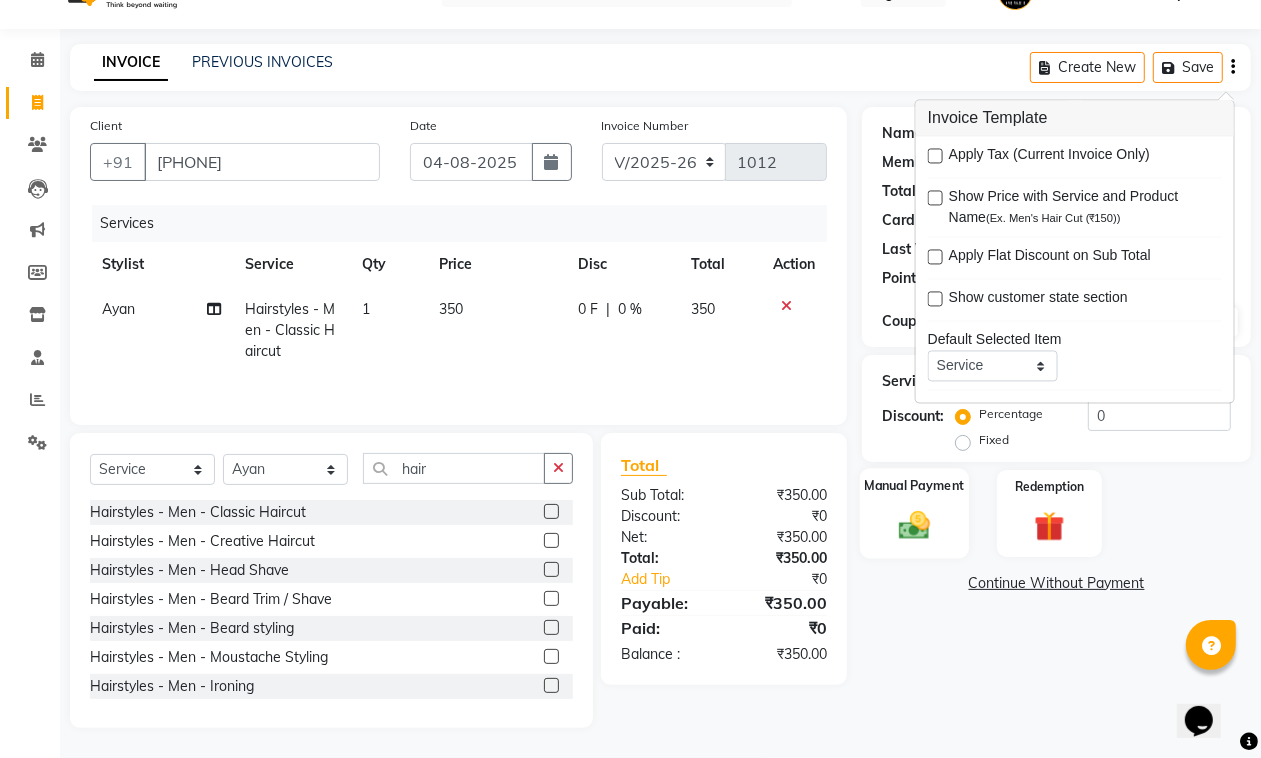 click 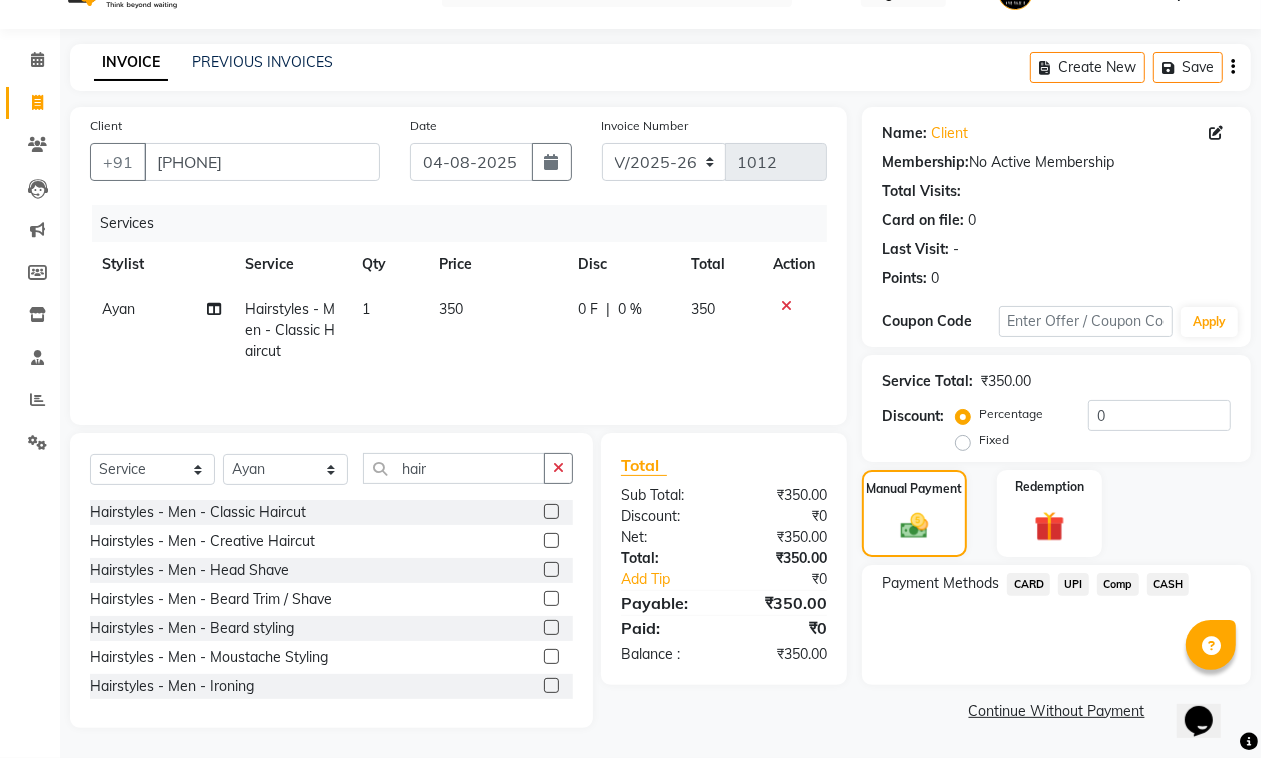 click on "UPI" 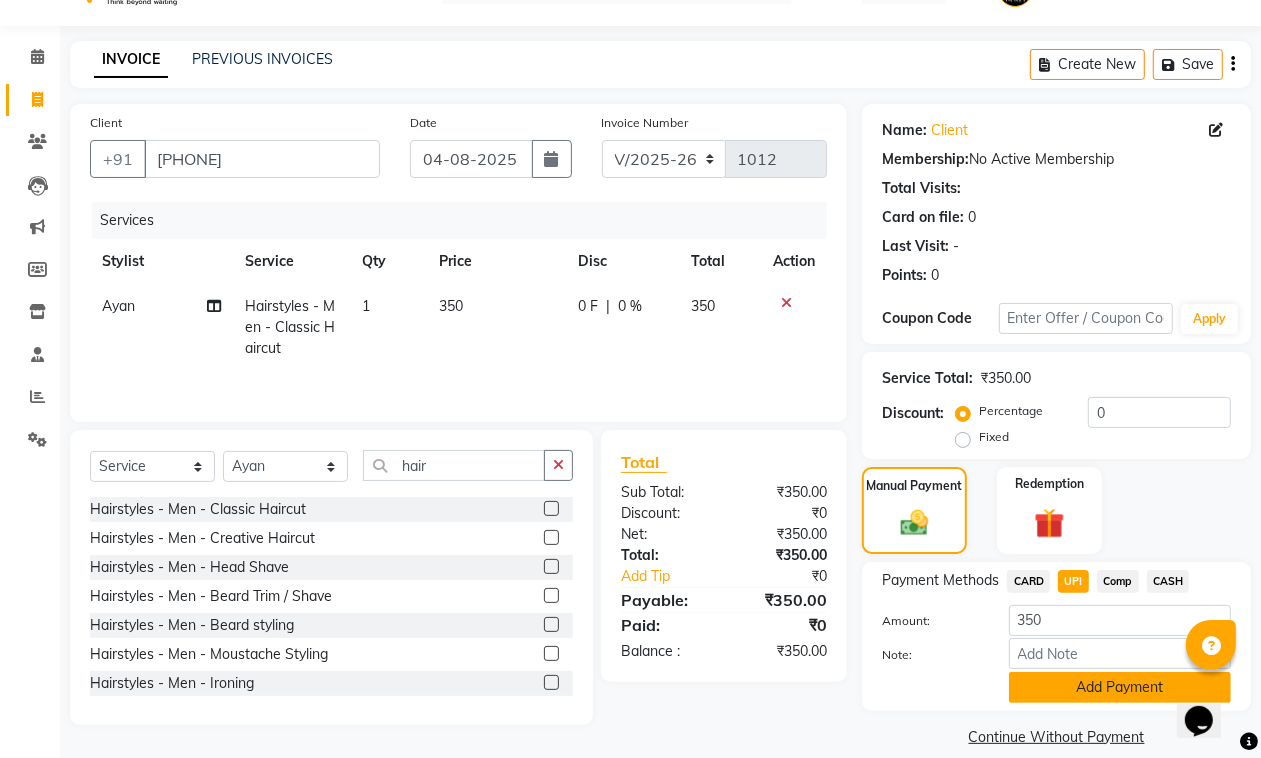 click on "Add Payment" 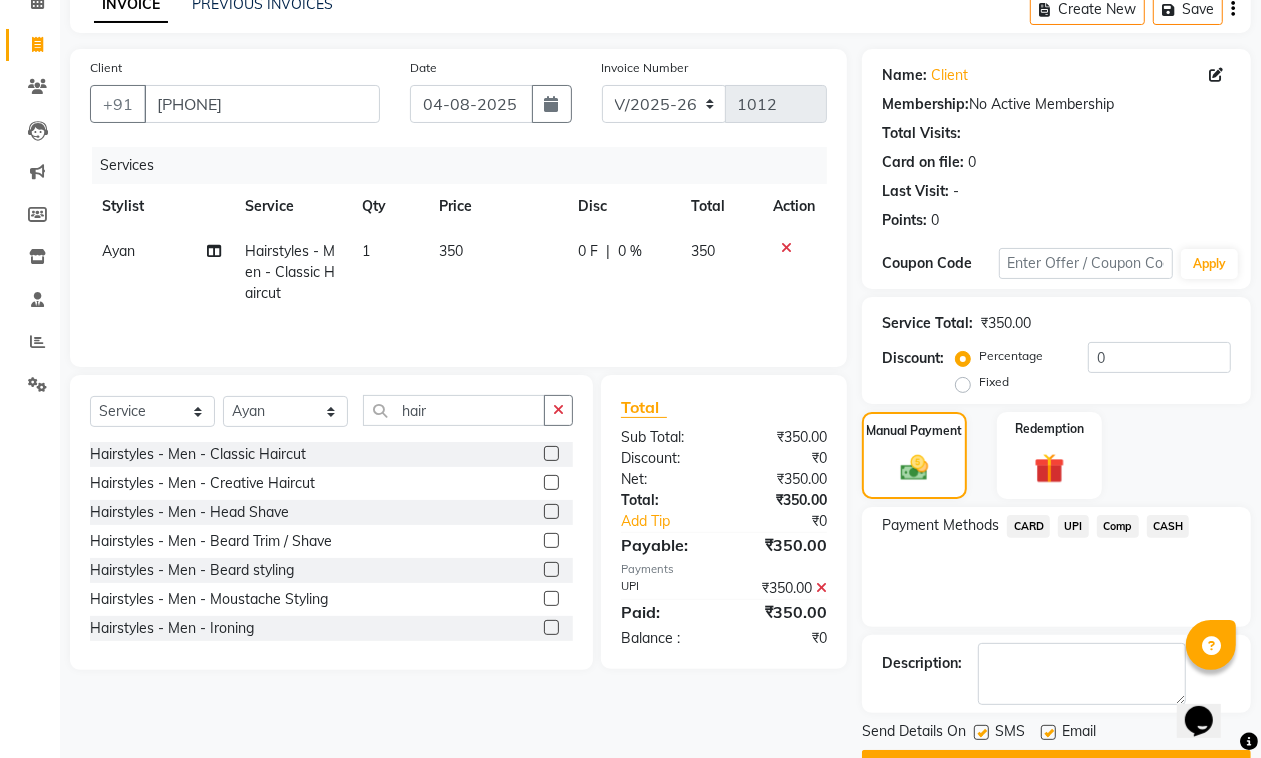 scroll, scrollTop: 153, scrollLeft: 0, axis: vertical 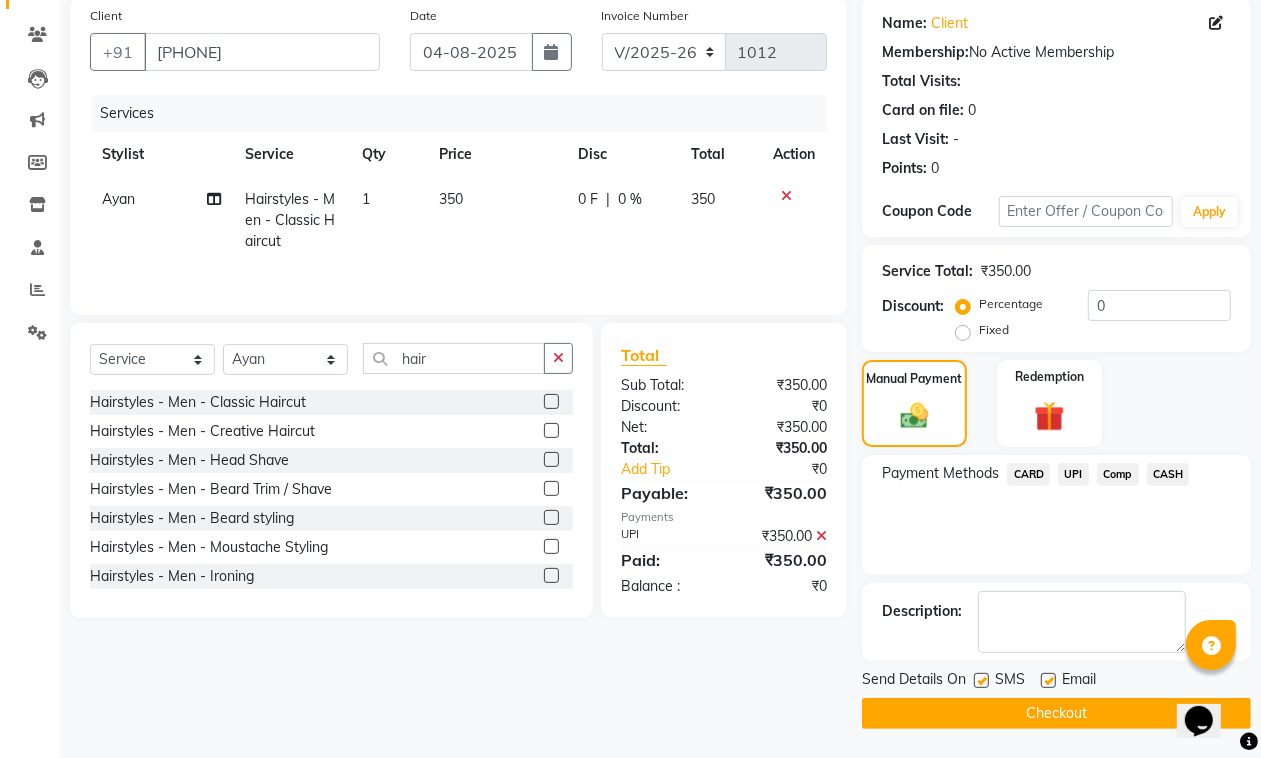 click 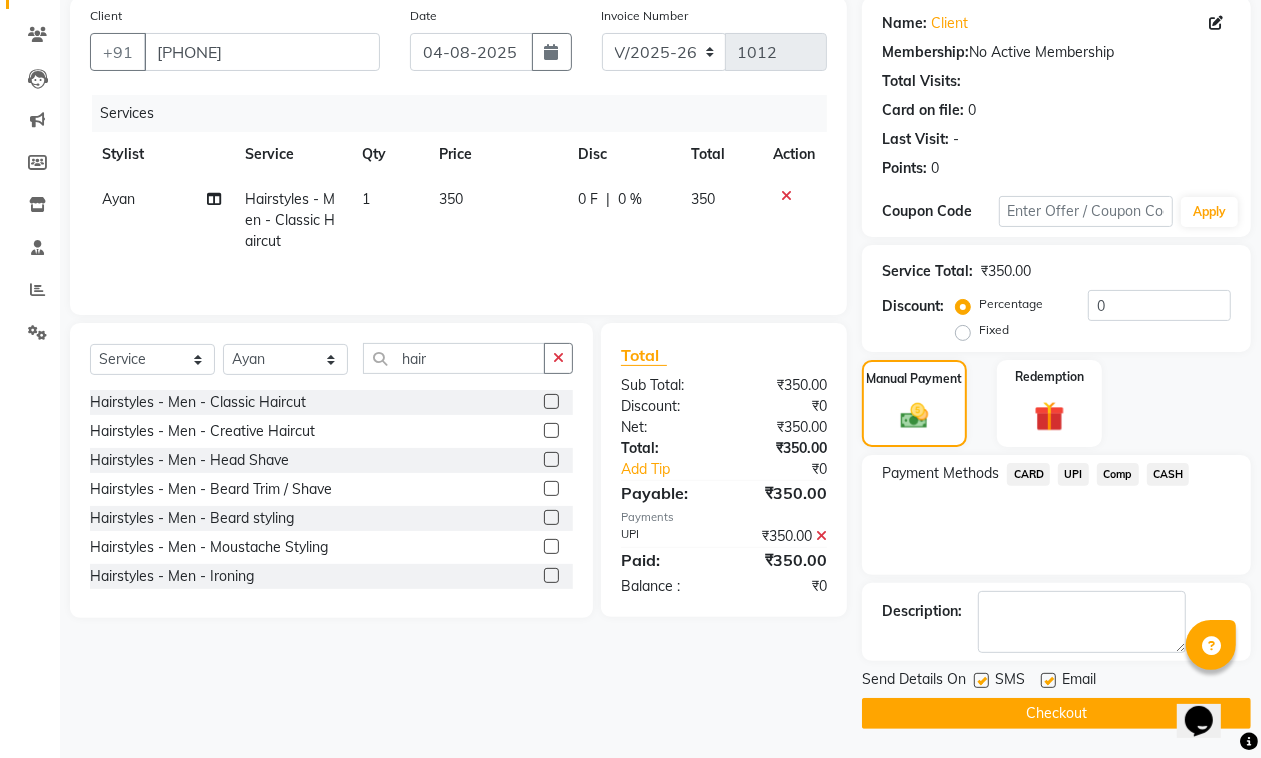 click at bounding box center [1047, 681] 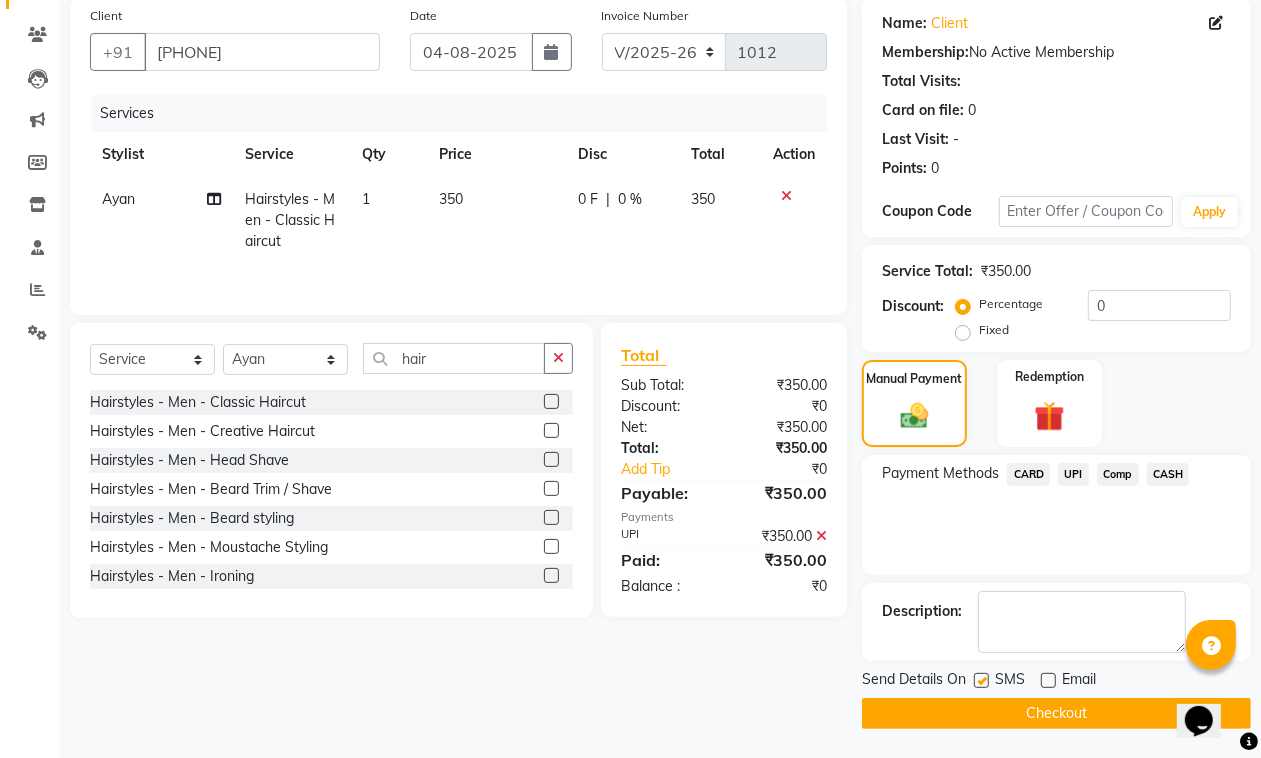 click on "Checkout" 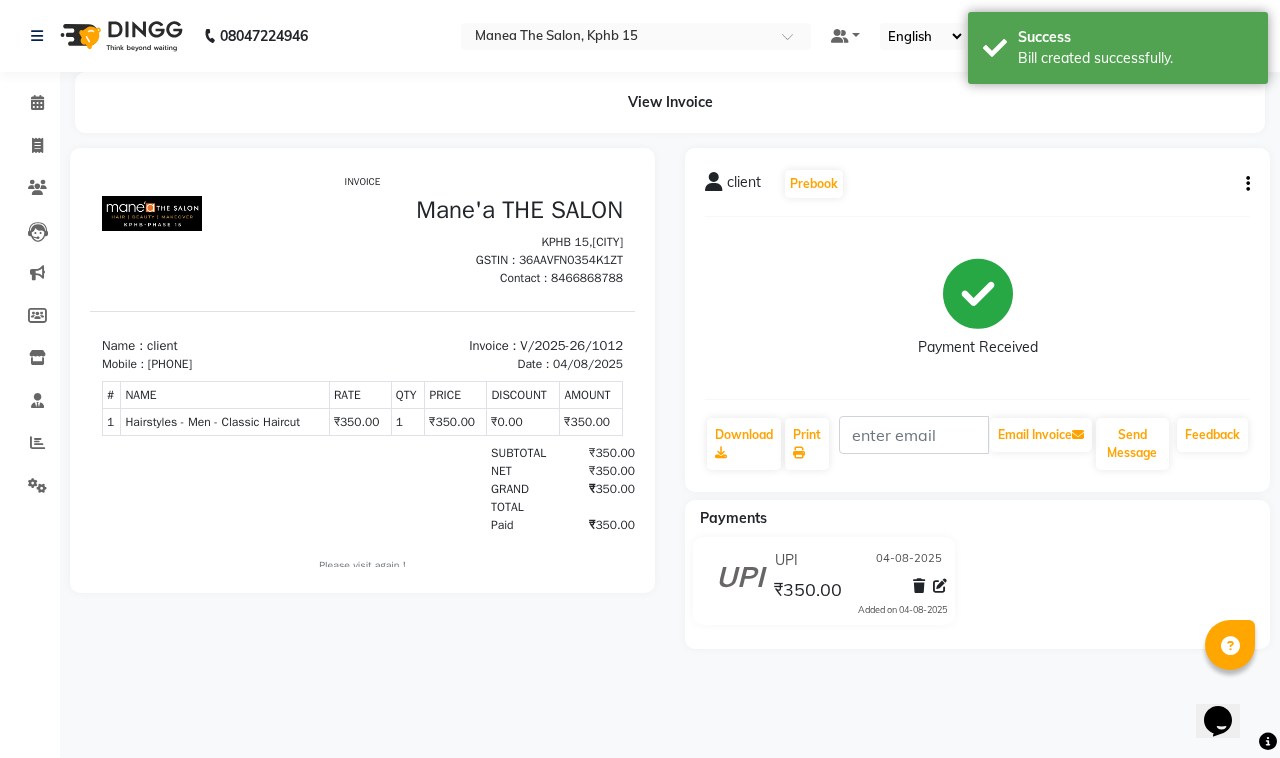 scroll, scrollTop: 0, scrollLeft: 0, axis: both 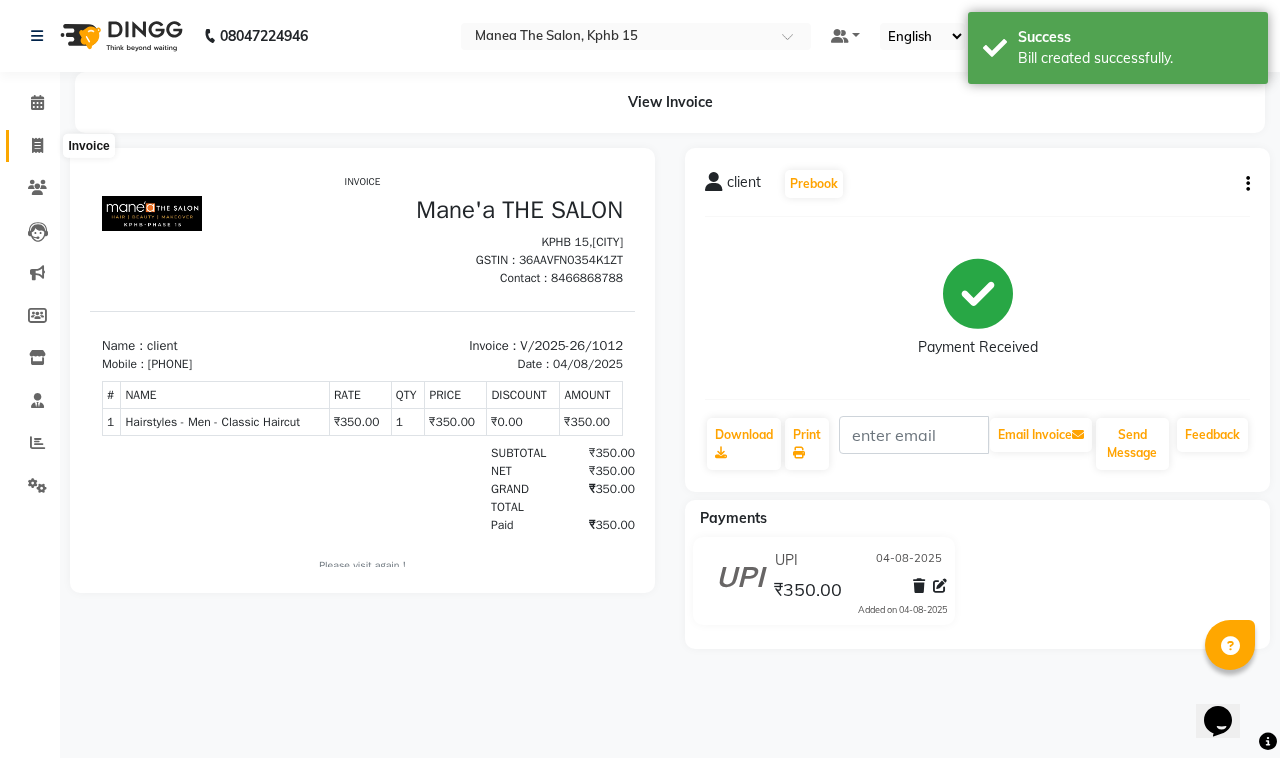 click 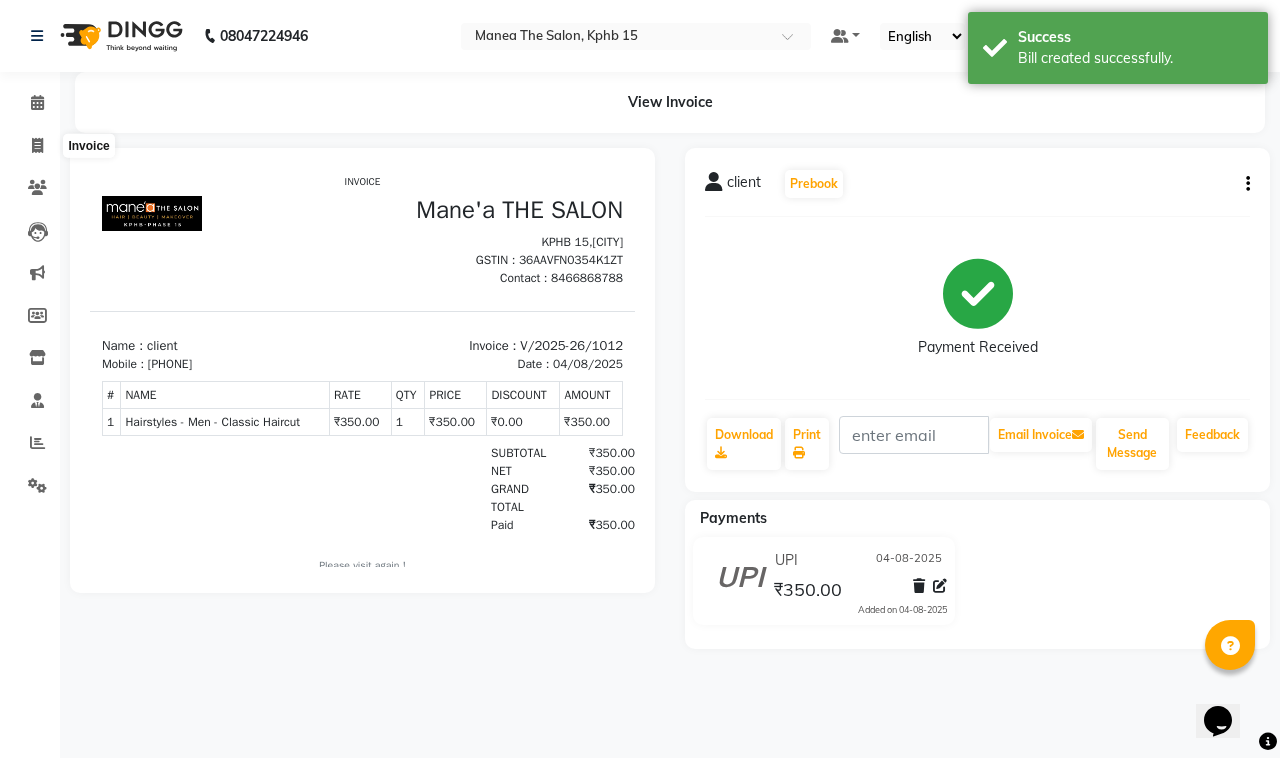 select on "7321" 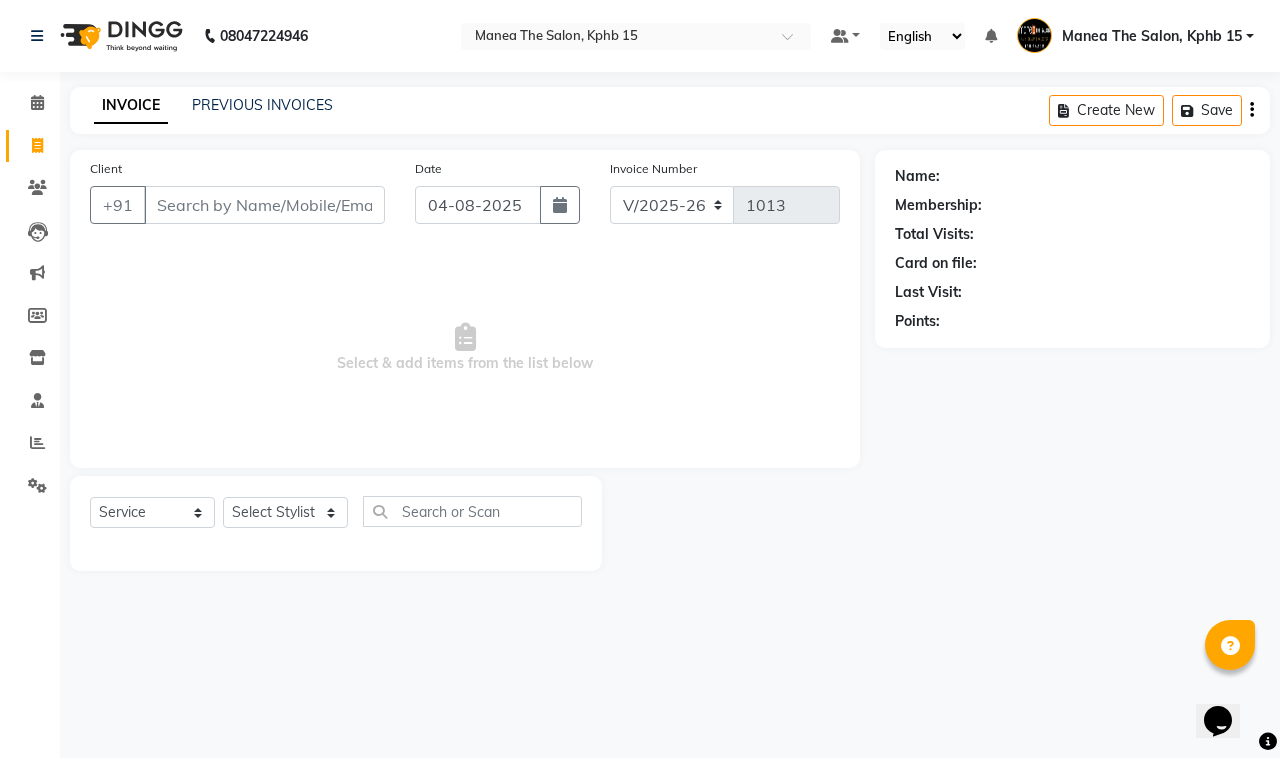 click on "Client" at bounding box center [264, 205] 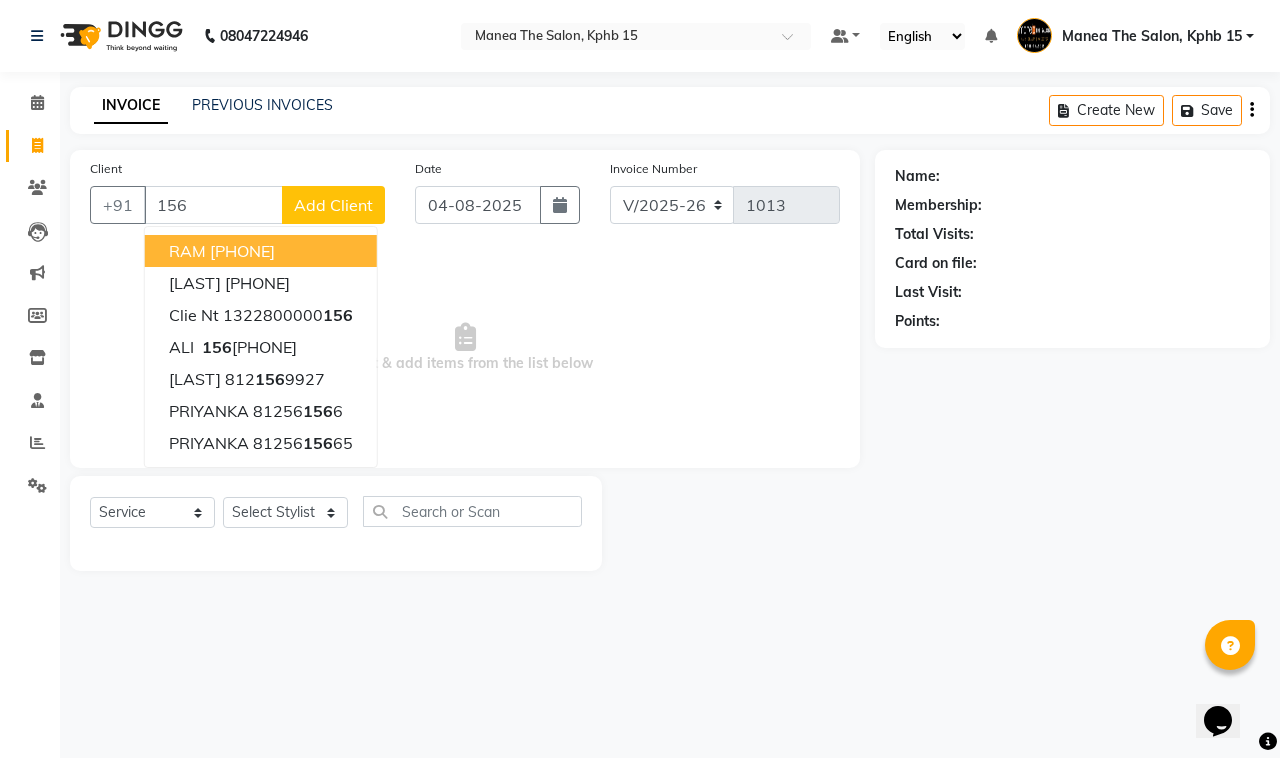 type on "156" 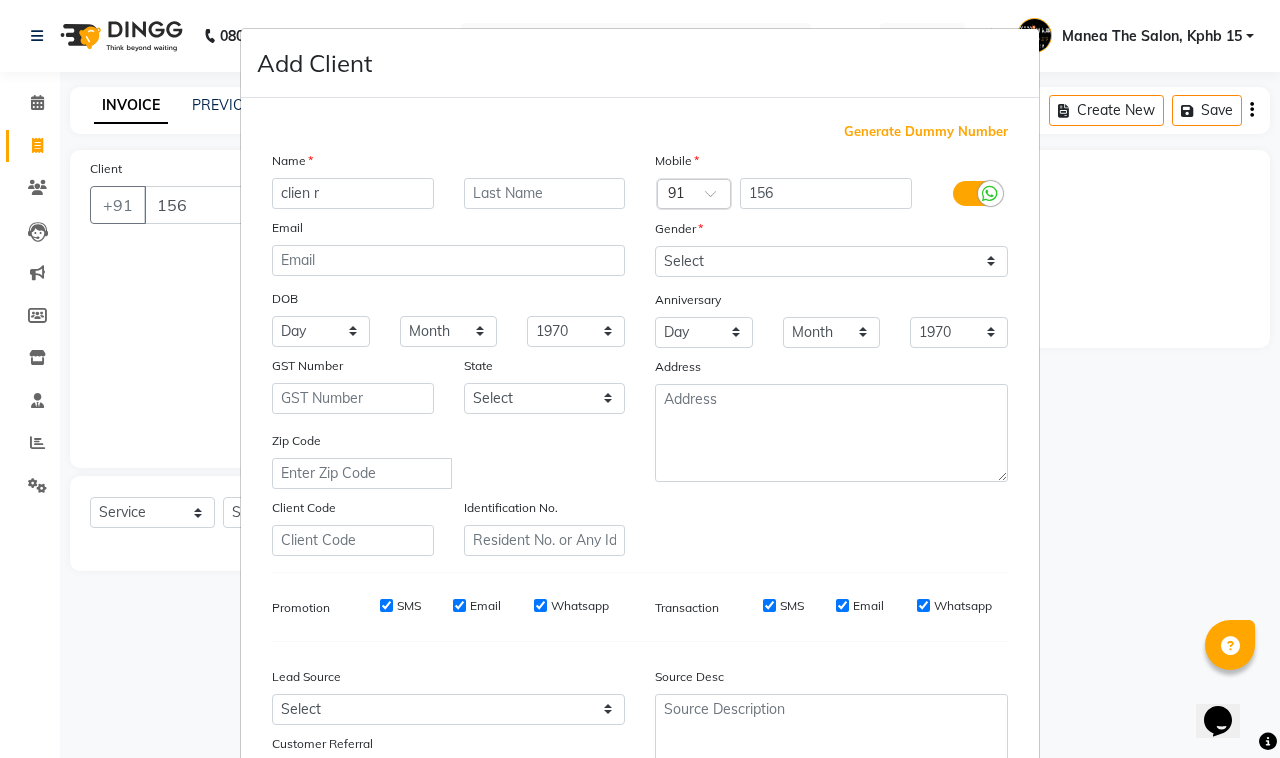 type on "clien r" 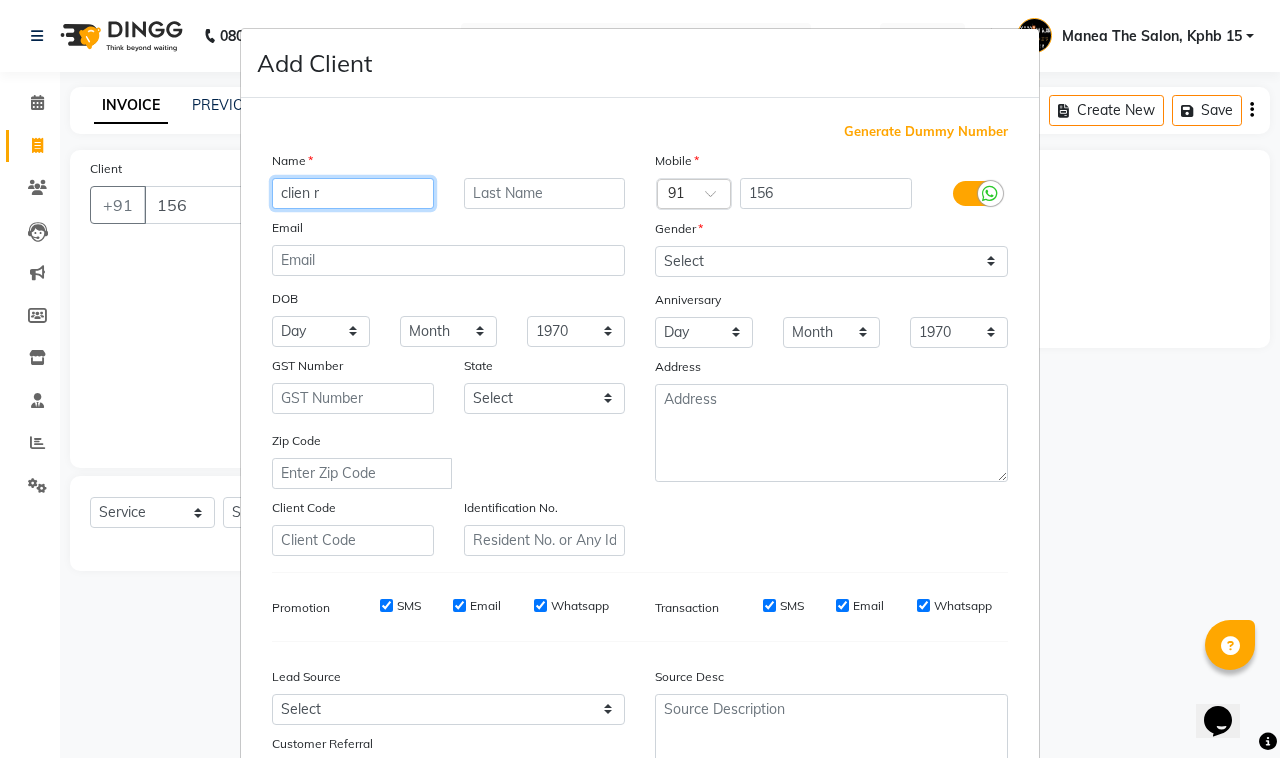 click on "clien r" at bounding box center [353, 193] 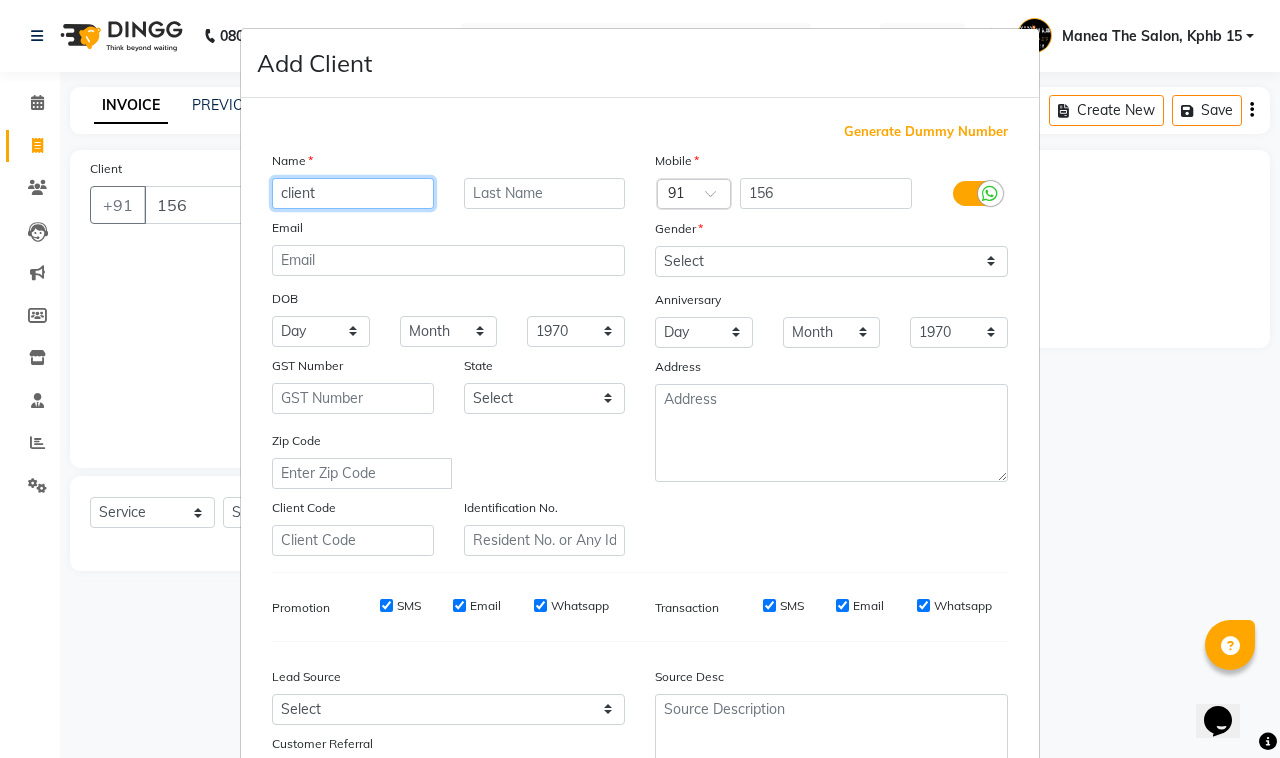 type on "client" 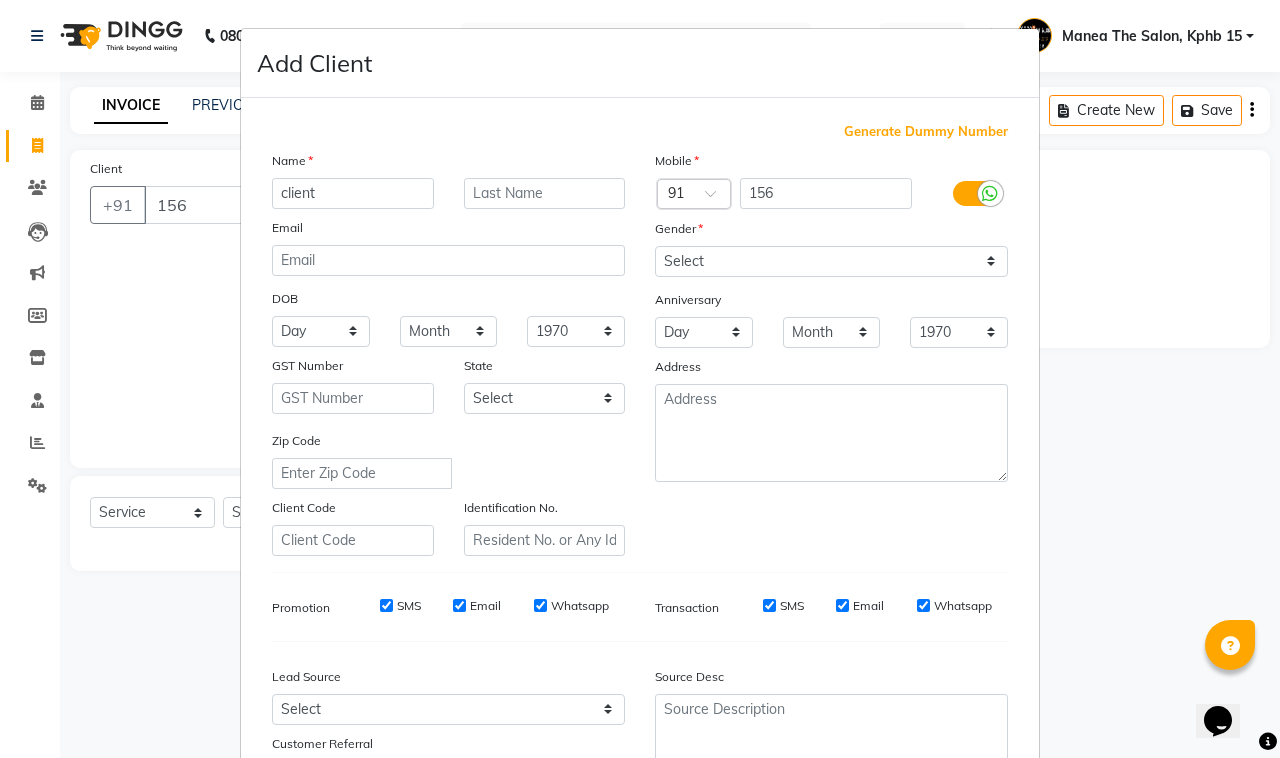 click on "Generate Dummy Number" at bounding box center [926, 132] 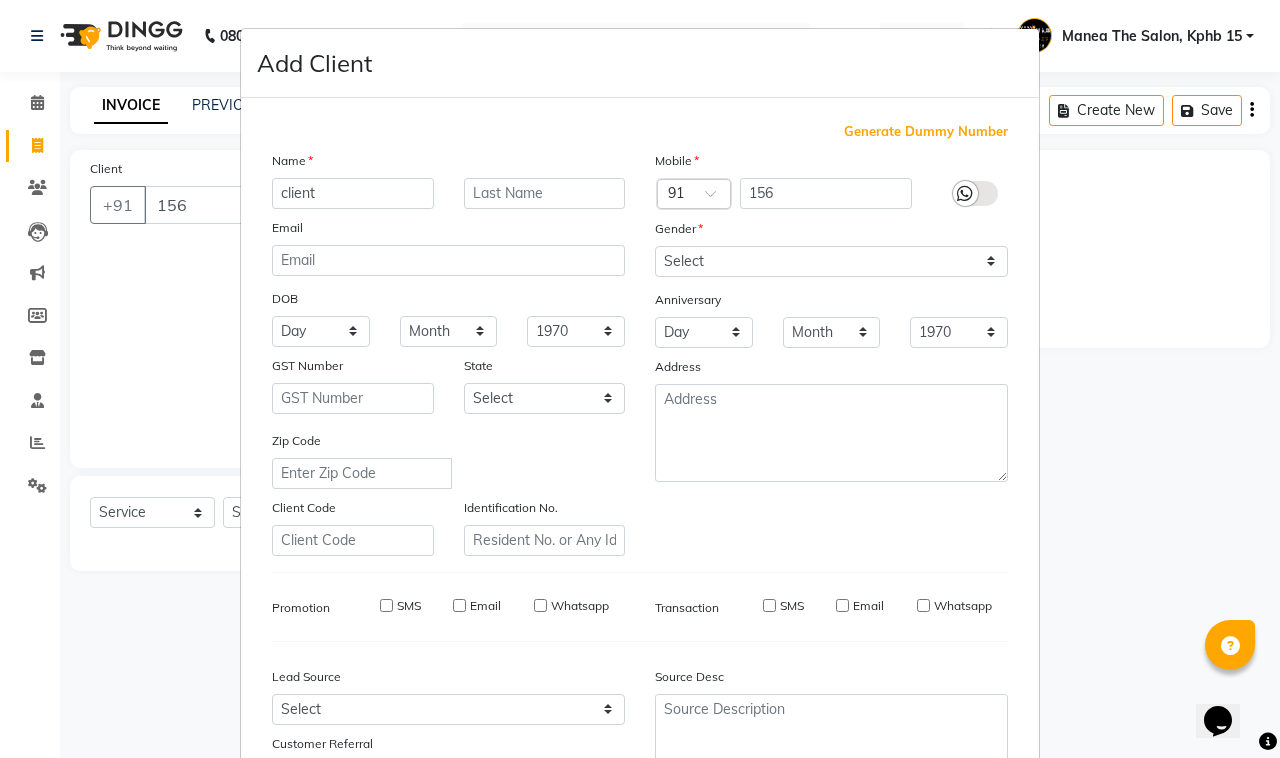 type on "[PHONE]" 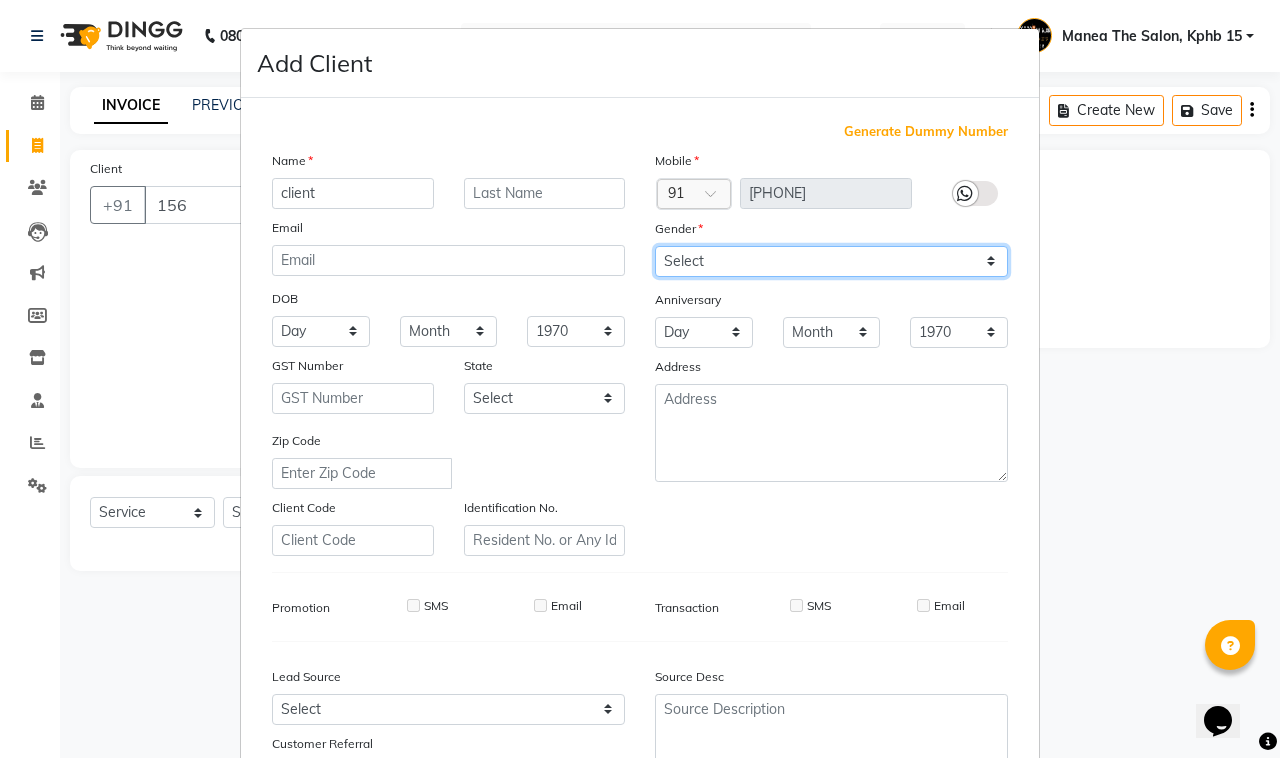 drag, startPoint x: 807, startPoint y: 262, endPoint x: 802, endPoint y: 253, distance: 10.29563 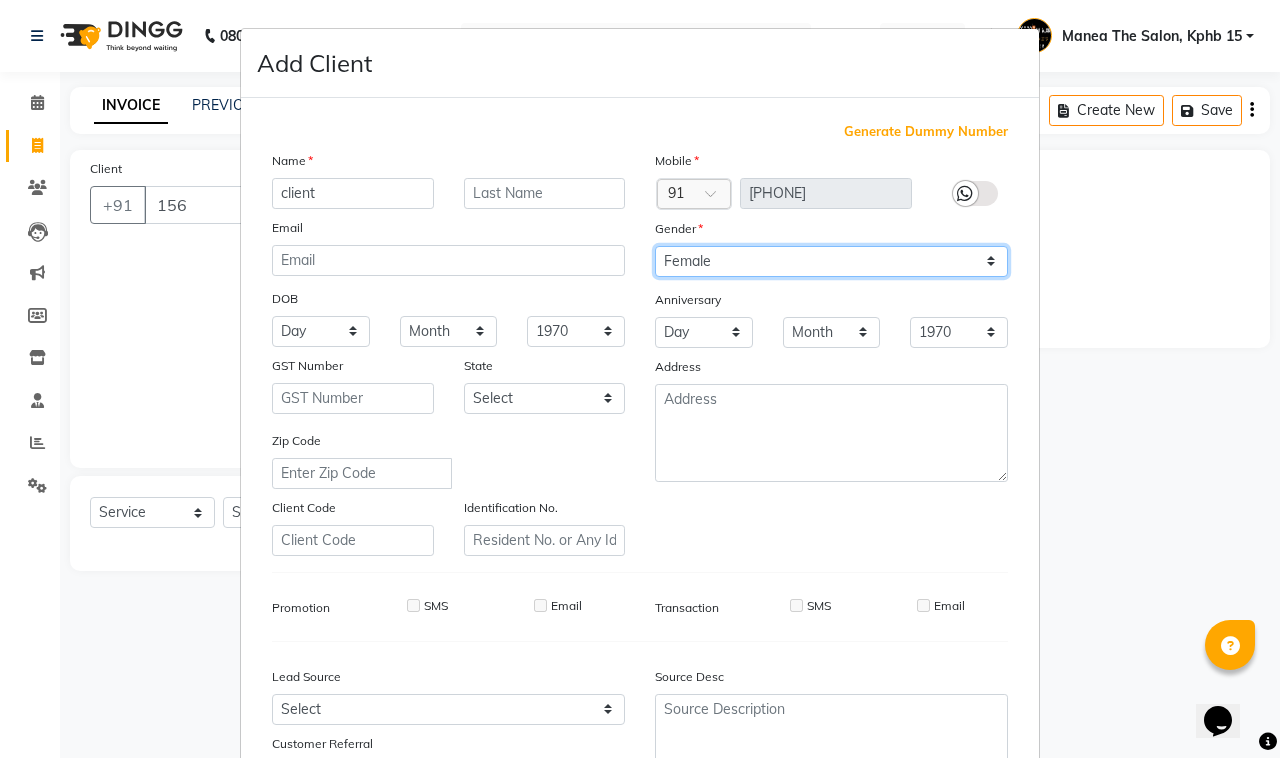 click on "Select Male Female Other Prefer Not To Say" at bounding box center [831, 261] 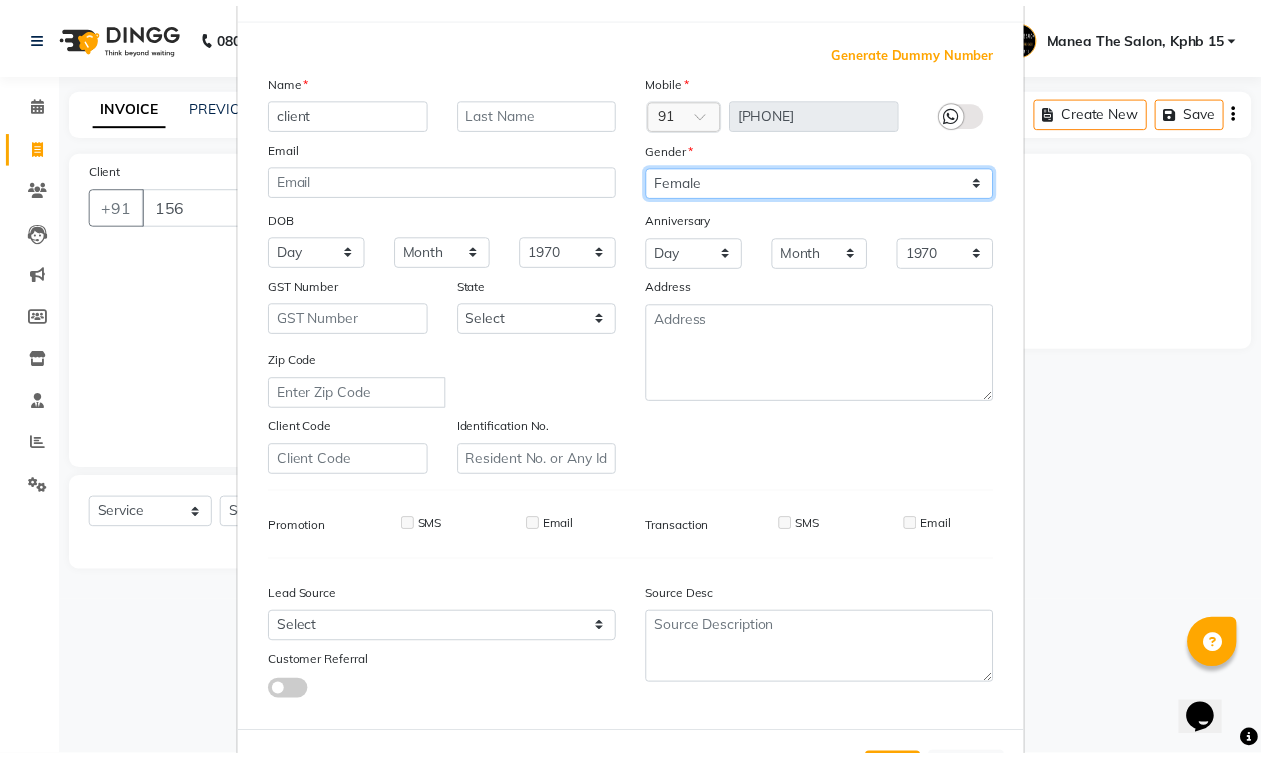scroll, scrollTop: 157, scrollLeft: 0, axis: vertical 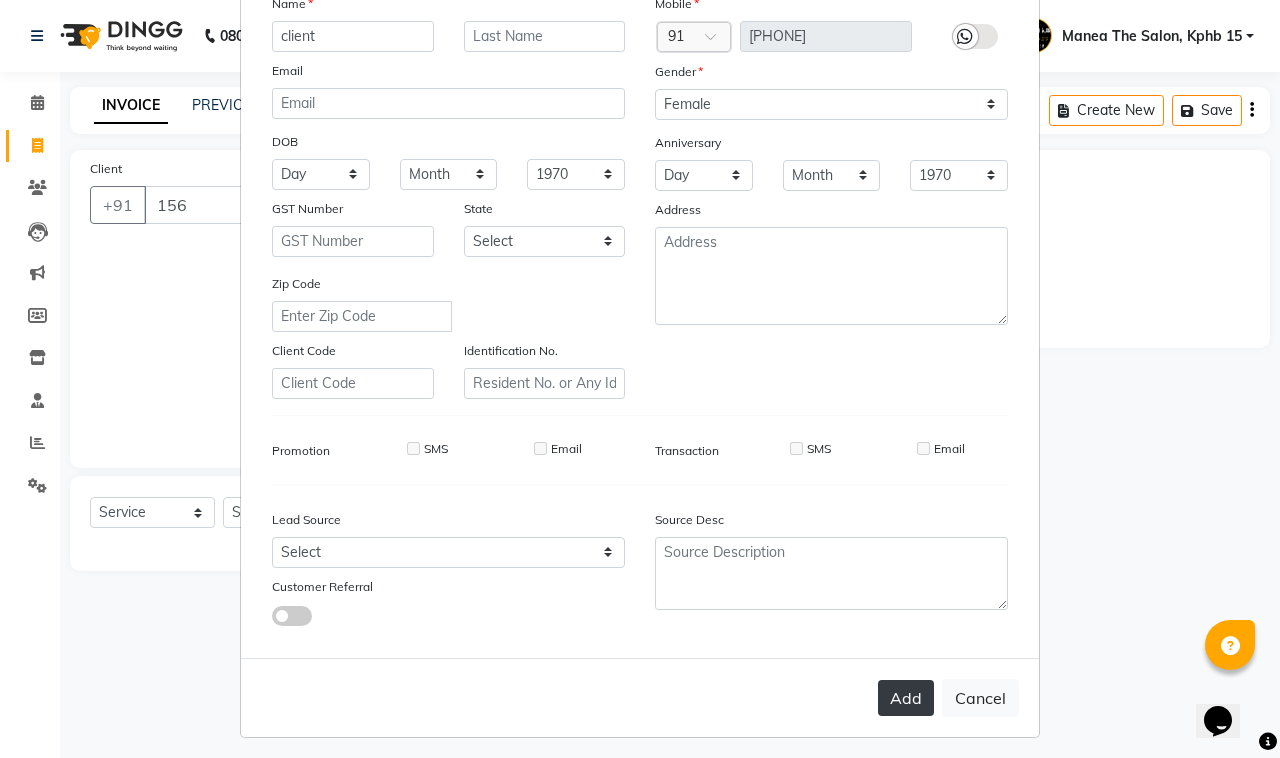 click on "Add" at bounding box center (906, 698) 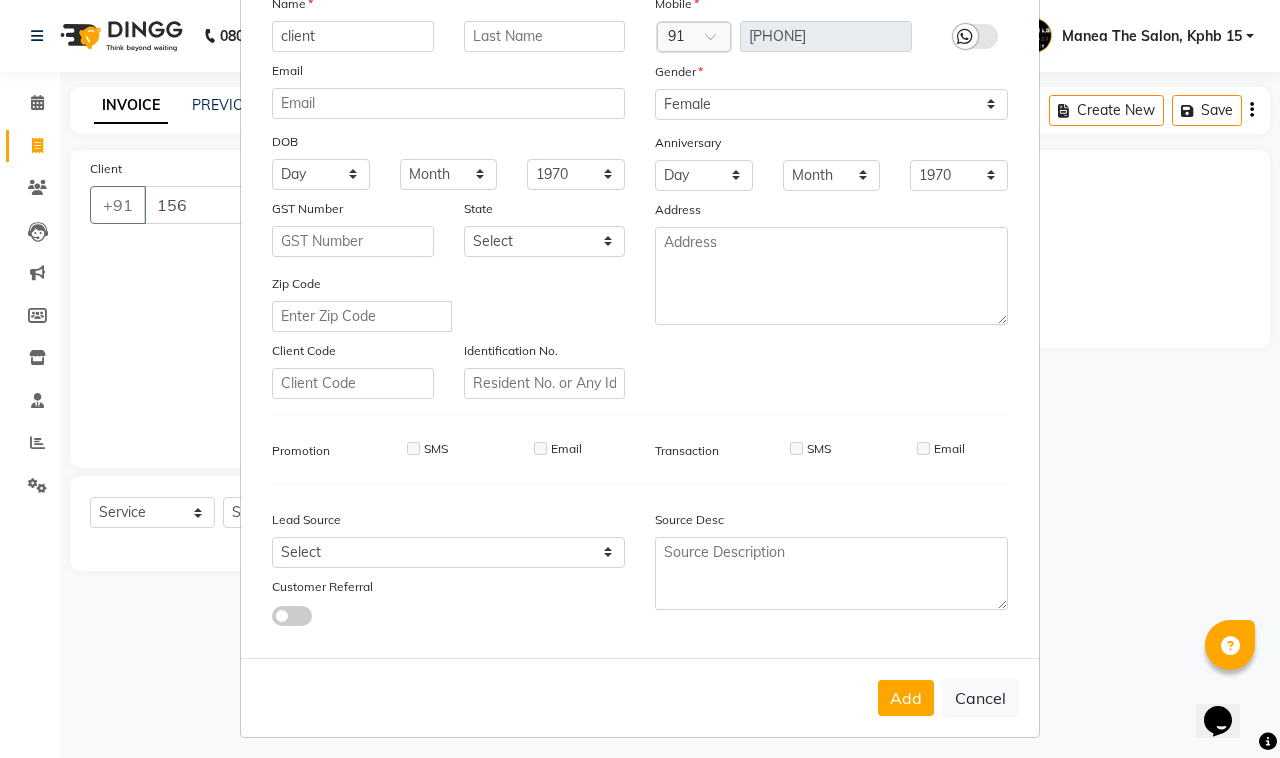 type on "[PHONE]" 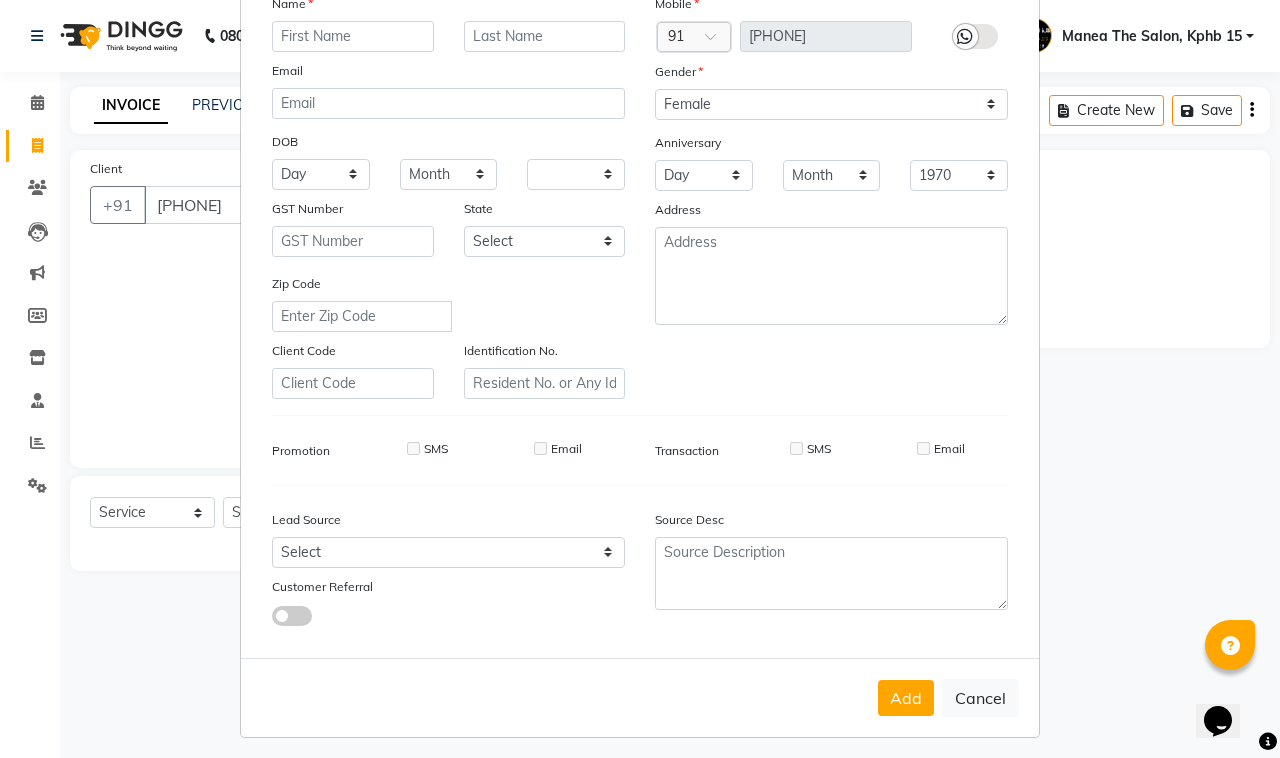 type 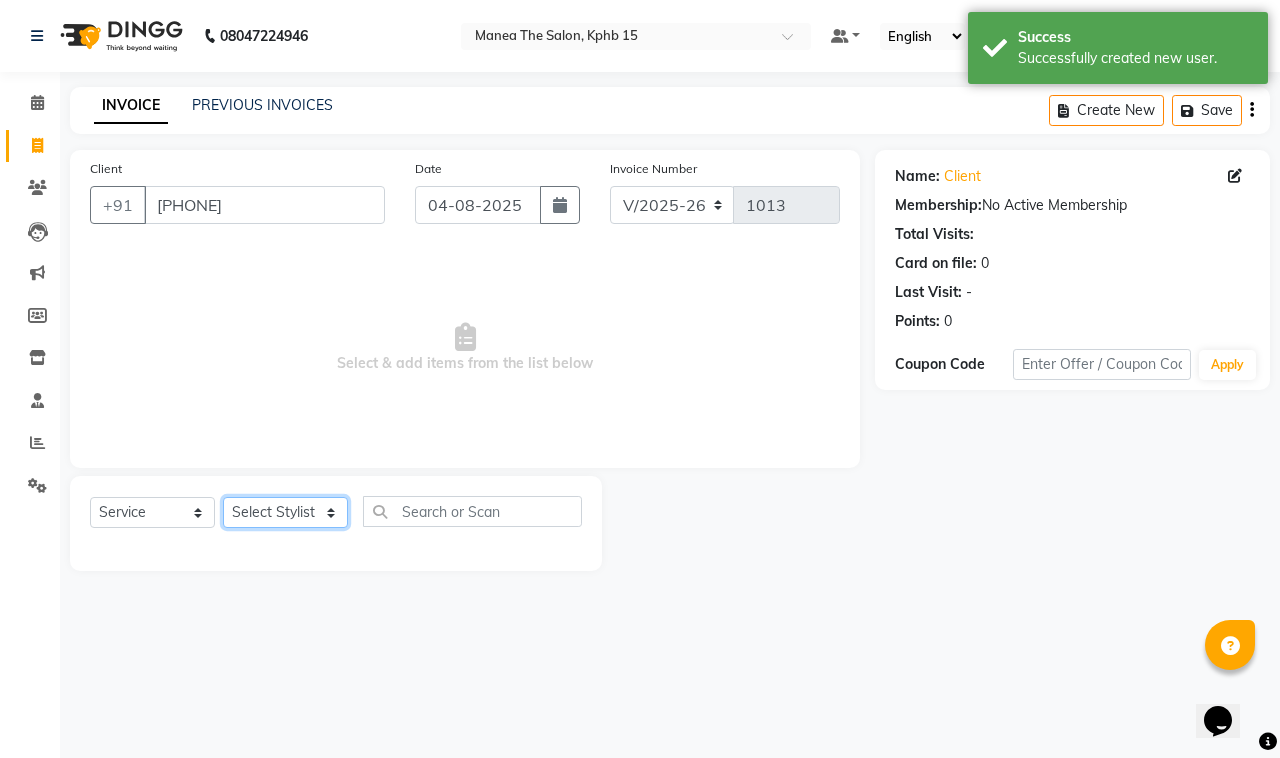 click on "Select Stylist Ayan  MUZAMMIL Nikhil  nitu Raghu Roopa  Shrisha Teju" 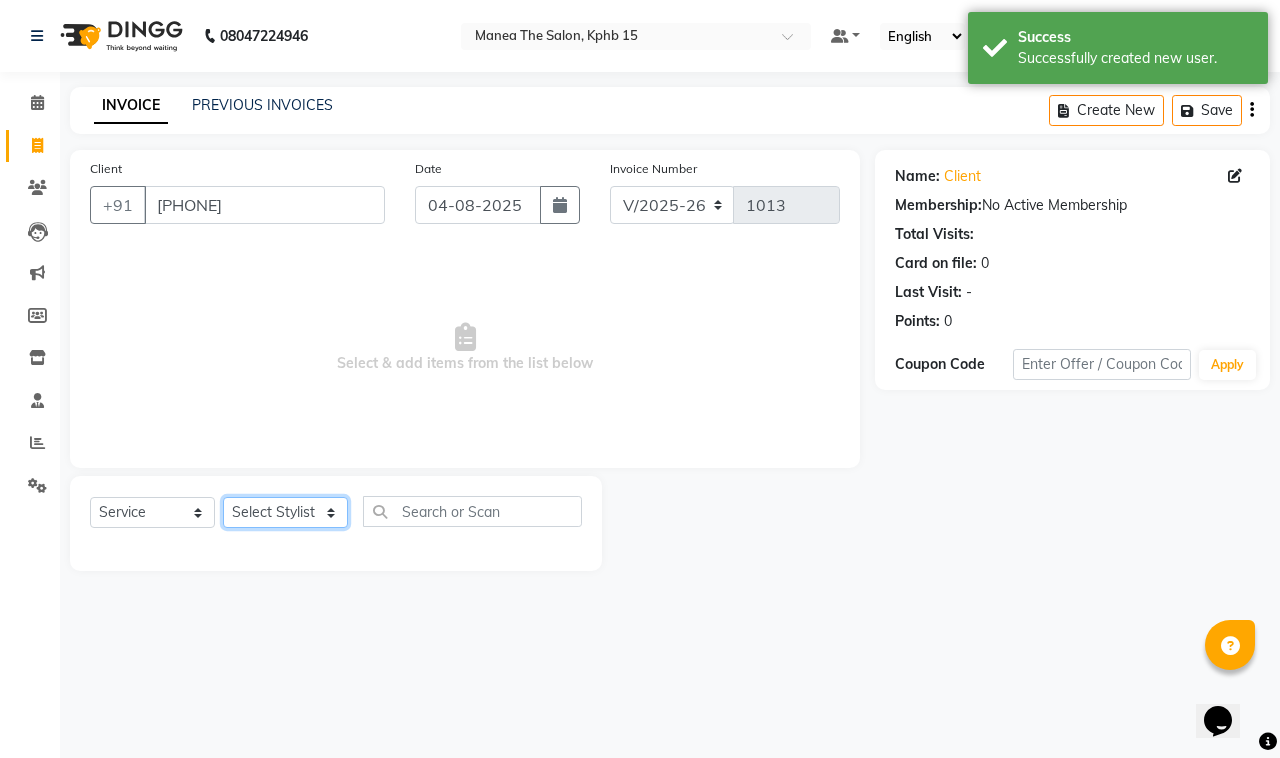 select on "82299" 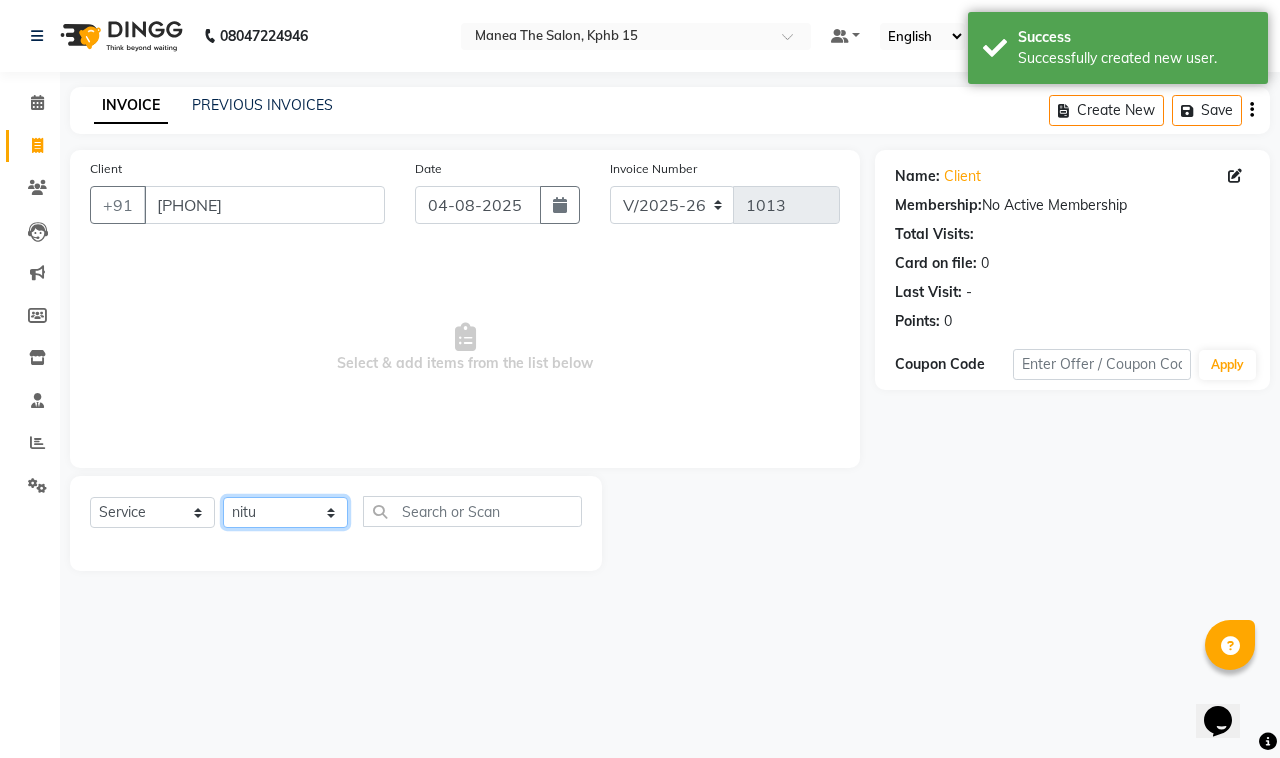 click on "Select Stylist Ayan  MUZAMMIL Nikhil  nitu Raghu Roopa  Shrisha Teju" 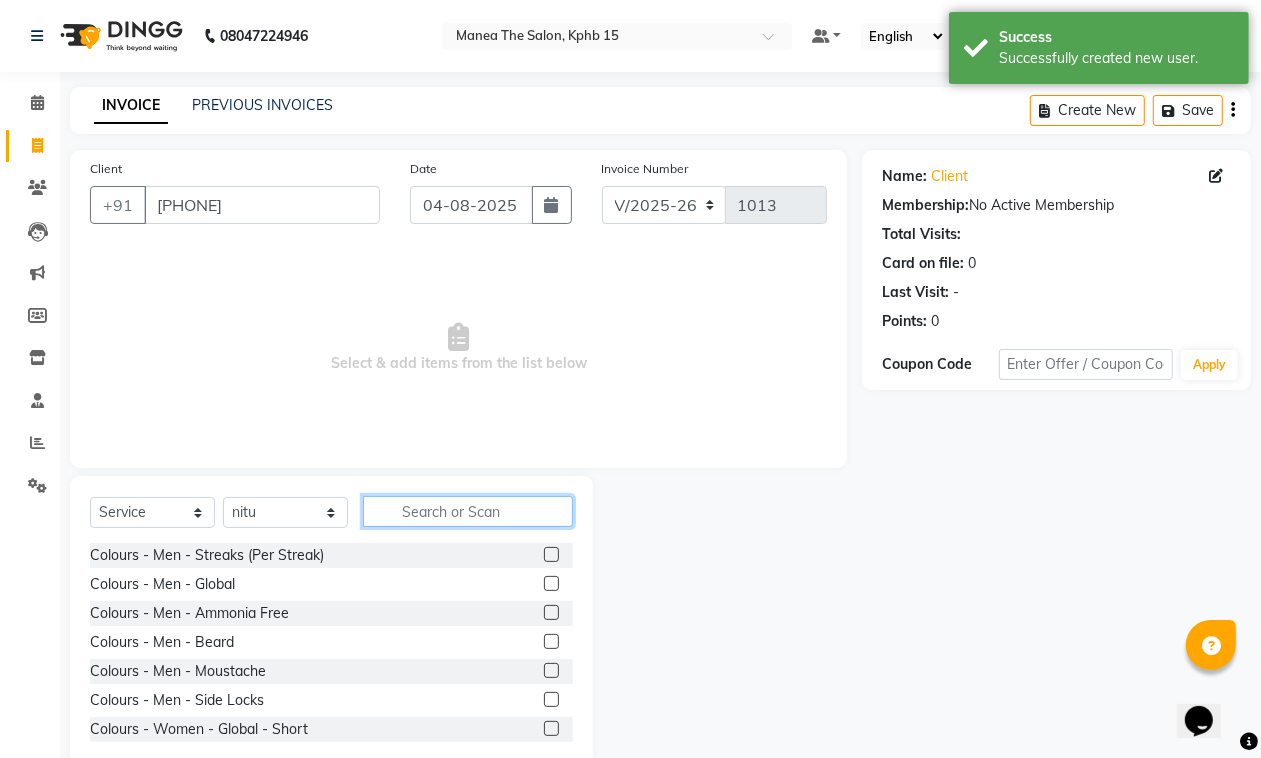 click 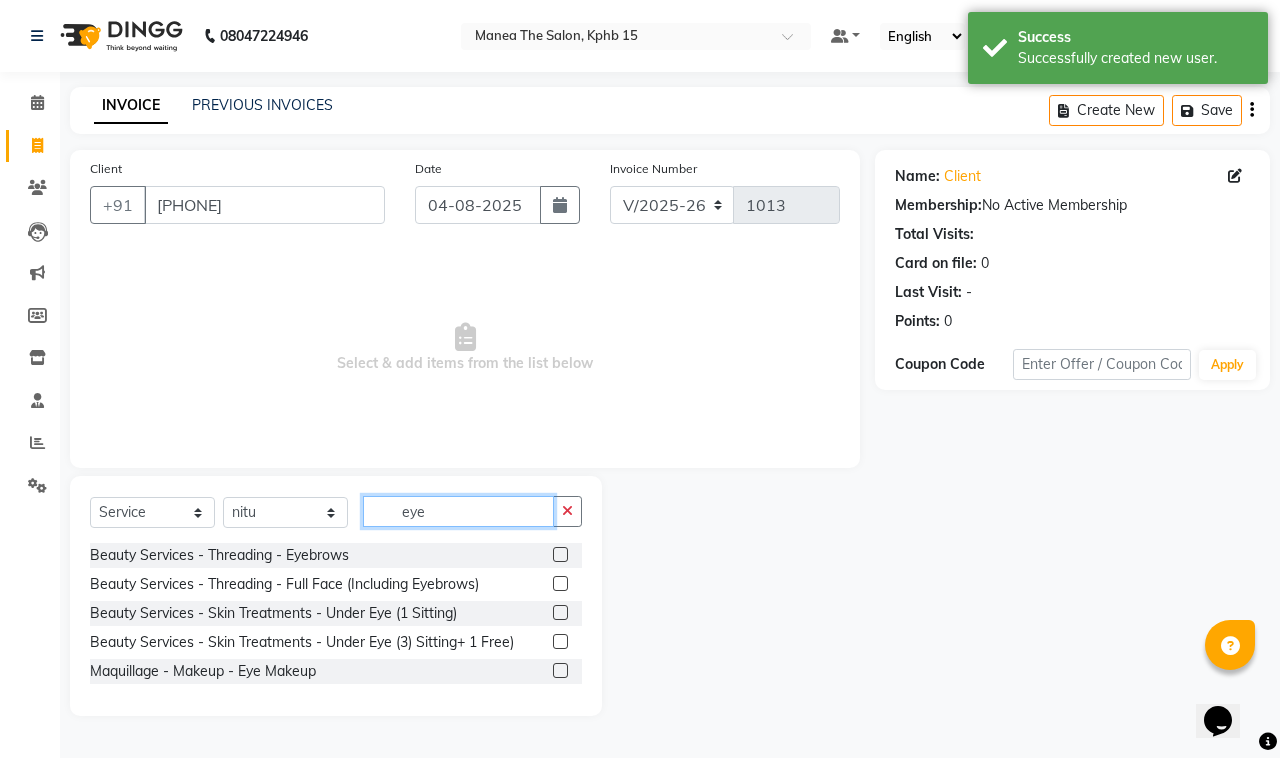 type on "eye" 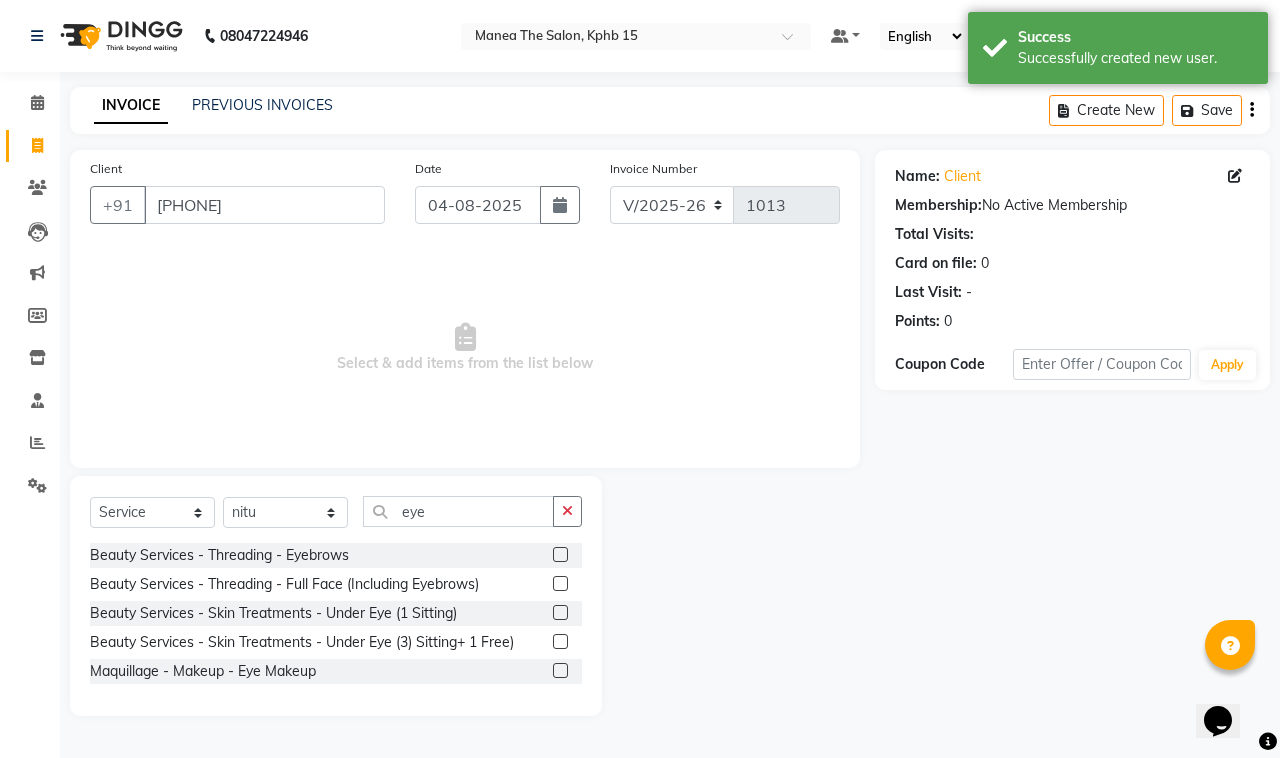 click 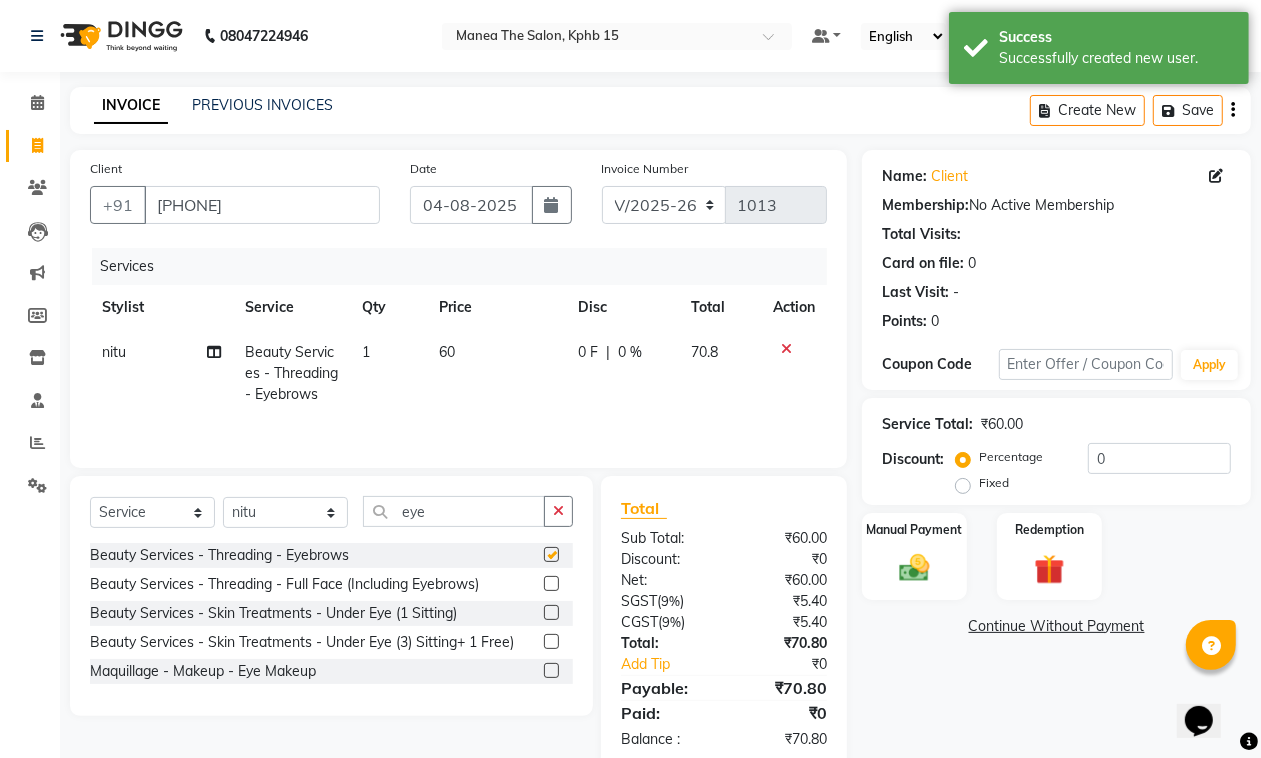 checkbox on "false" 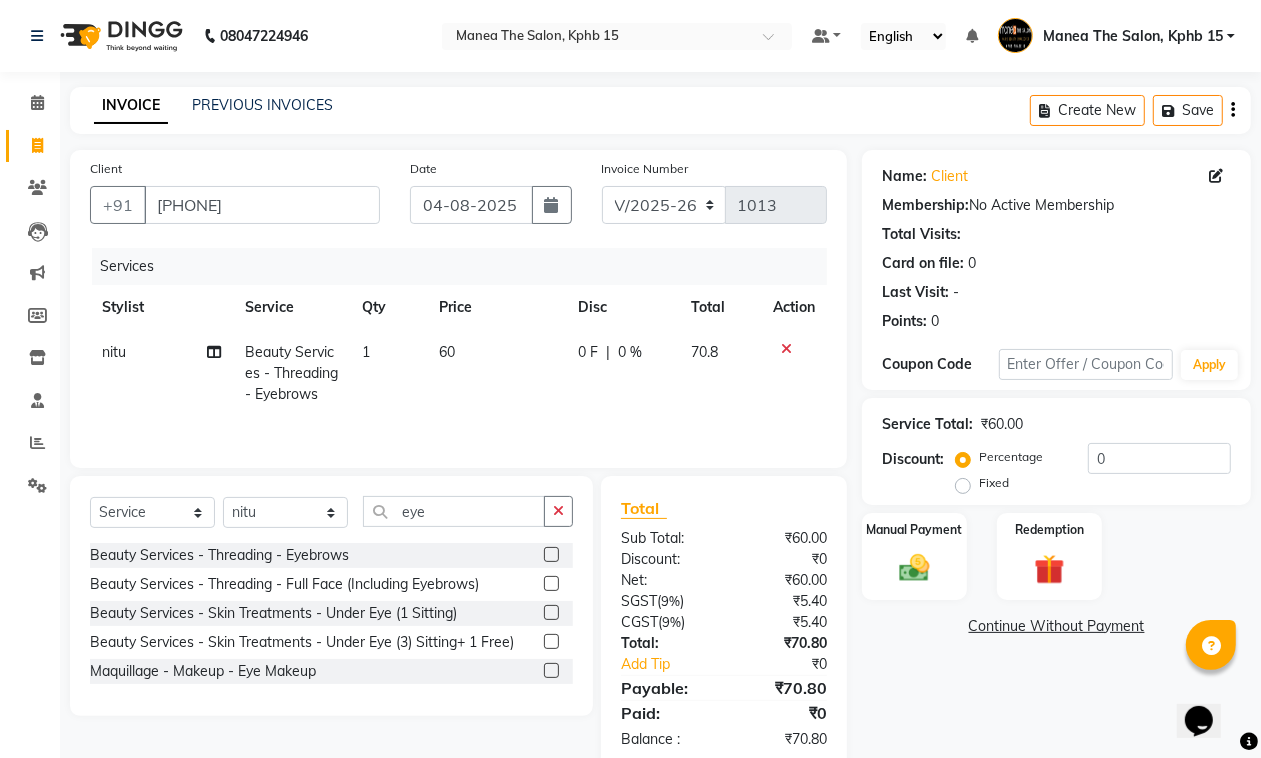 click 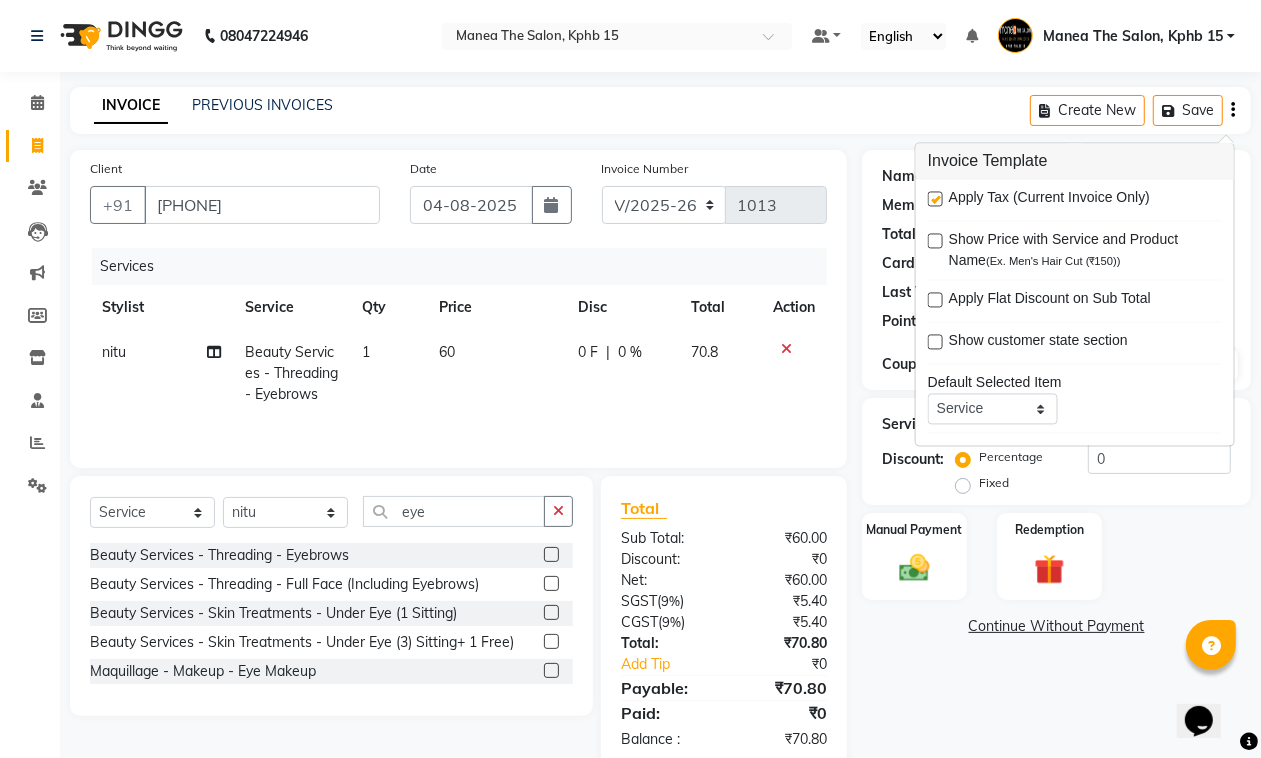 click at bounding box center (934, 202) 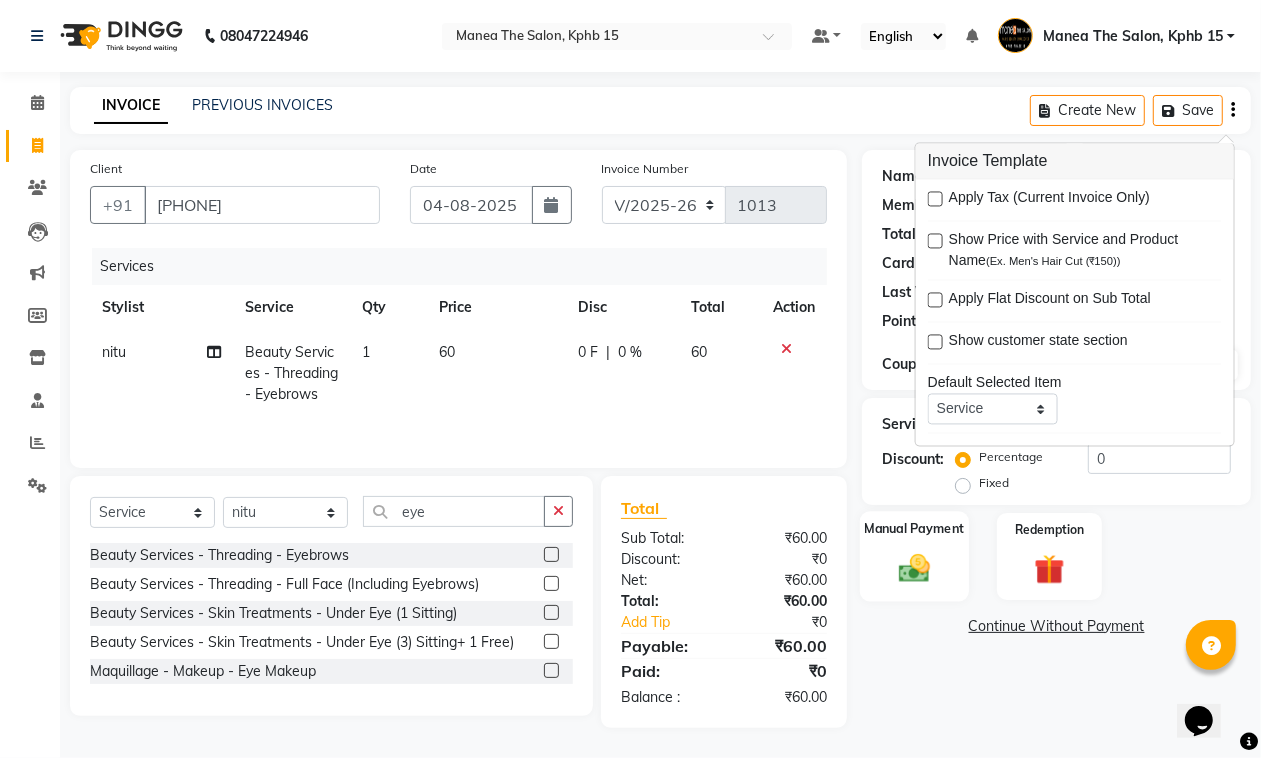 click 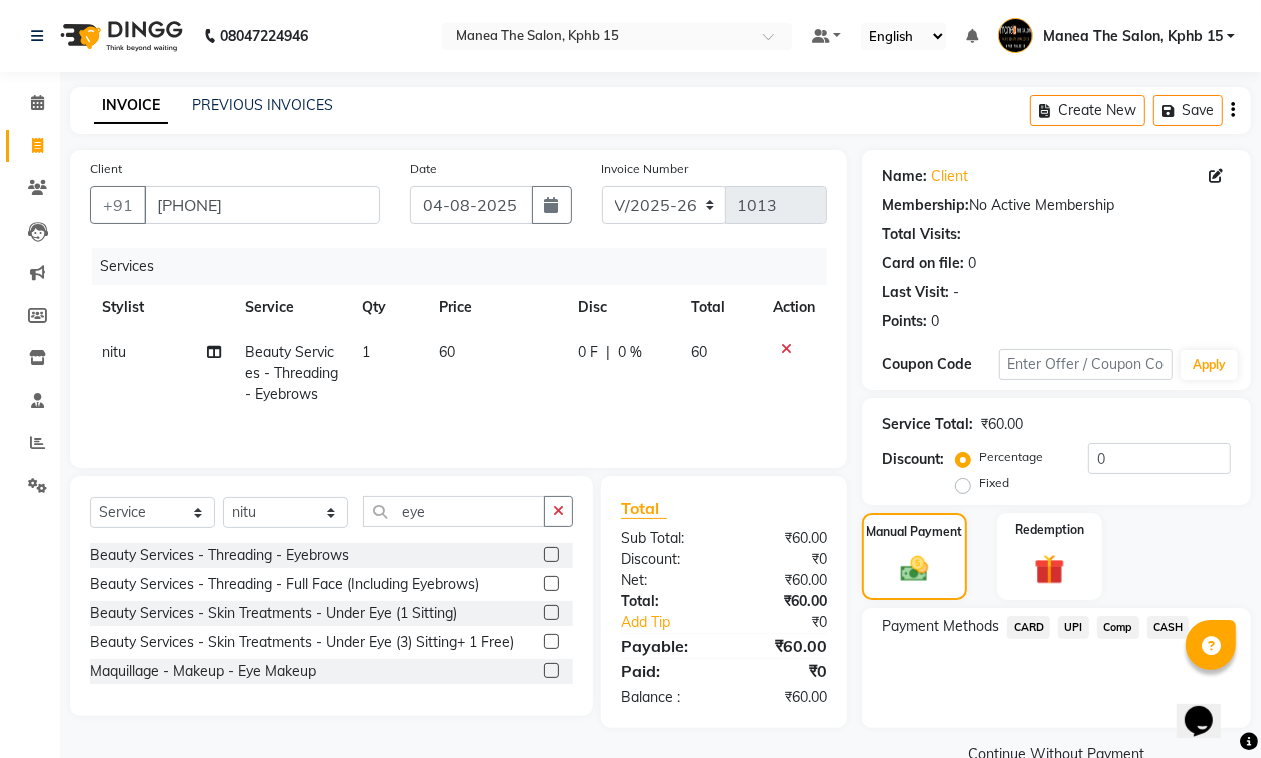 click on "UPI" 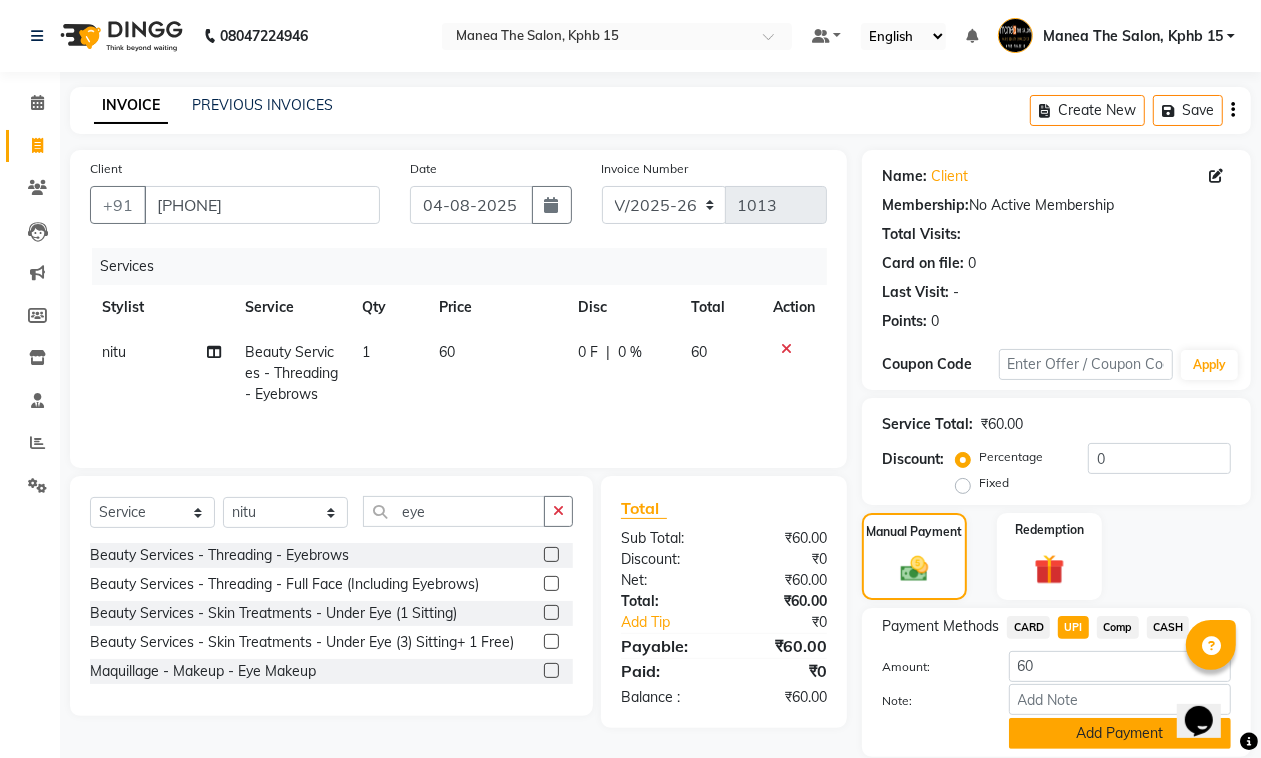 click on "Add Payment" 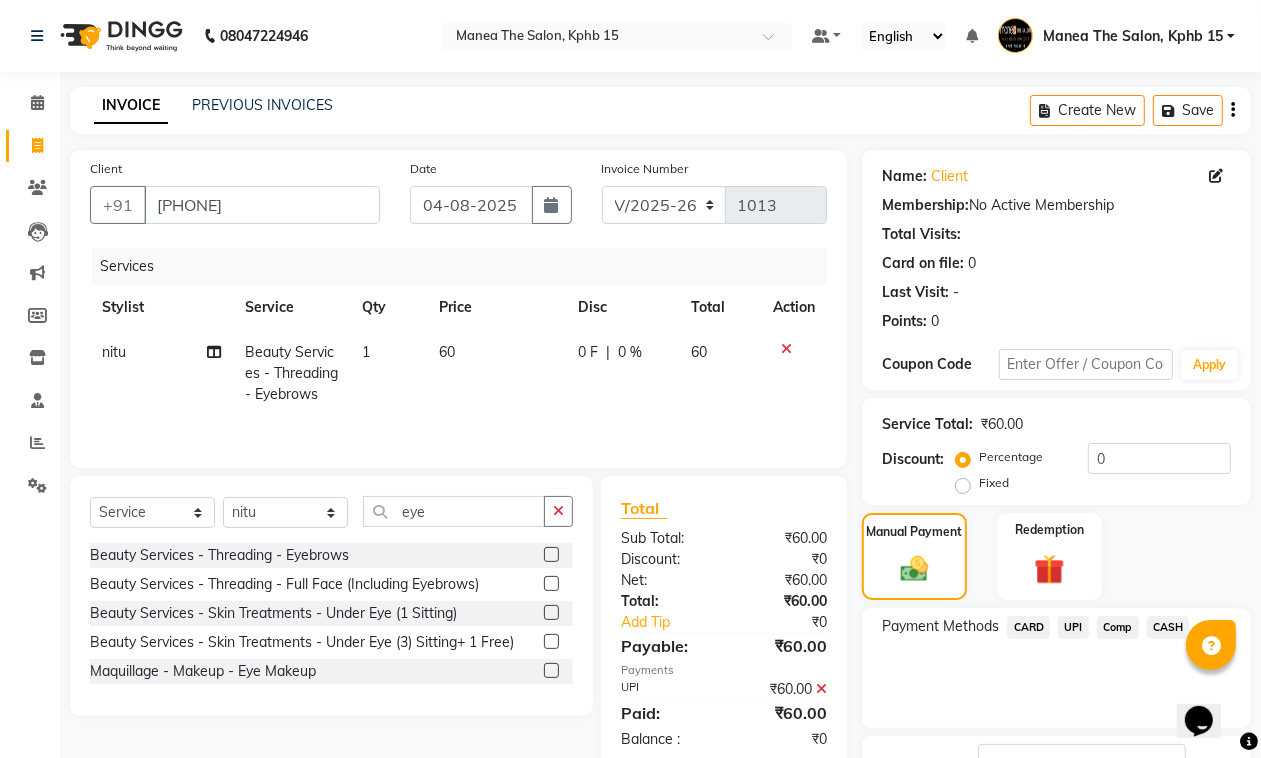 scroll, scrollTop: 153, scrollLeft: 0, axis: vertical 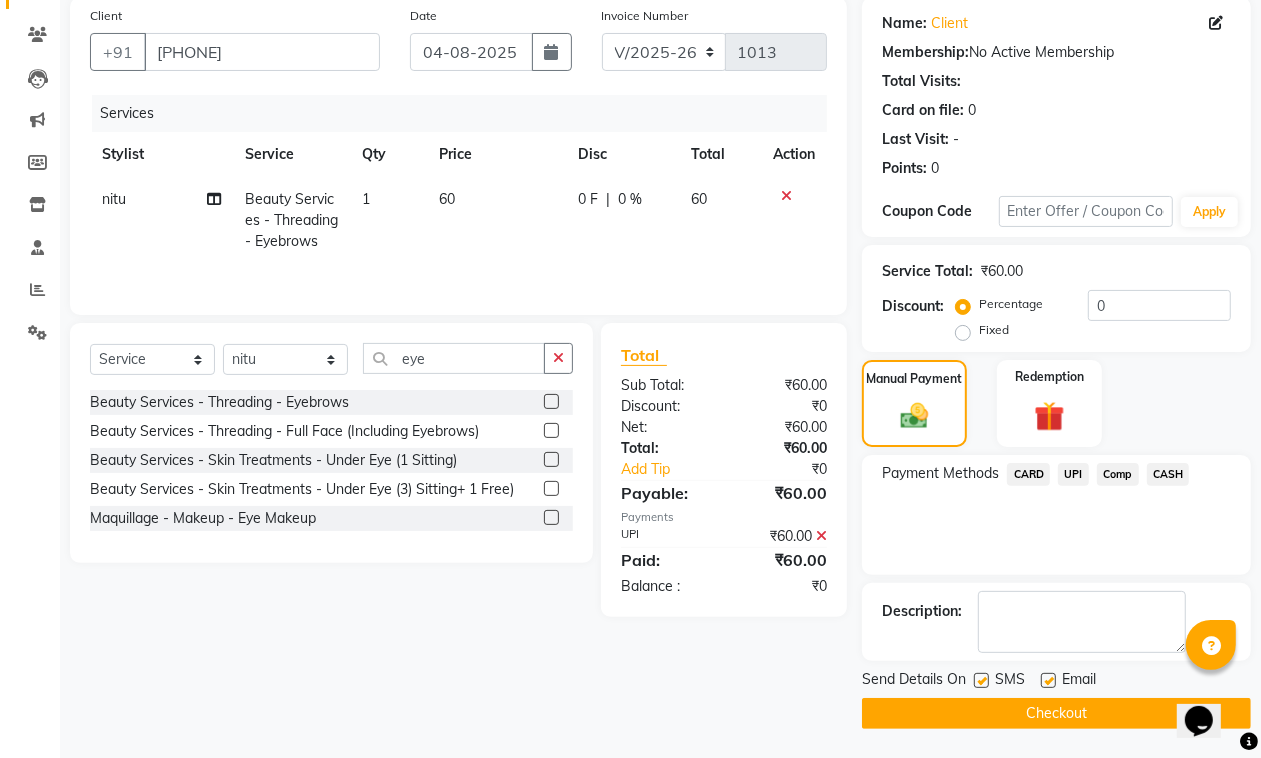 click 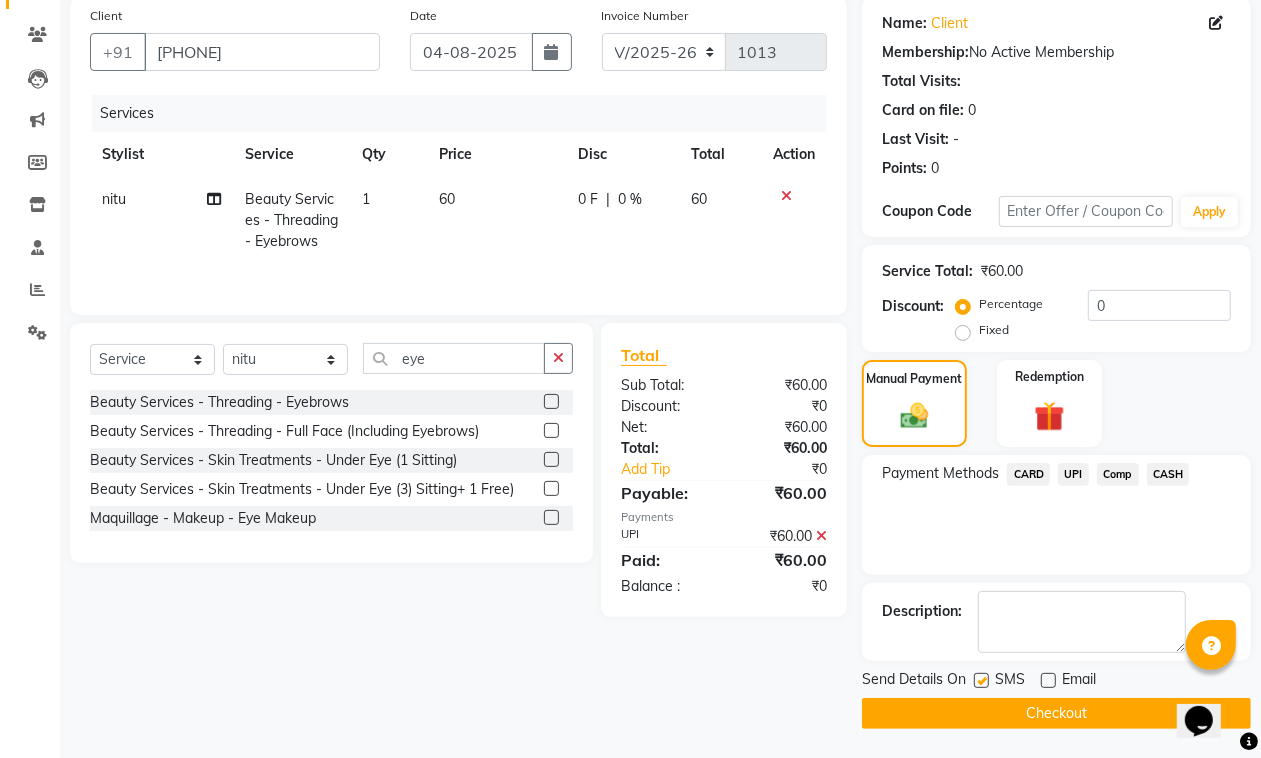 click on "Checkout" 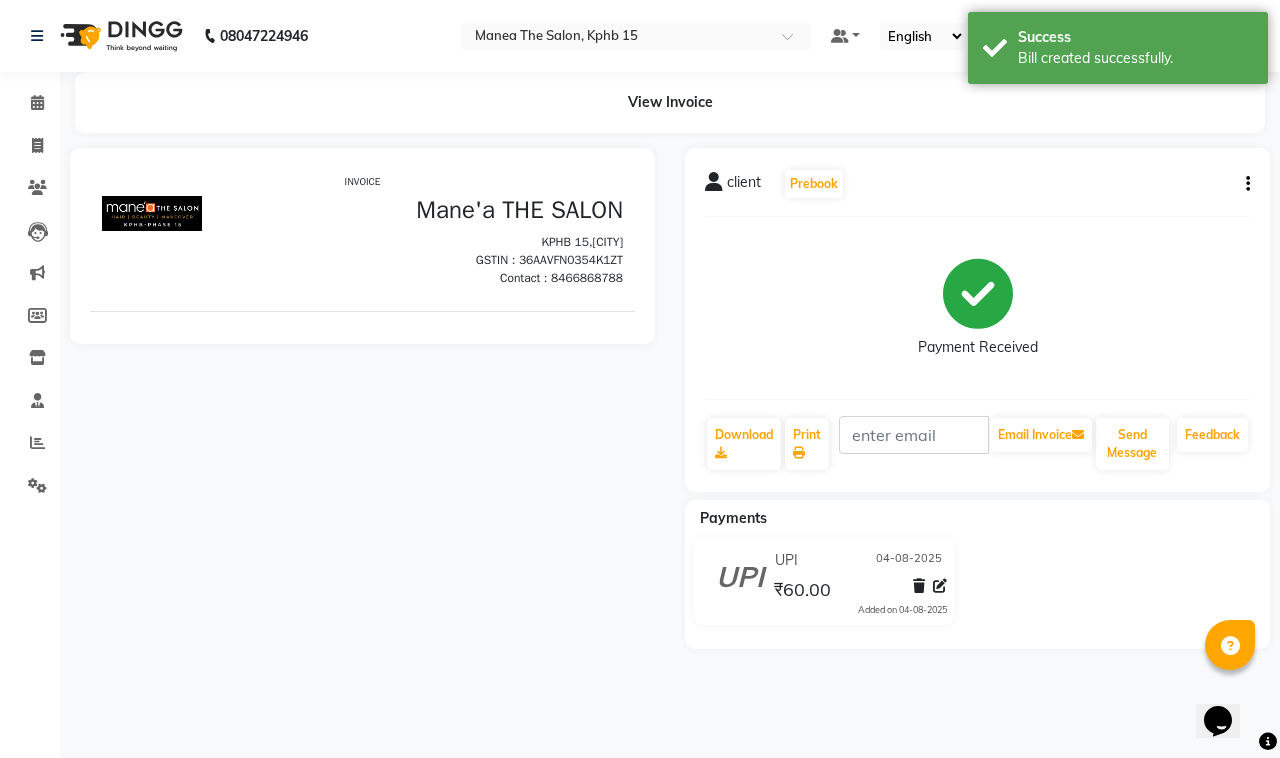 scroll, scrollTop: 0, scrollLeft: 0, axis: both 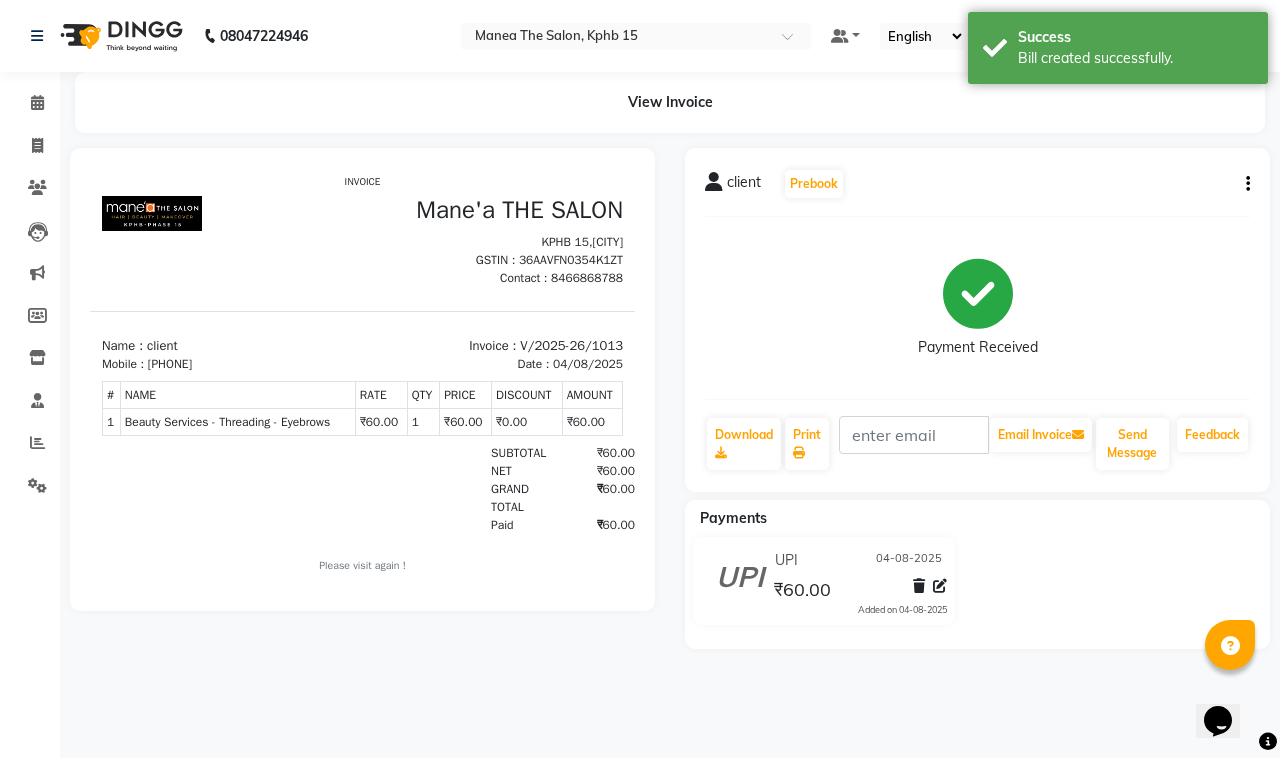 click on "08047224946 Select Location × Manea The Salon, Kphb 15 Default Panel My Panel English ENGLISH Español العربية मराठी हिंदी ગુજરાતી தமிழ் 中文 Notifications nothing to show Manea The Salon, Kphb 15 Manage Profile Change Password Sign out  Version:3.15.11  ☀ Manea the salon, Kphb 15  Calendar  Invoice  Clients  Leads   Marketing  Members  Inventory  Staff  Reports  Settings Completed InProgress Upcoming Dropped Tentative Check-In Confirm Bookings Generate Report Segments Page Builder  View Invoice      client   Prebook   Payment Received  Download  Print   Email Invoice   Send Message Feedback  Payments UPI 04-08-2025 ₹60.00  Added on 04-08-2025
Success   Bill created successfully.
Help
7 results available" at bounding box center (640, 379) 